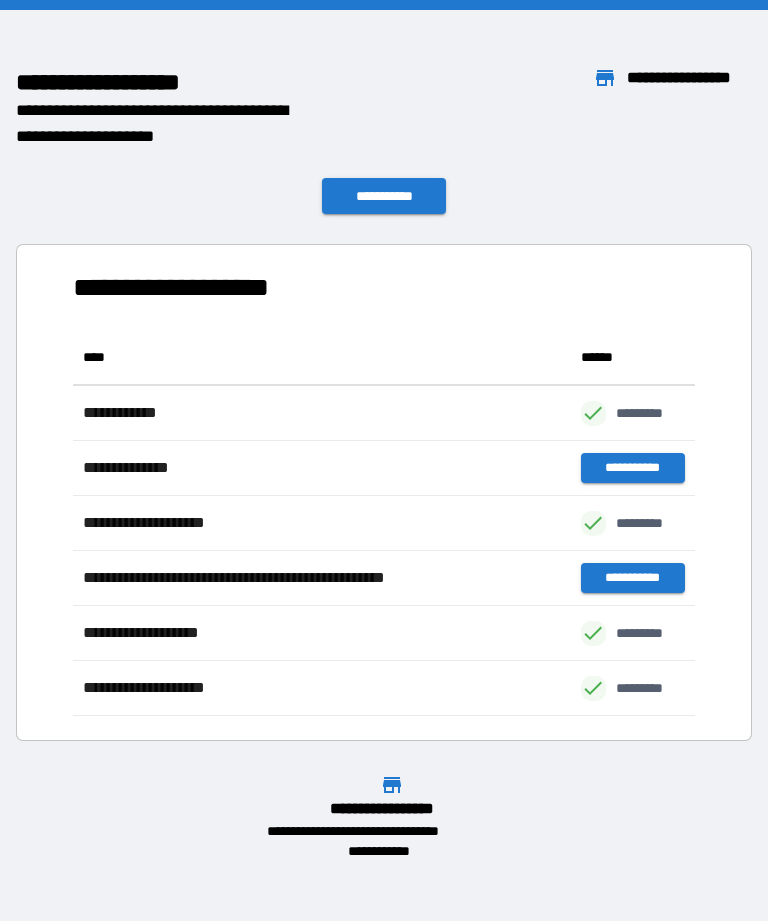 scroll, scrollTop: 0, scrollLeft: 0, axis: both 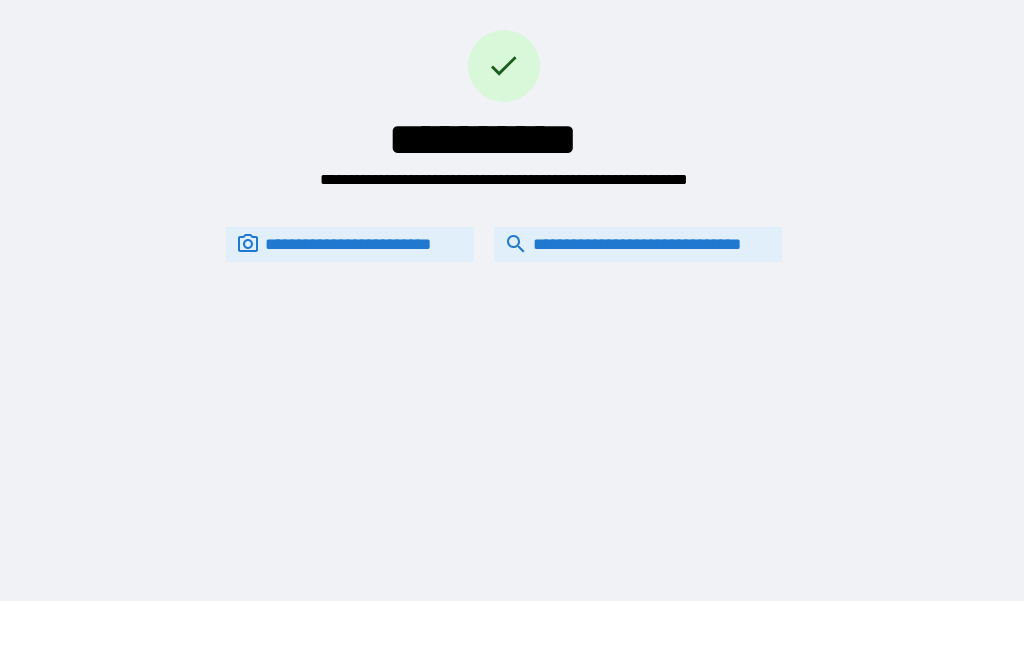 click on "**********" at bounding box center [638, 244] 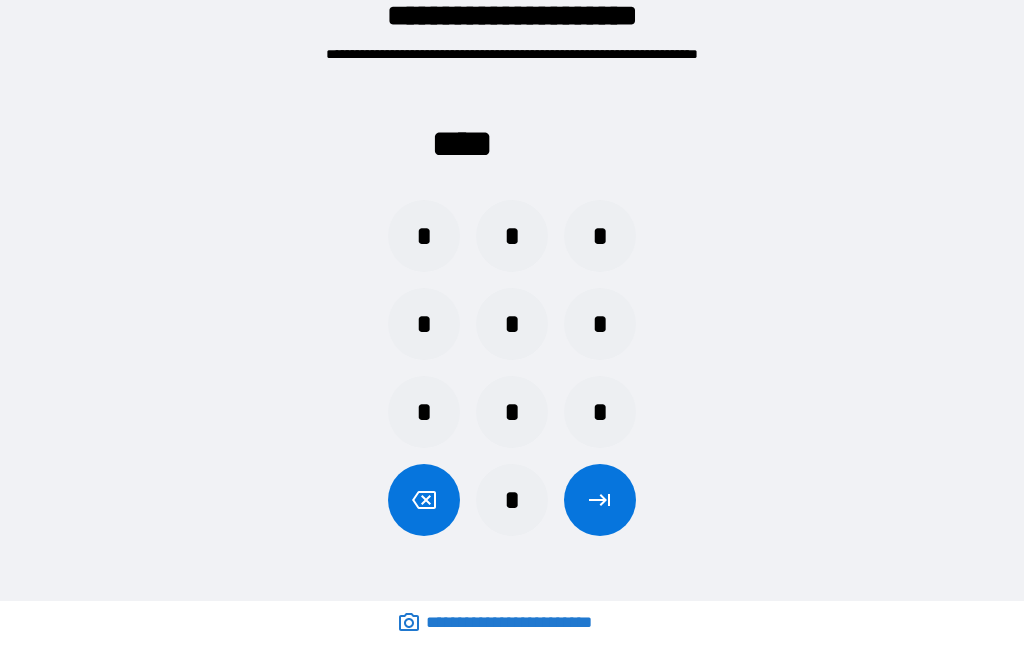 click on "*" at bounding box center [424, 324] 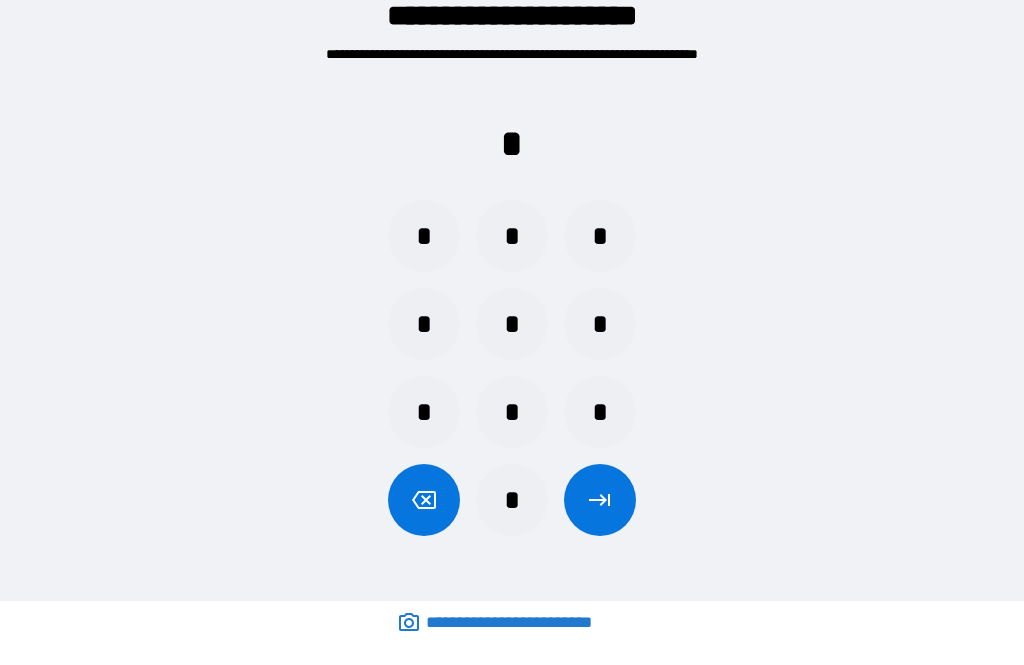 click on "*" at bounding box center [512, 324] 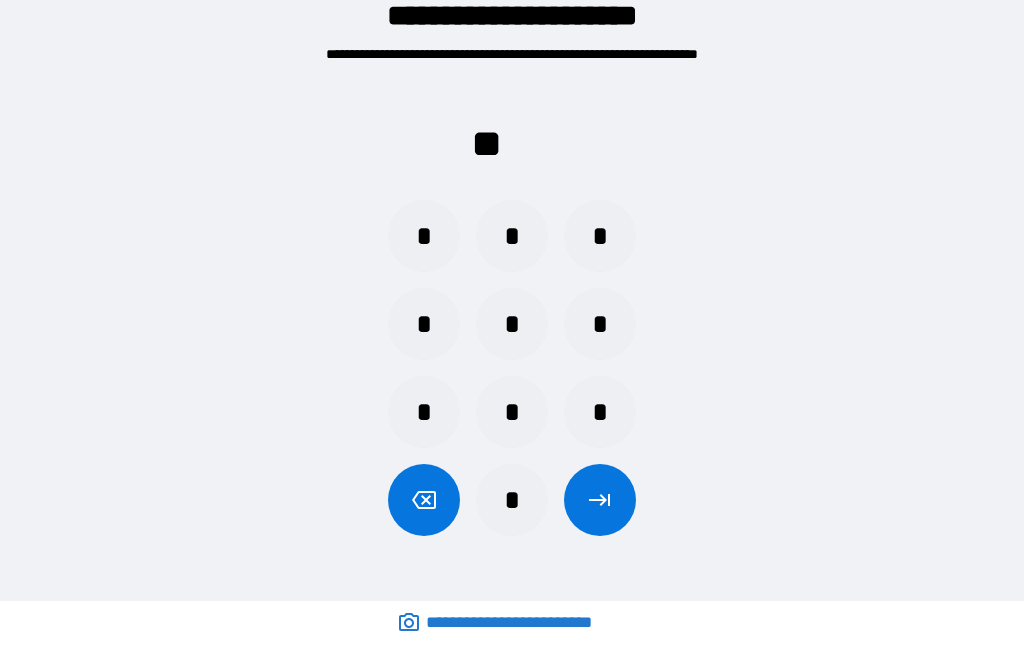 click on "*" at bounding box center (512, 236) 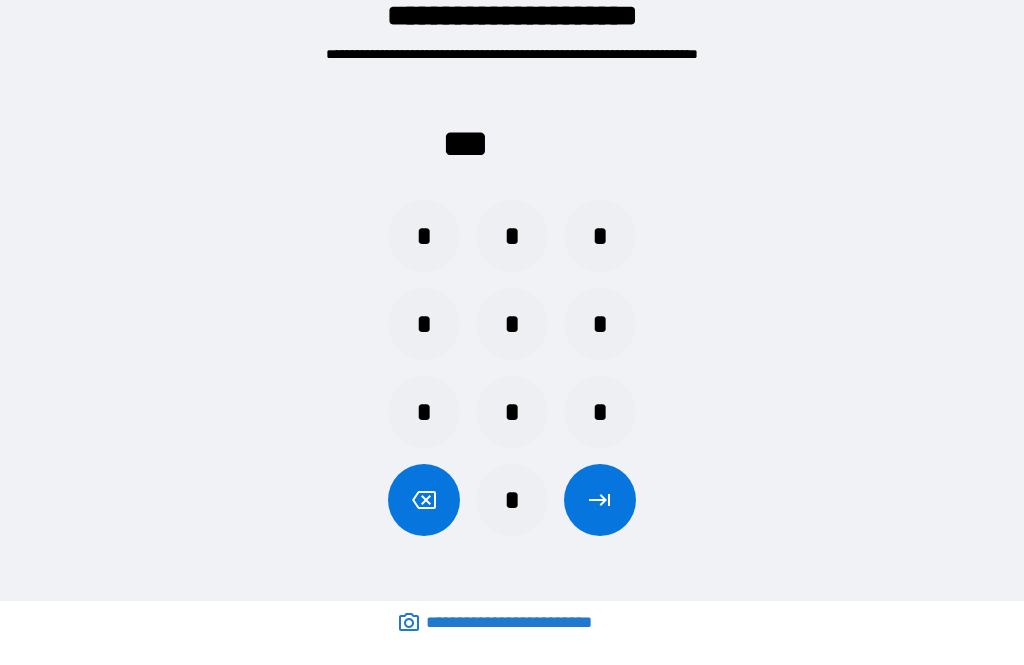 click on "*" at bounding box center (512, 412) 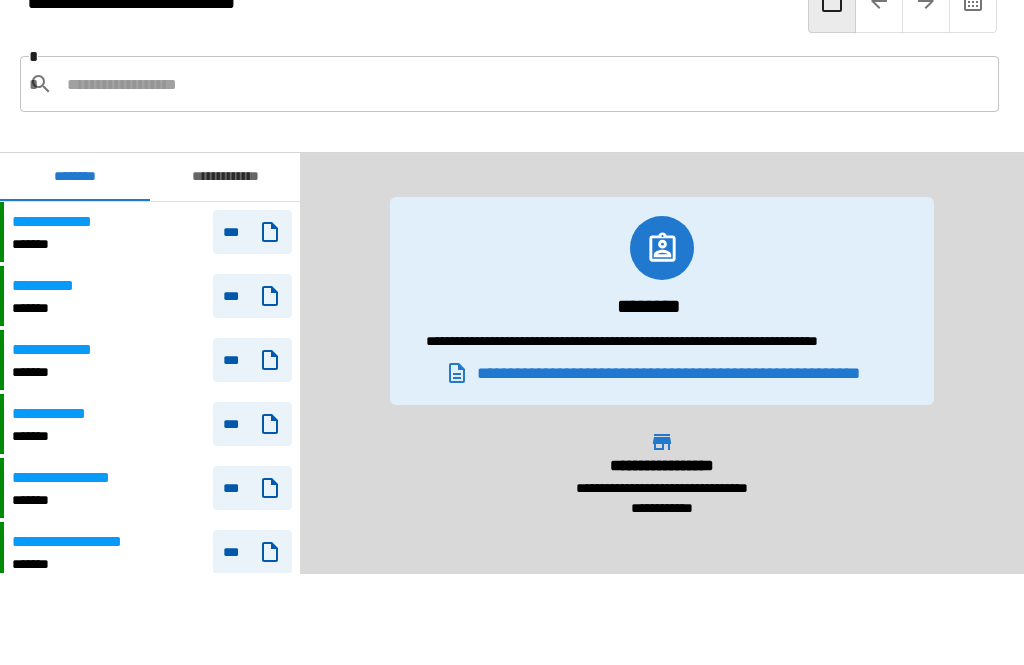 scroll, scrollTop: 1320, scrollLeft: 0, axis: vertical 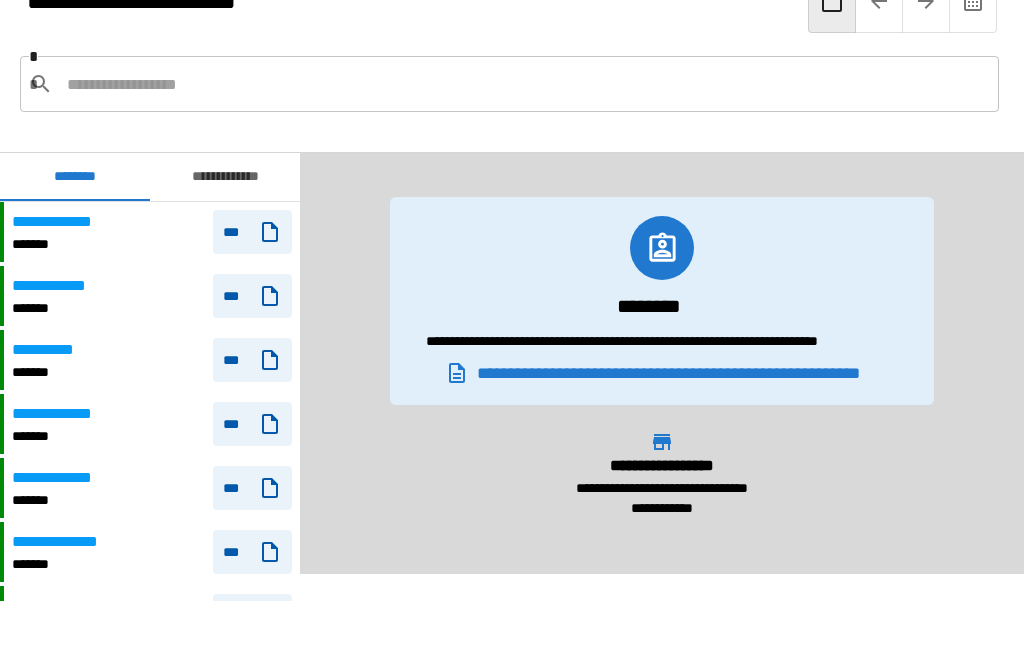 click at bounding box center (525, 84) 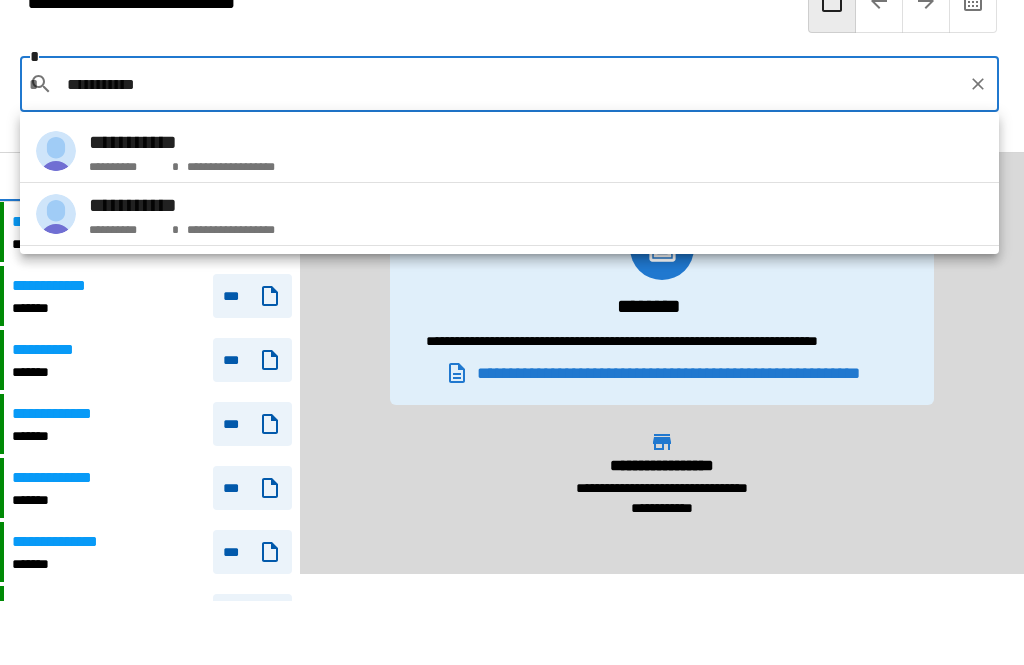 click on "**********" at bounding box center (509, 151) 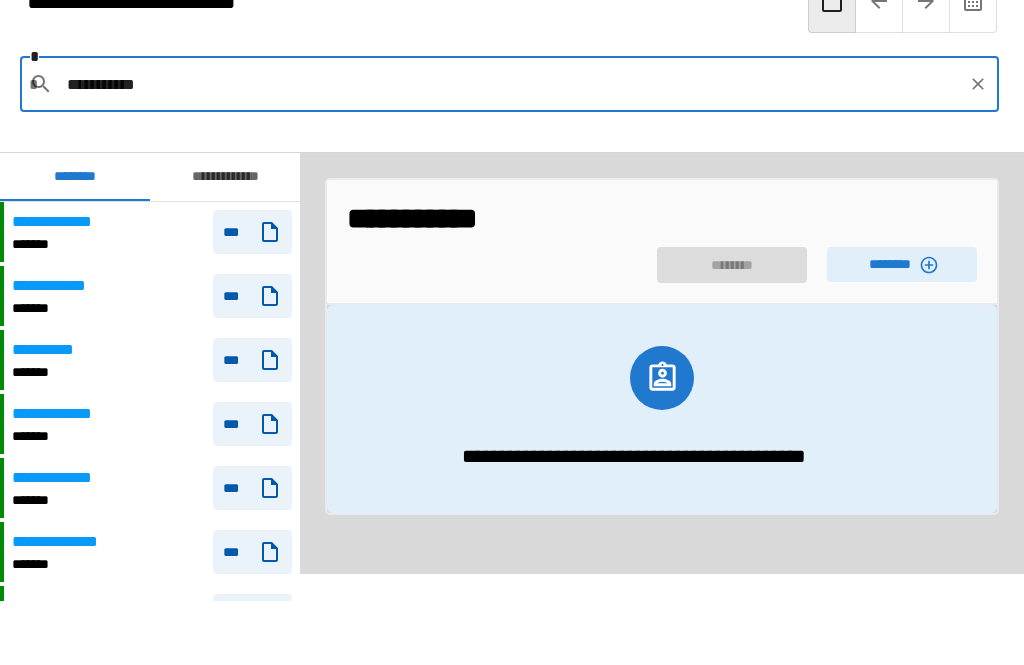 click 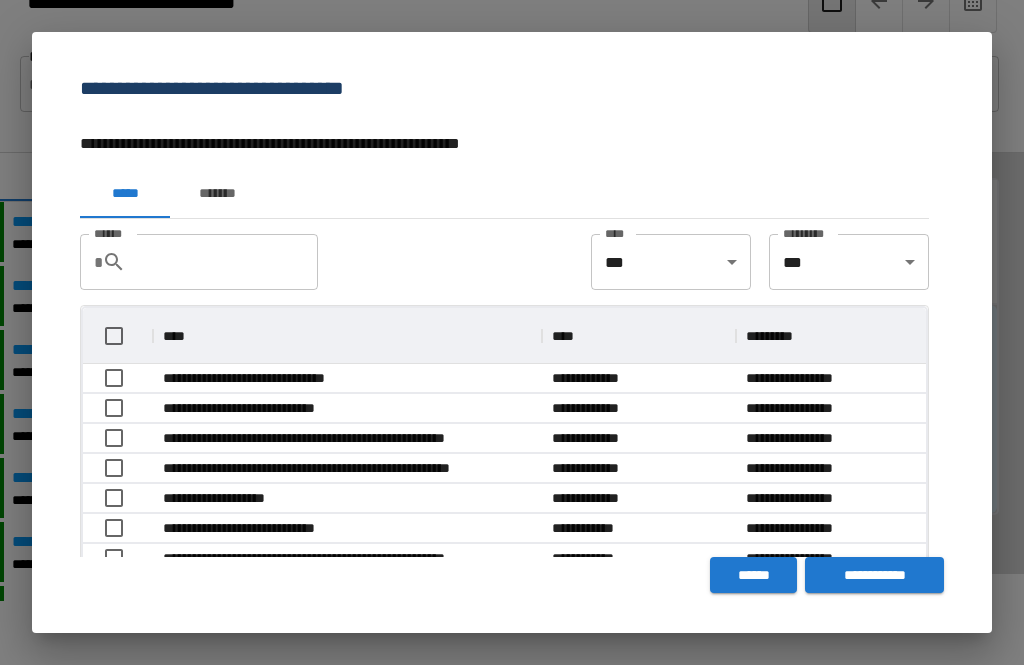 scroll, scrollTop: 356, scrollLeft: 843, axis: both 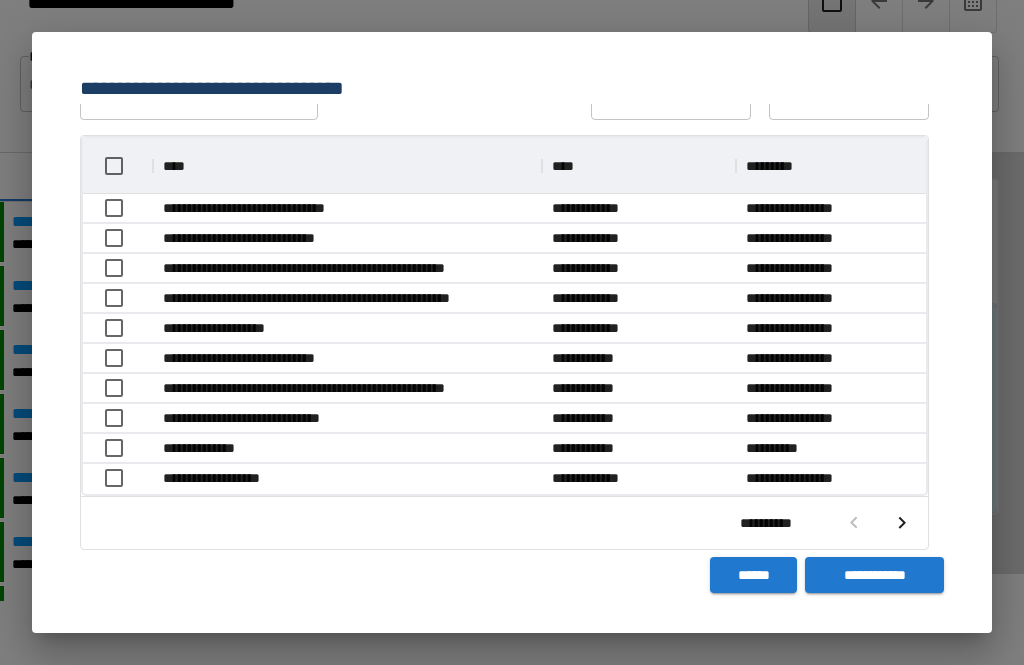 click 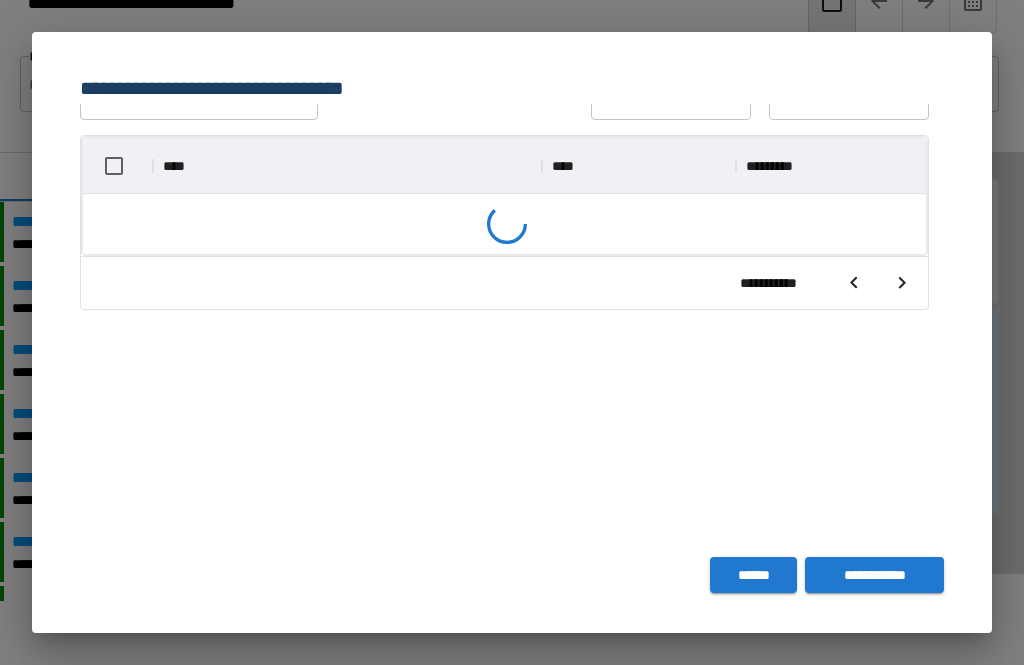 scroll, scrollTop: 356, scrollLeft: 843, axis: both 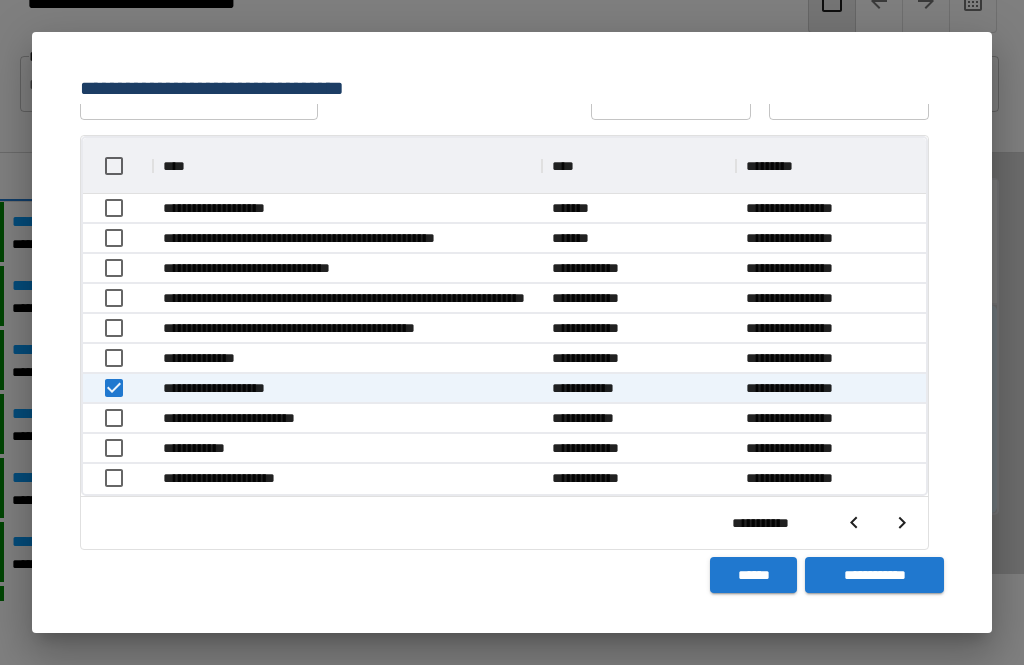 click on "**********" at bounding box center [874, 575] 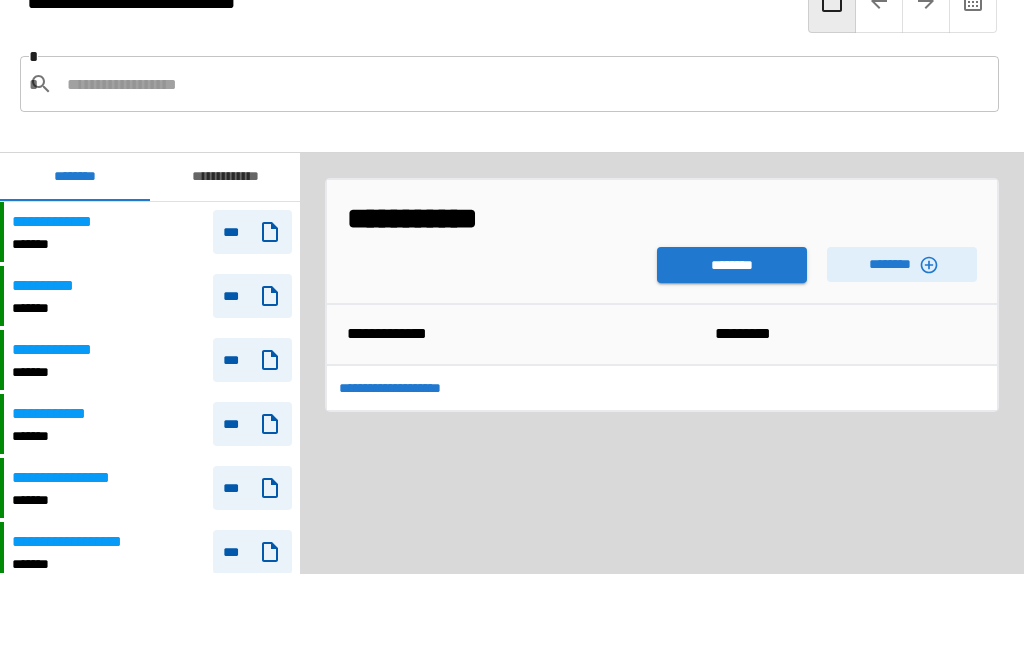 scroll, scrollTop: 1320, scrollLeft: 0, axis: vertical 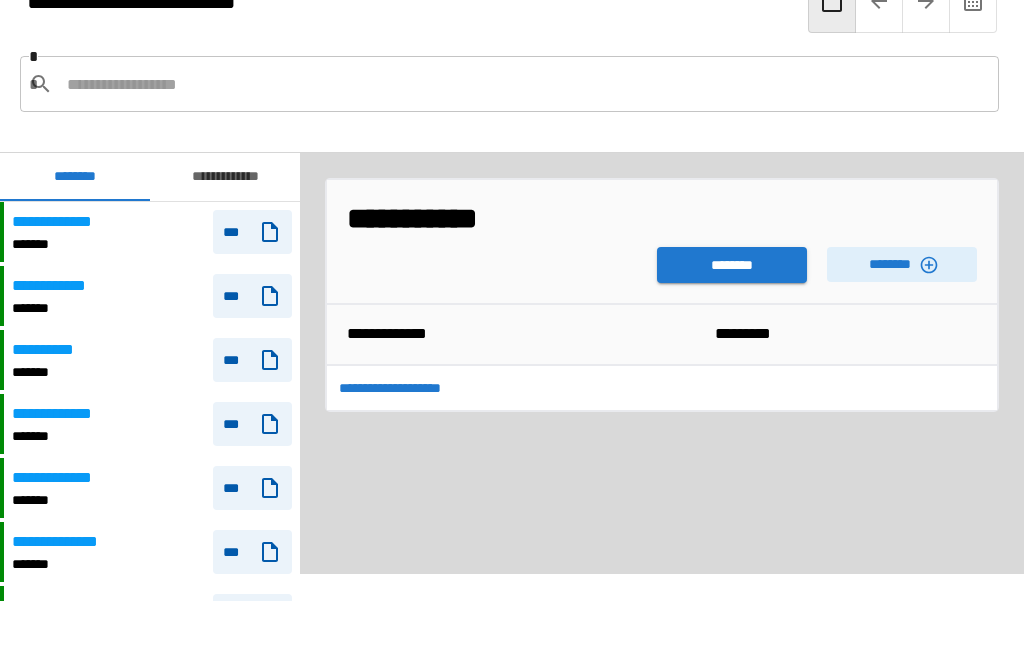 click on "********" at bounding box center [732, 265] 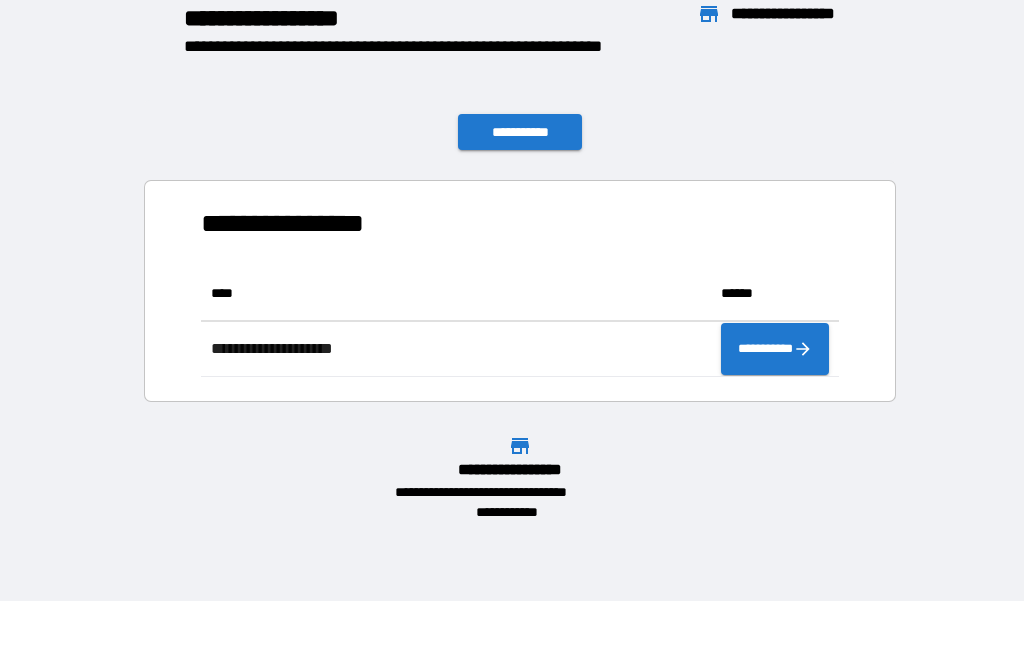 scroll, scrollTop: 111, scrollLeft: 638, axis: both 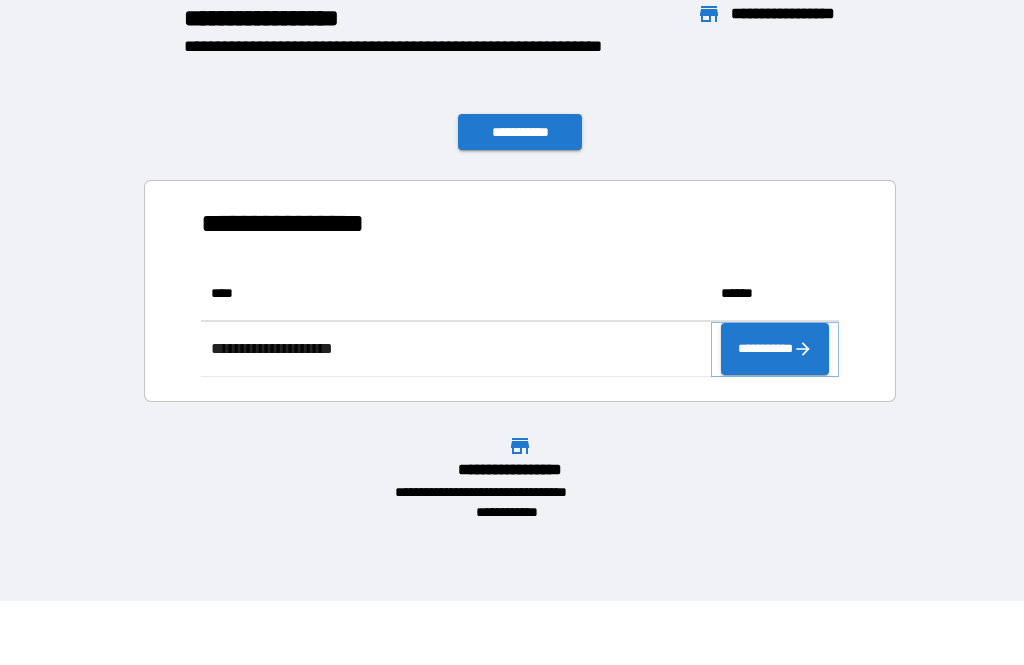 click on "**********" at bounding box center [775, 349] 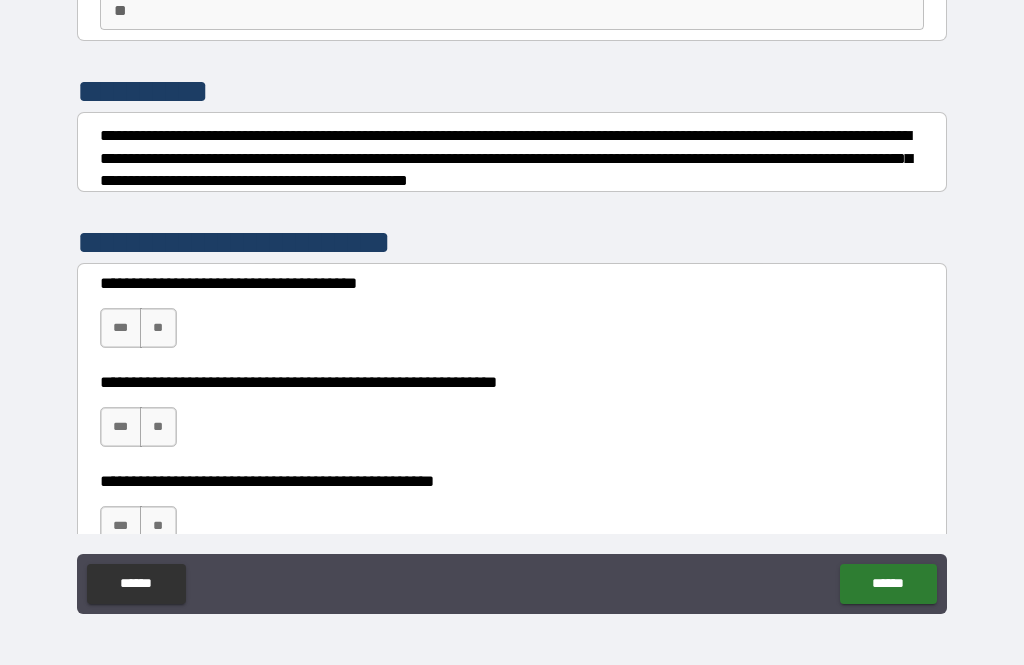 scroll, scrollTop: 207, scrollLeft: 0, axis: vertical 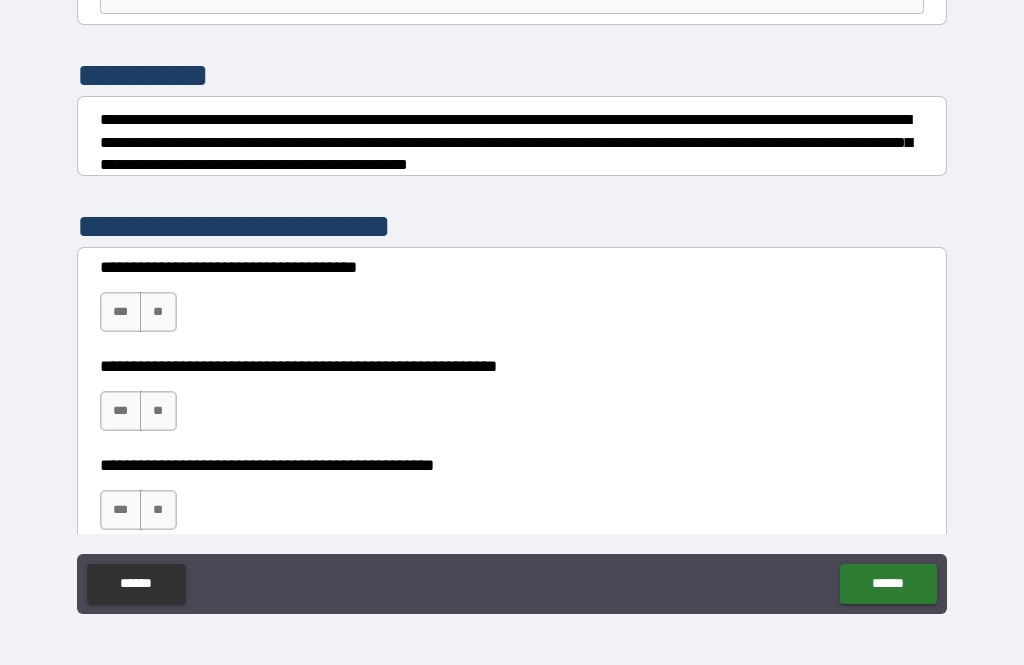 click on "***" at bounding box center (121, 312) 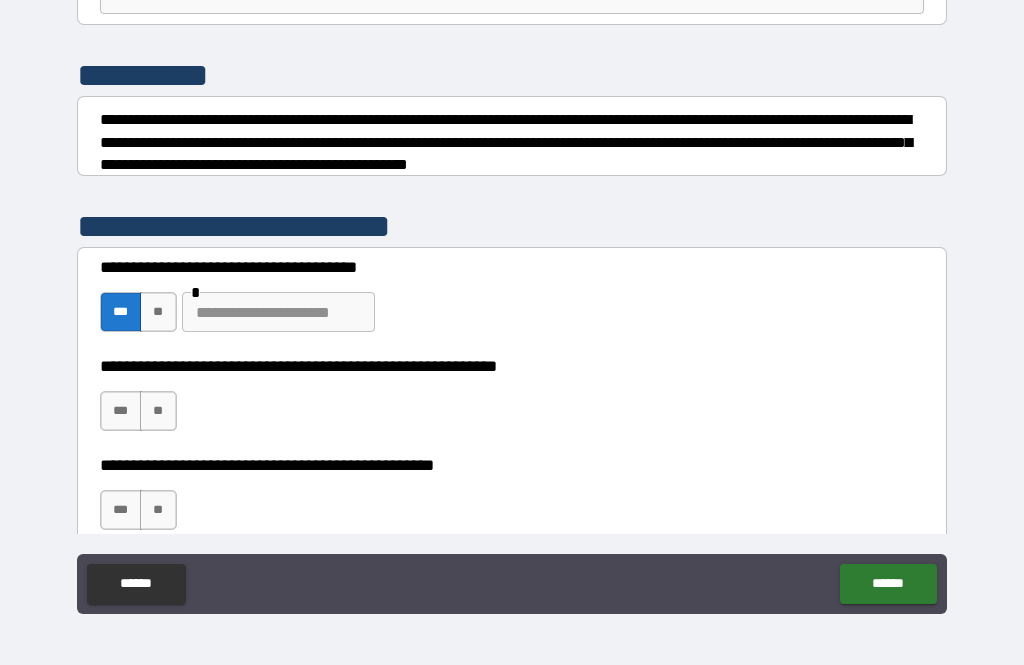 click on "***" at bounding box center [121, 411] 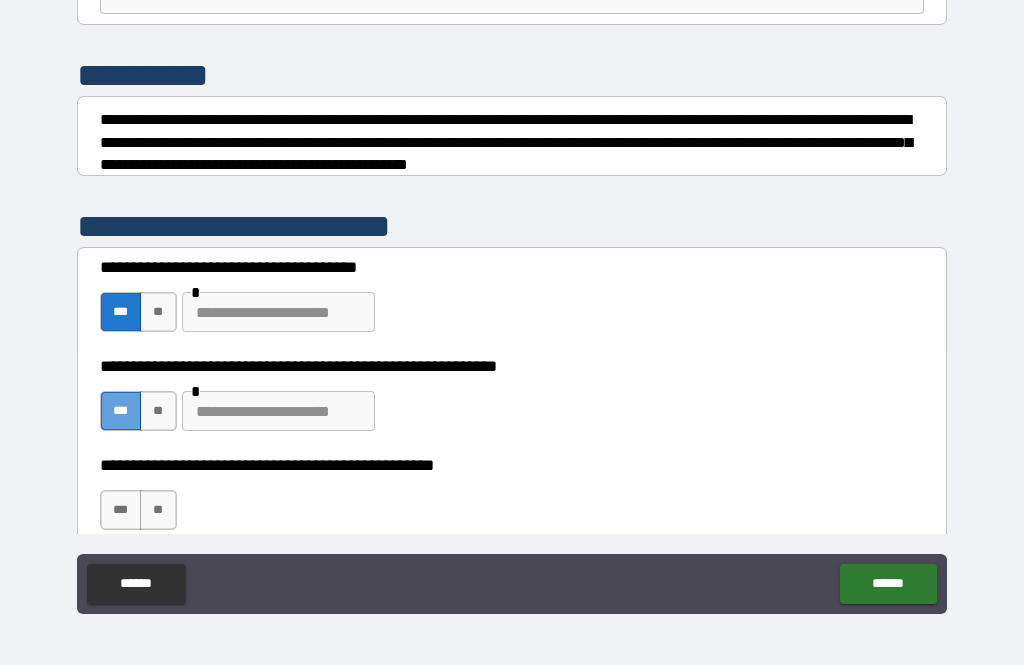 click on "***" at bounding box center [121, 411] 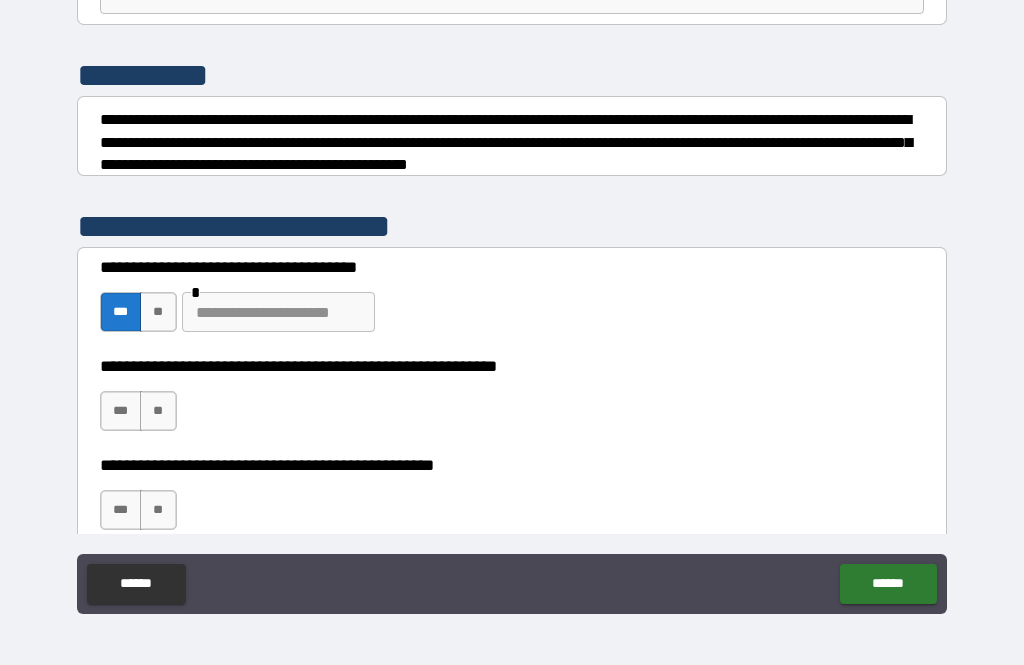 click on "**" at bounding box center [158, 510] 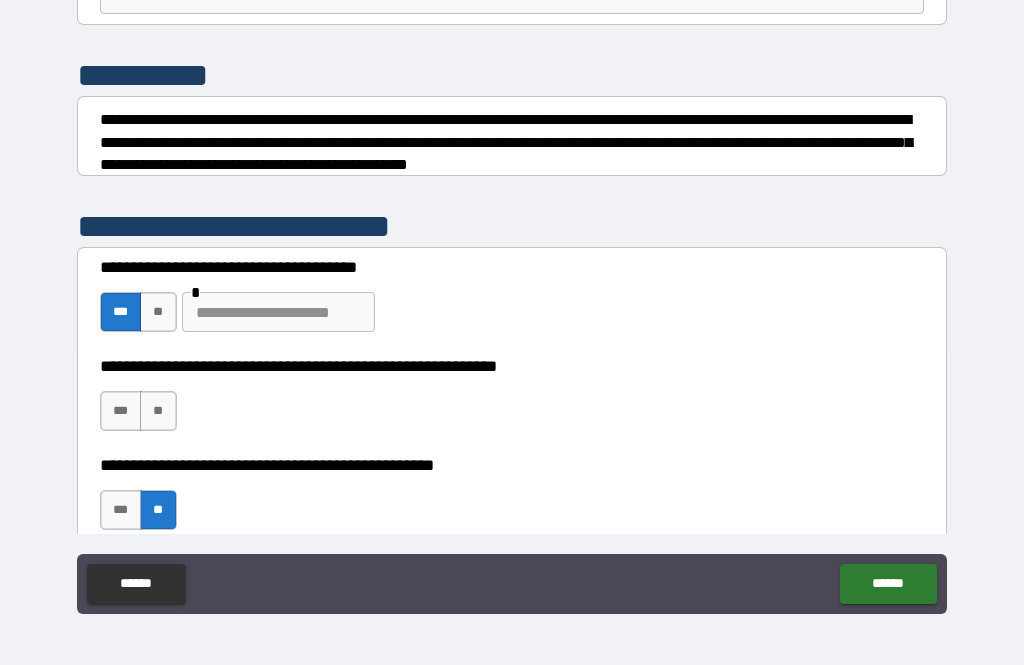 click at bounding box center (278, 312) 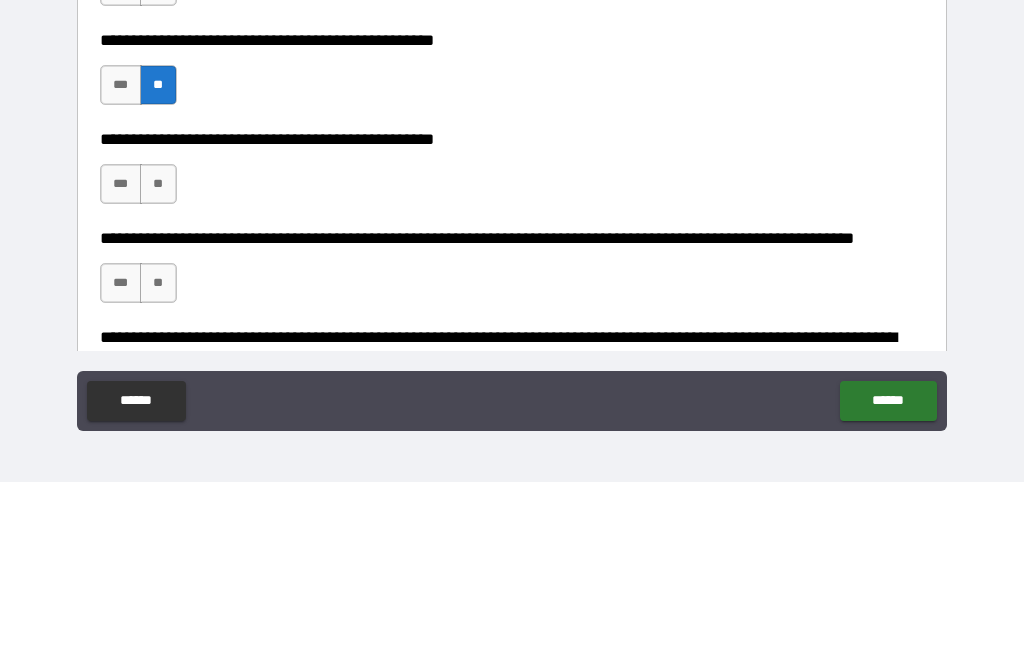 scroll, scrollTop: 452, scrollLeft: 0, axis: vertical 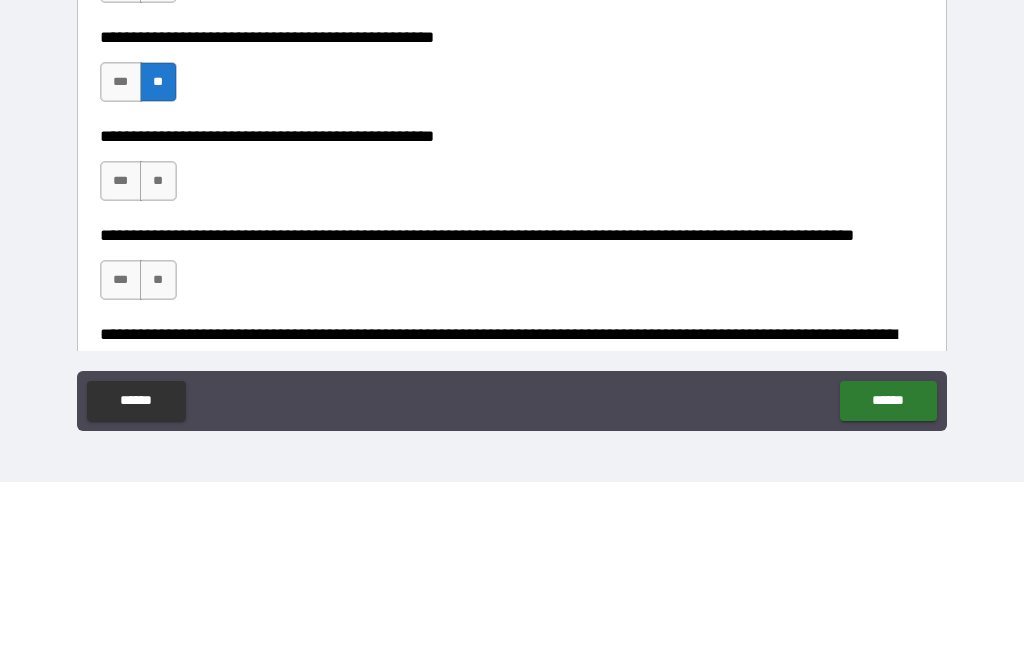 type on "***" 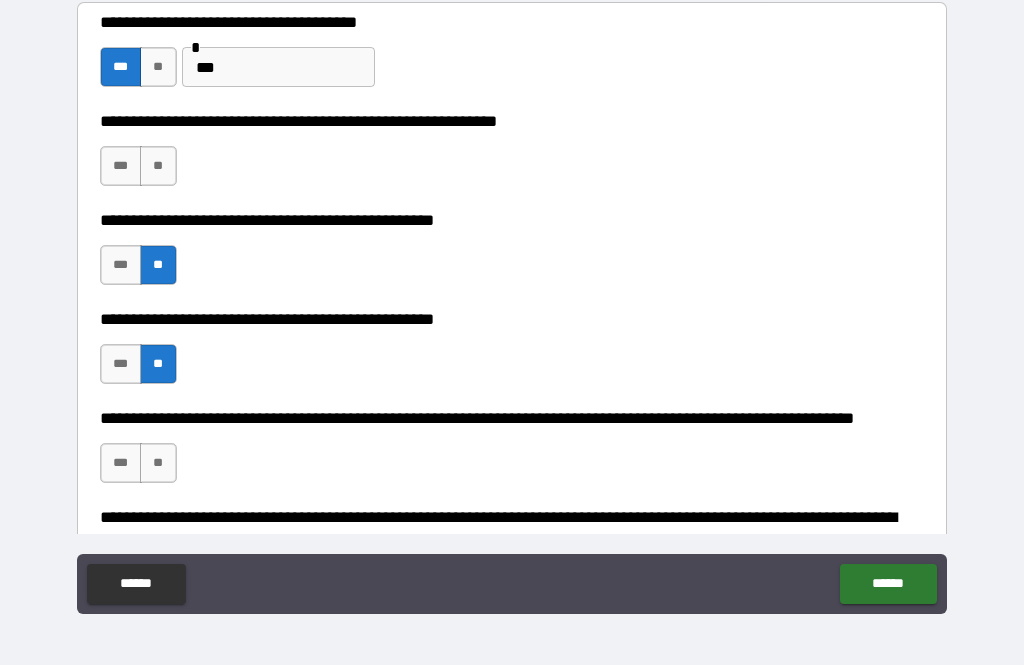 click on "**" at bounding box center (158, 463) 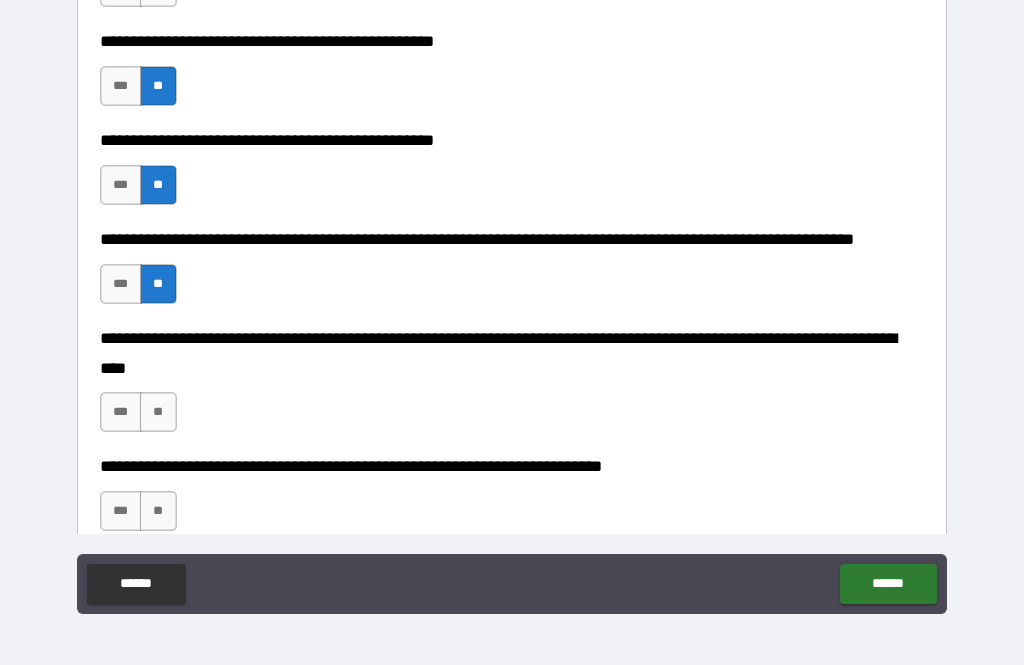 scroll, scrollTop: 633, scrollLeft: 0, axis: vertical 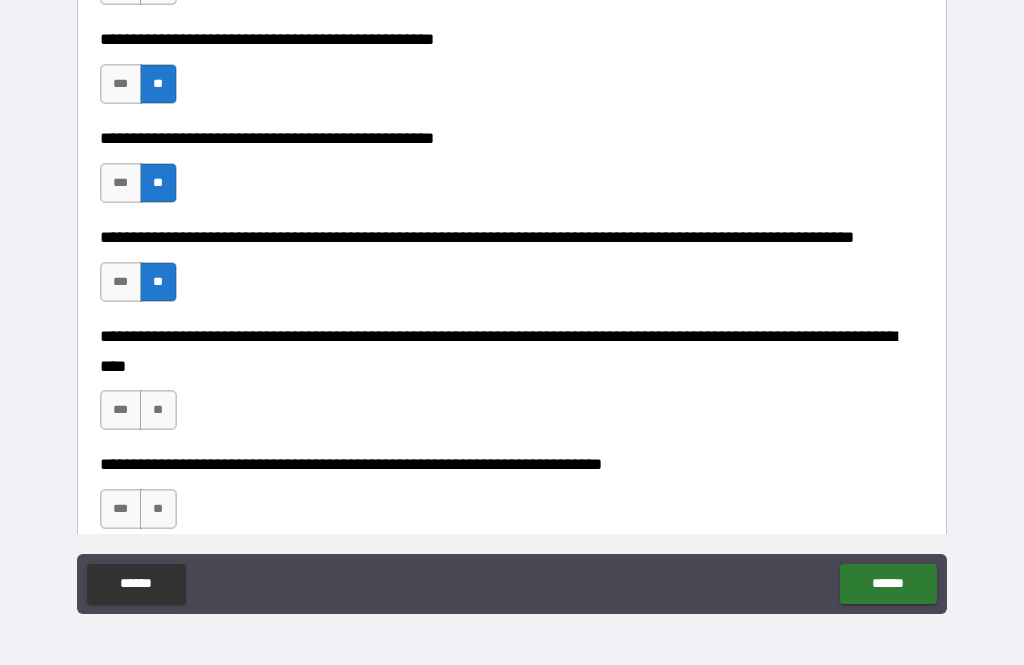 click on "**" at bounding box center (158, 410) 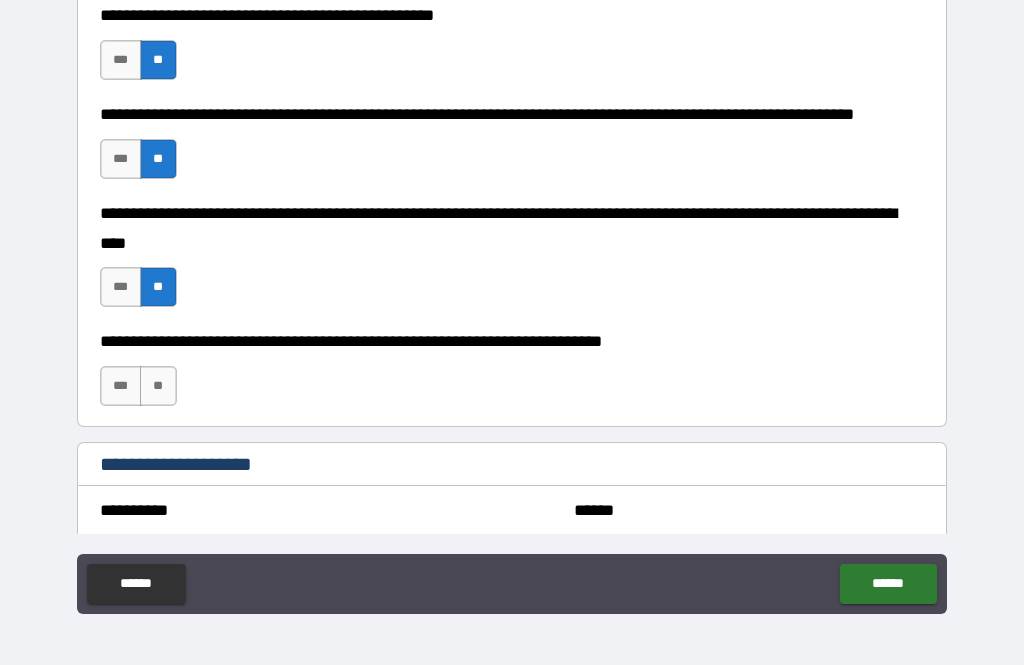 scroll, scrollTop: 770, scrollLeft: 0, axis: vertical 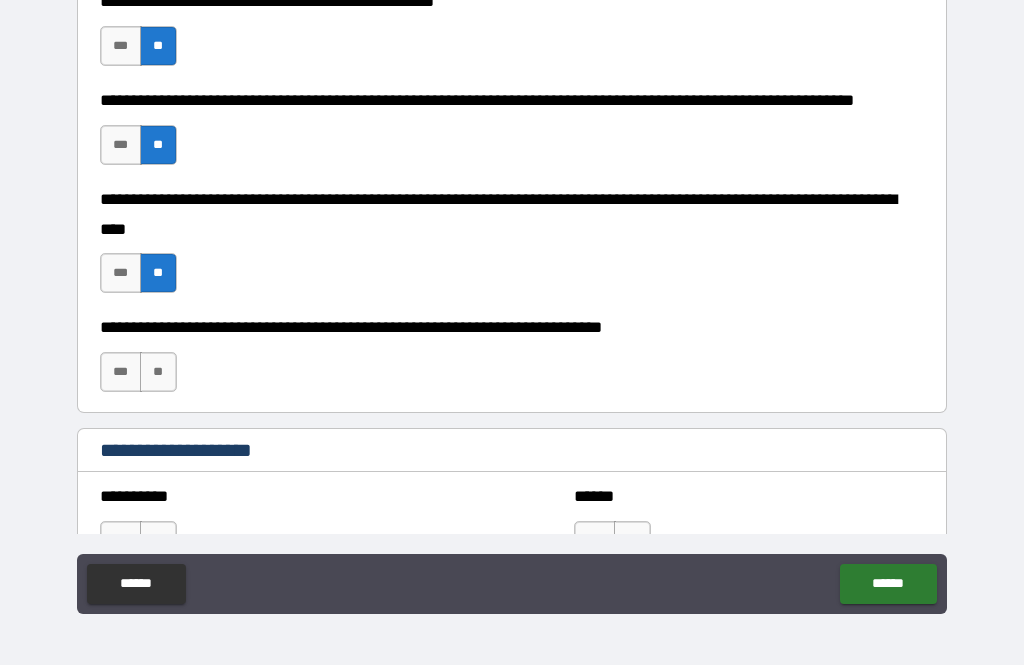 click on "**" at bounding box center [158, 372] 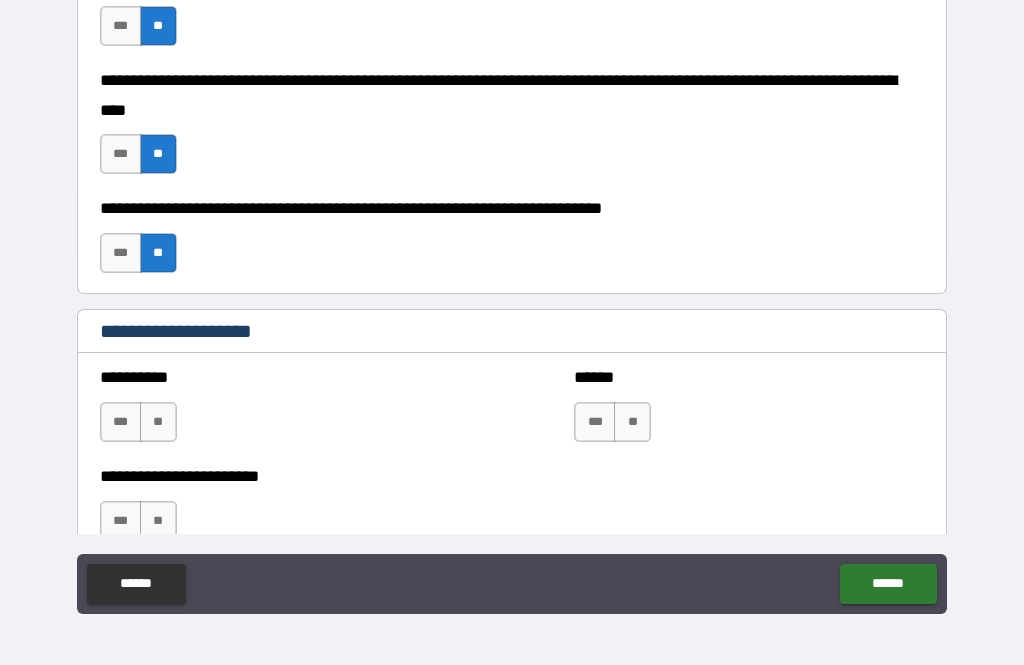scroll, scrollTop: 904, scrollLeft: 0, axis: vertical 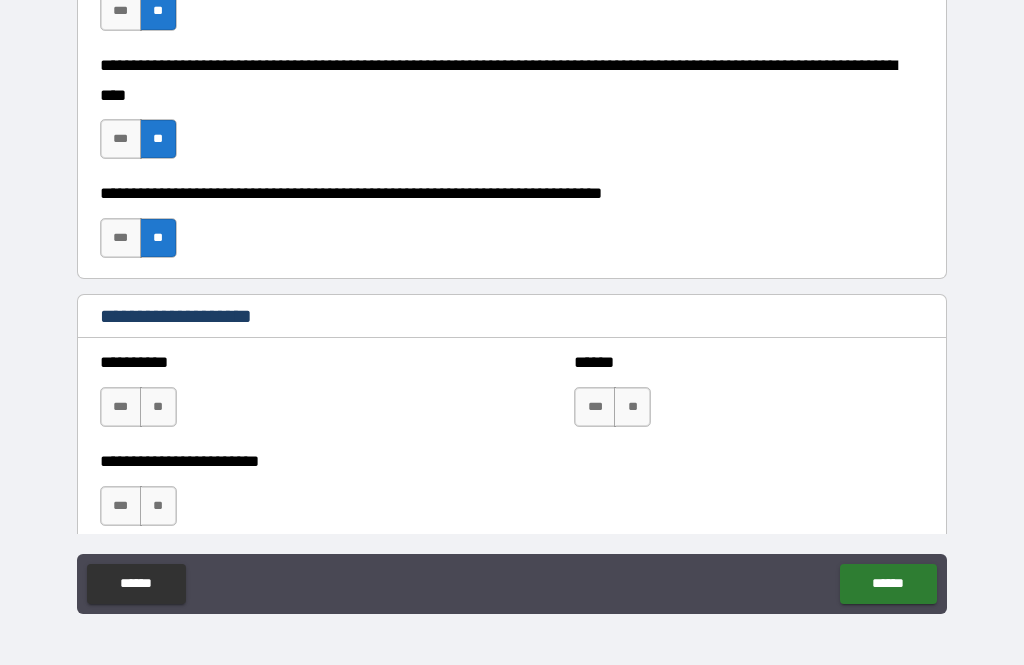 click on "**" at bounding box center (158, 407) 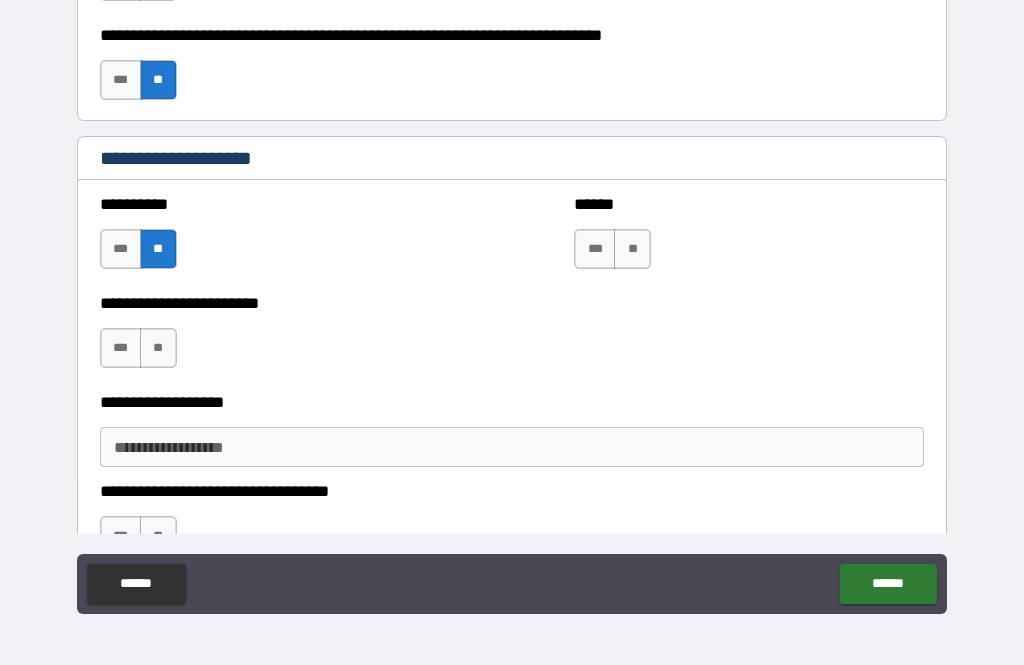 scroll, scrollTop: 1086, scrollLeft: 0, axis: vertical 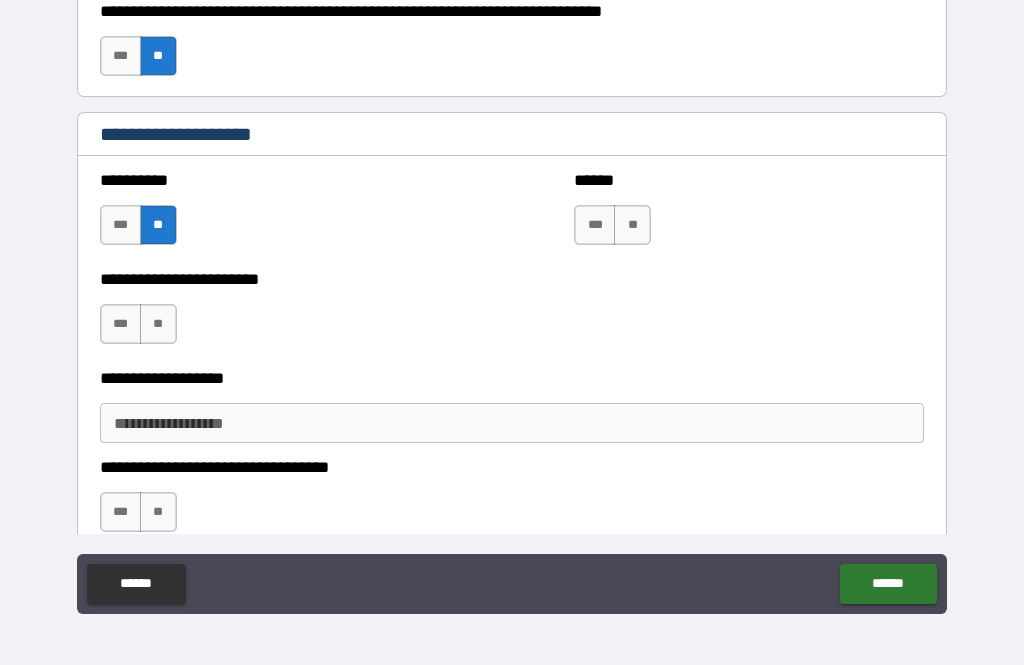 click on "**" at bounding box center [632, 225] 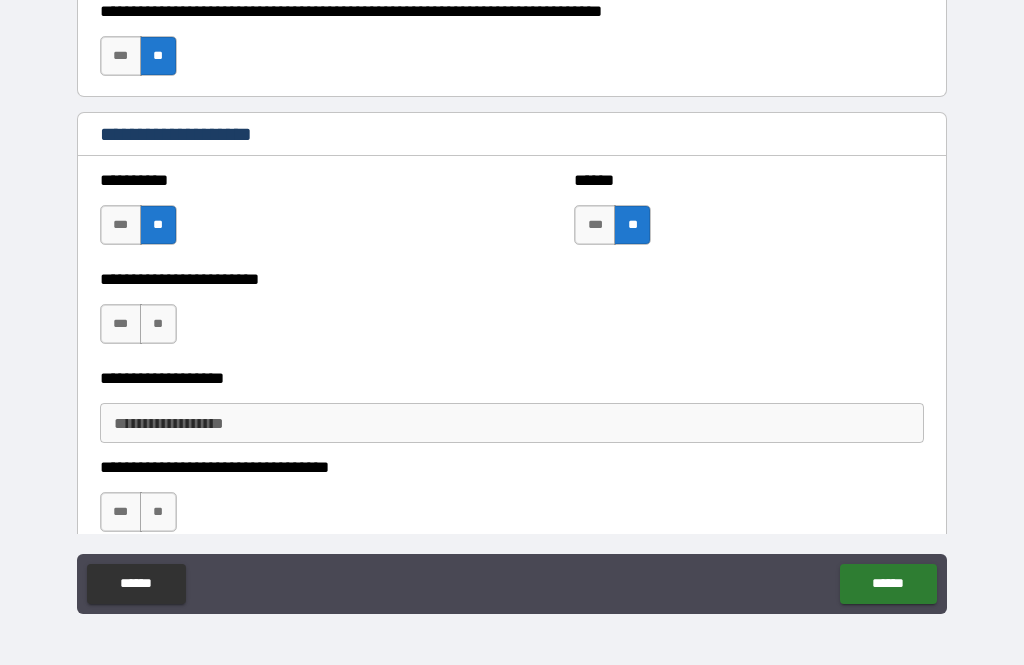 click on "**" at bounding box center (158, 324) 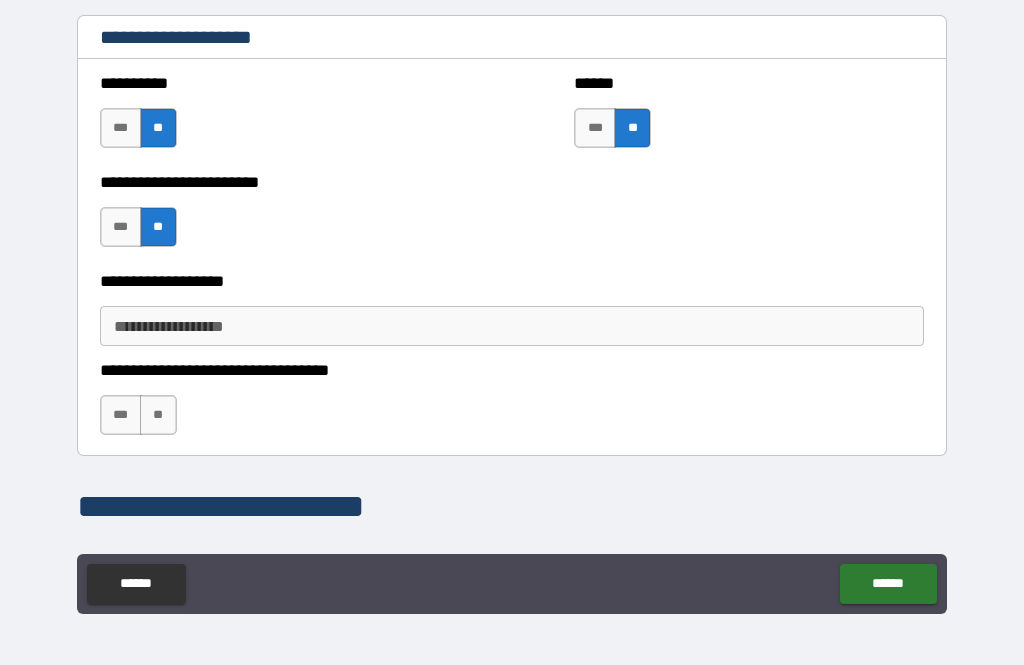 scroll, scrollTop: 1230, scrollLeft: 0, axis: vertical 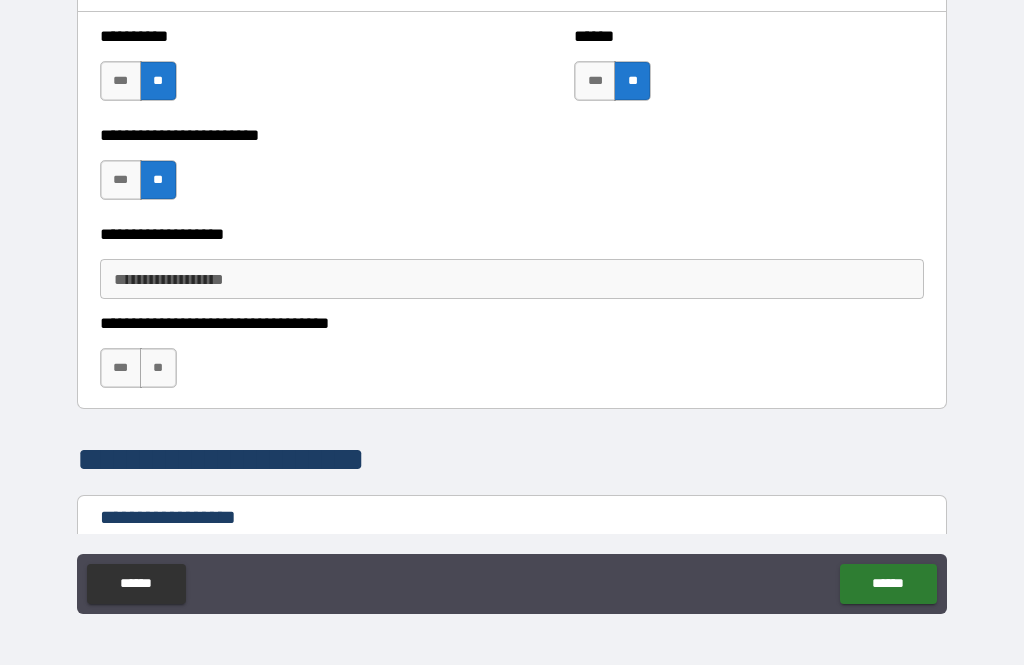 click on "**" at bounding box center [158, 368] 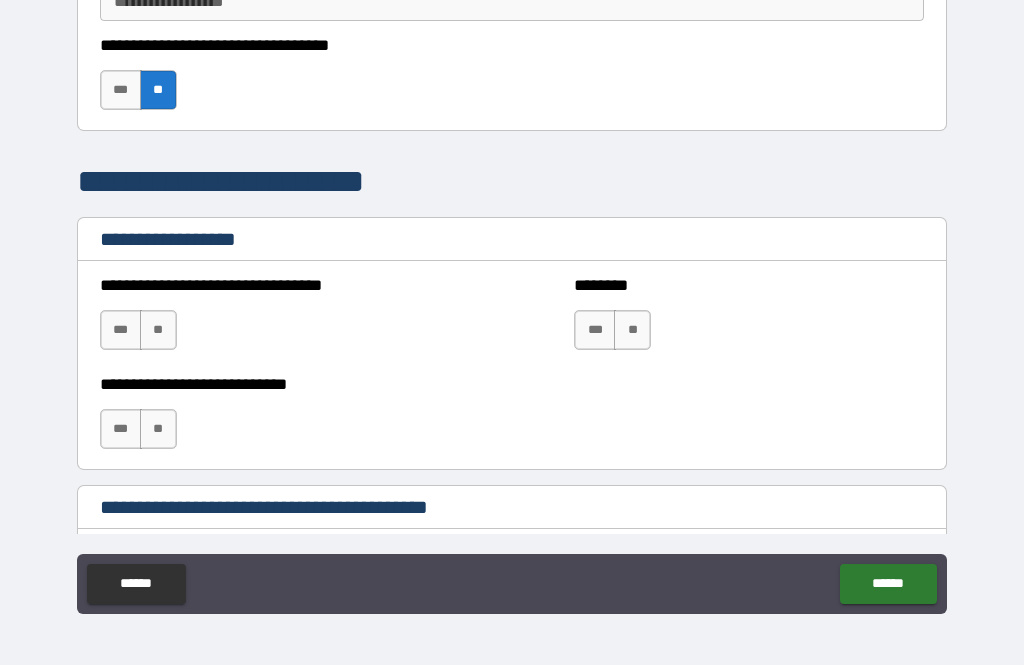 scroll, scrollTop: 1525, scrollLeft: 0, axis: vertical 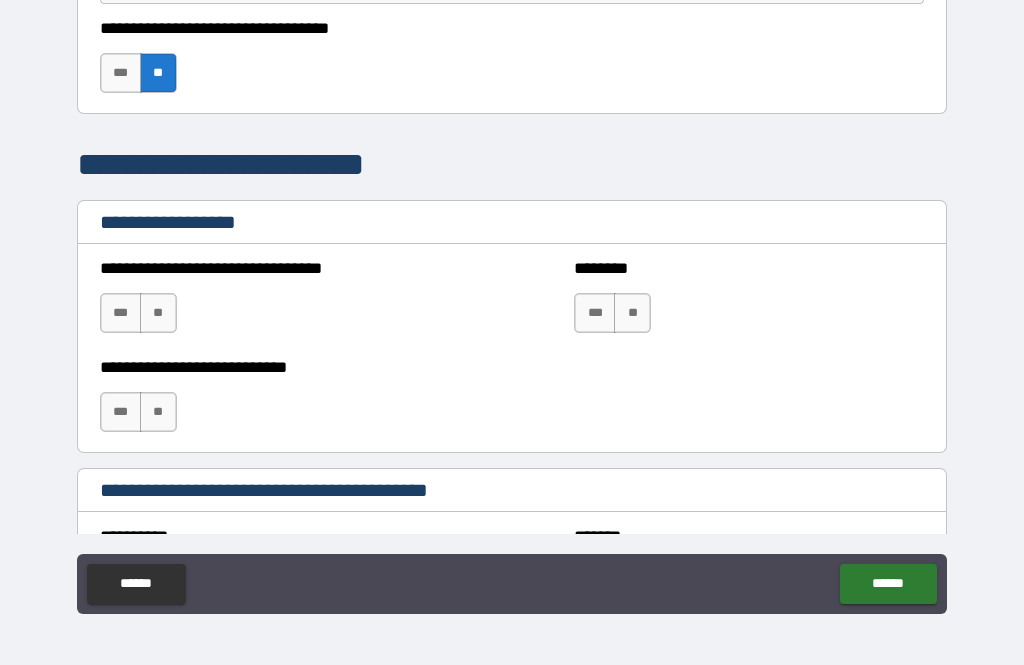click on "**********" at bounding box center (275, 303) 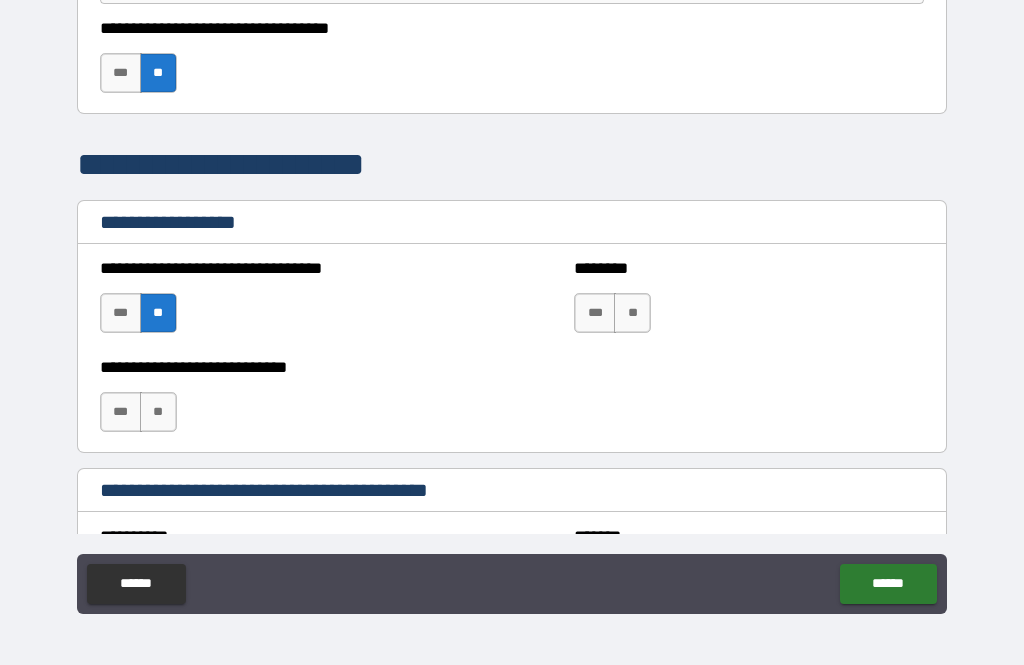 click on "**" at bounding box center (158, 412) 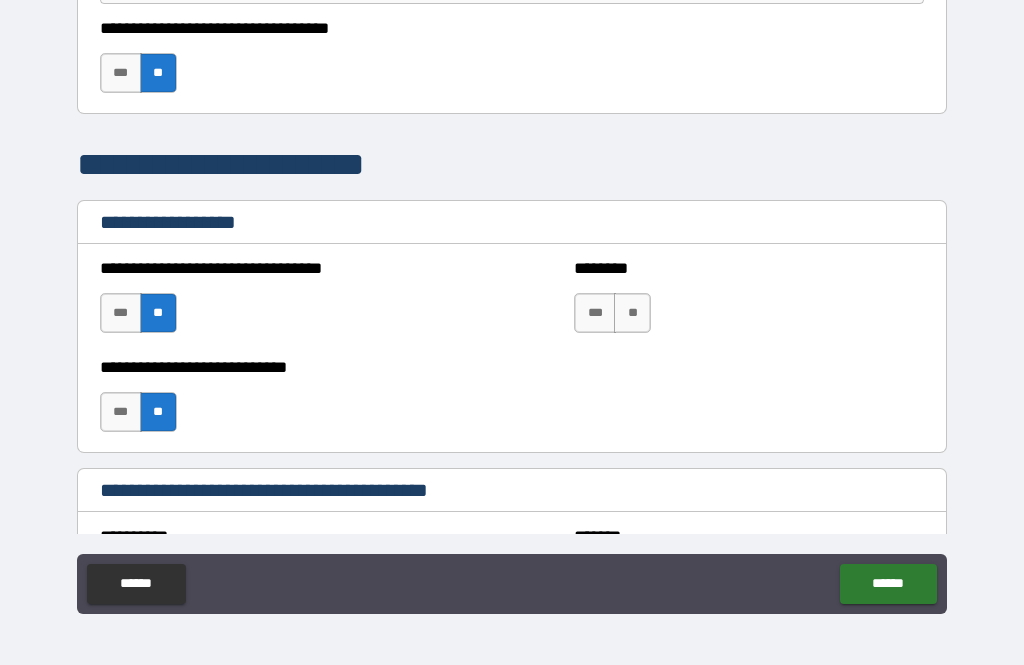 click on "**" at bounding box center [632, 313] 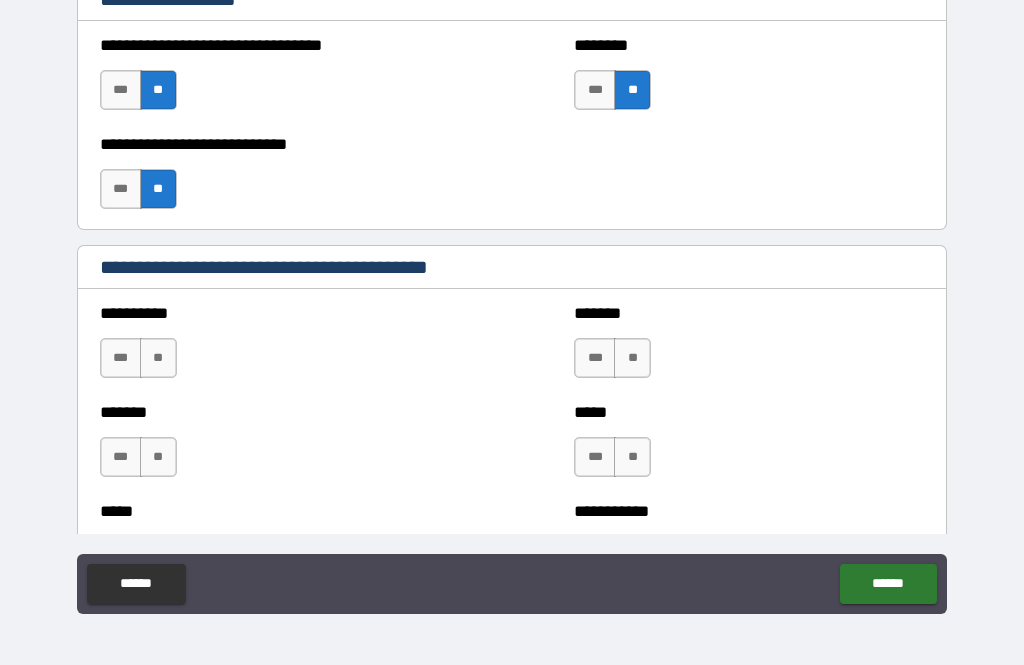 scroll, scrollTop: 1769, scrollLeft: 0, axis: vertical 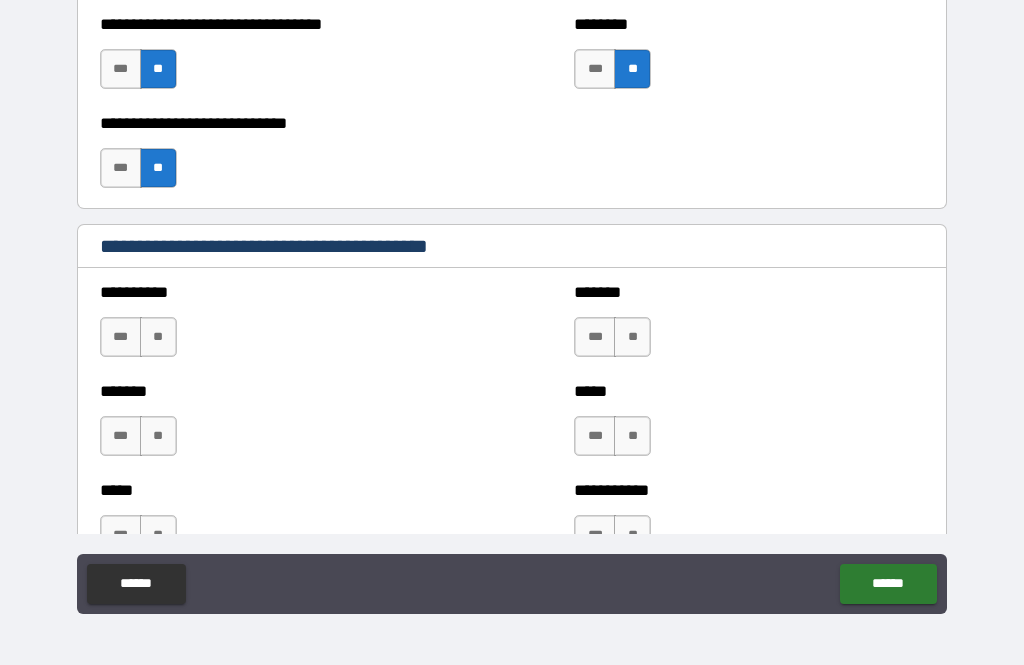 click on "***" at bounding box center [121, 337] 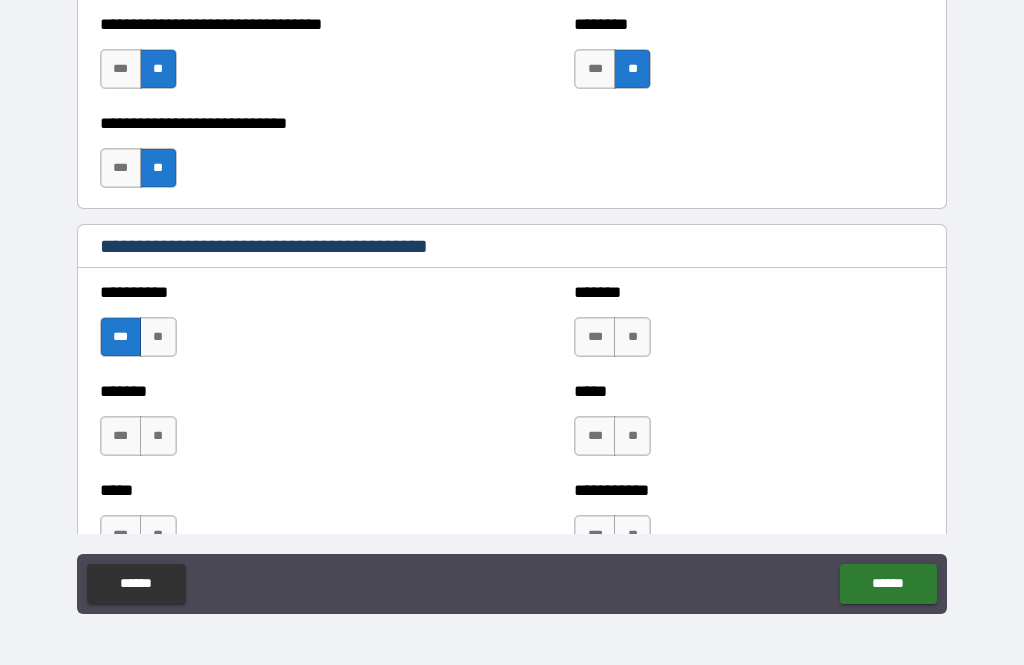 click on "**" at bounding box center (632, 337) 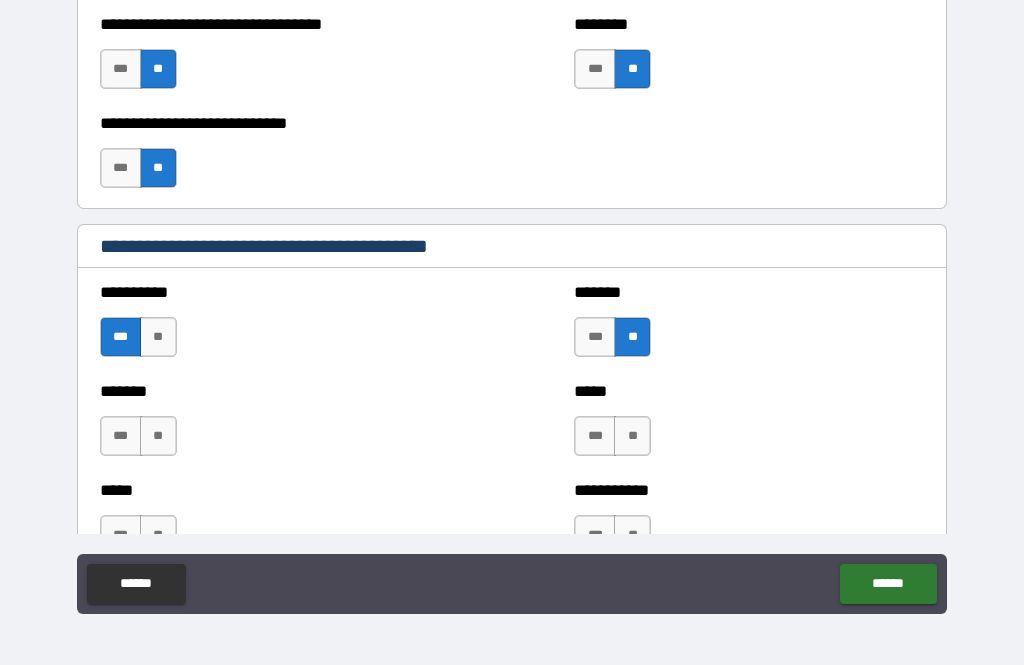 click on "**" at bounding box center [632, 436] 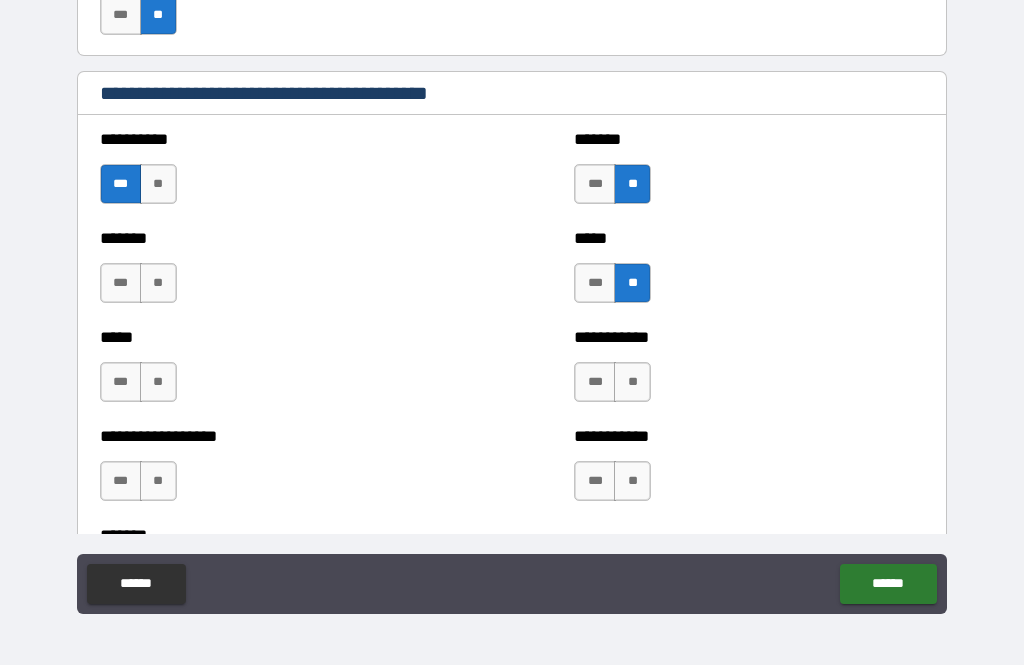 scroll, scrollTop: 1923, scrollLeft: 0, axis: vertical 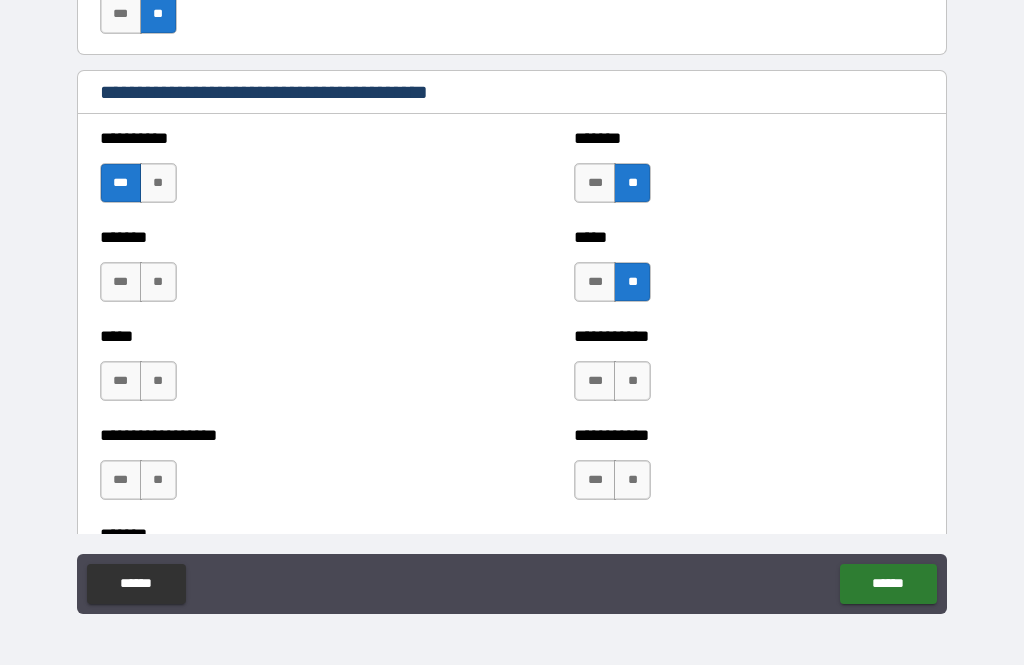 click on "**" at bounding box center (158, 282) 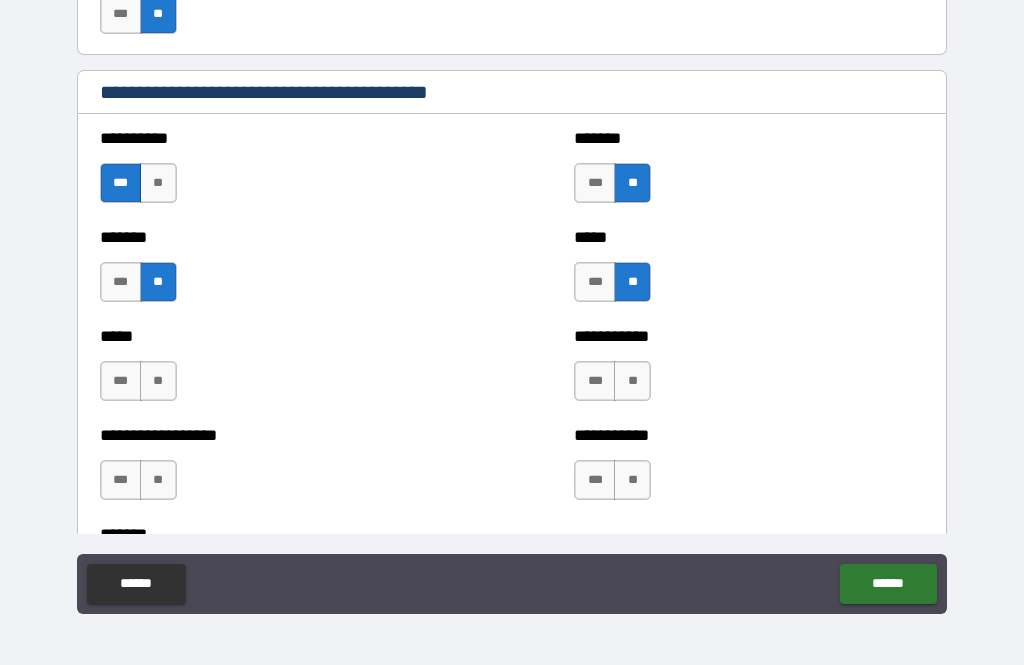 click on "**" at bounding box center [158, 381] 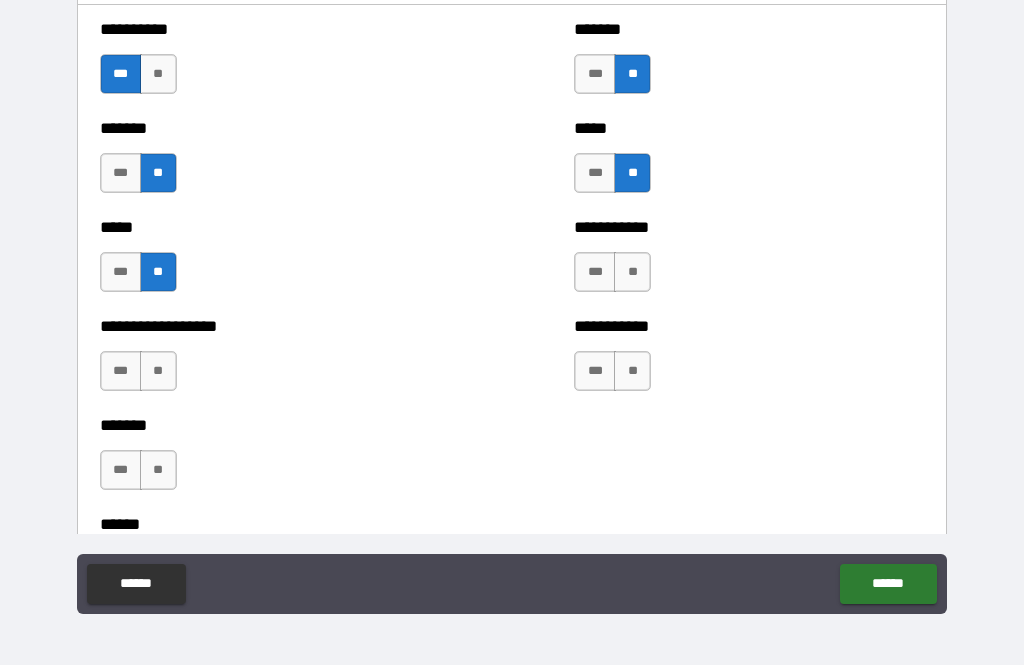 scroll, scrollTop: 2040, scrollLeft: 0, axis: vertical 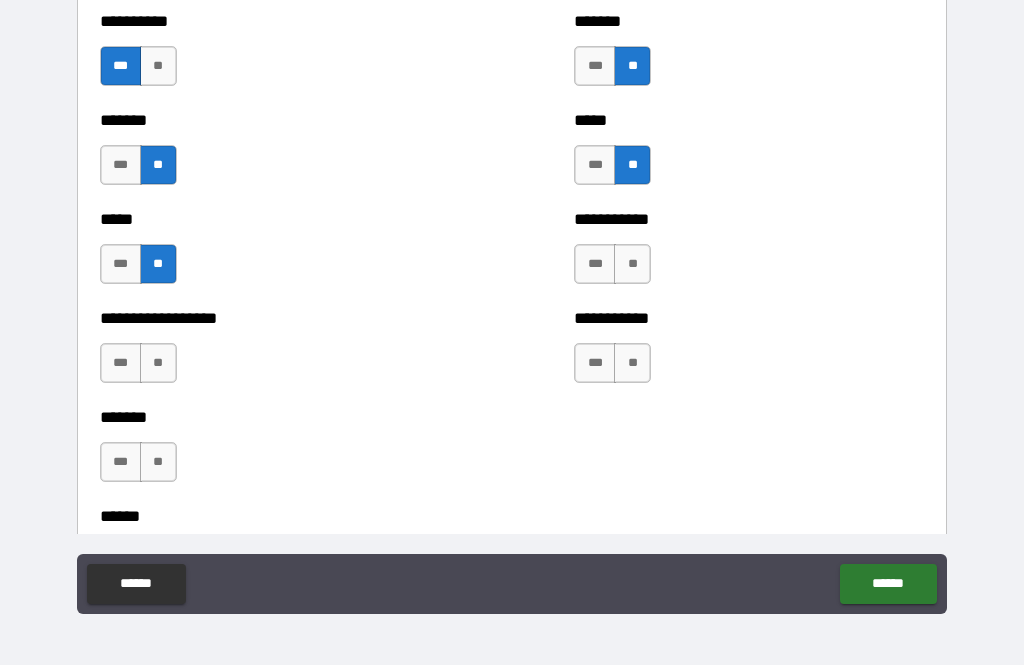 click on "**" at bounding box center [632, 264] 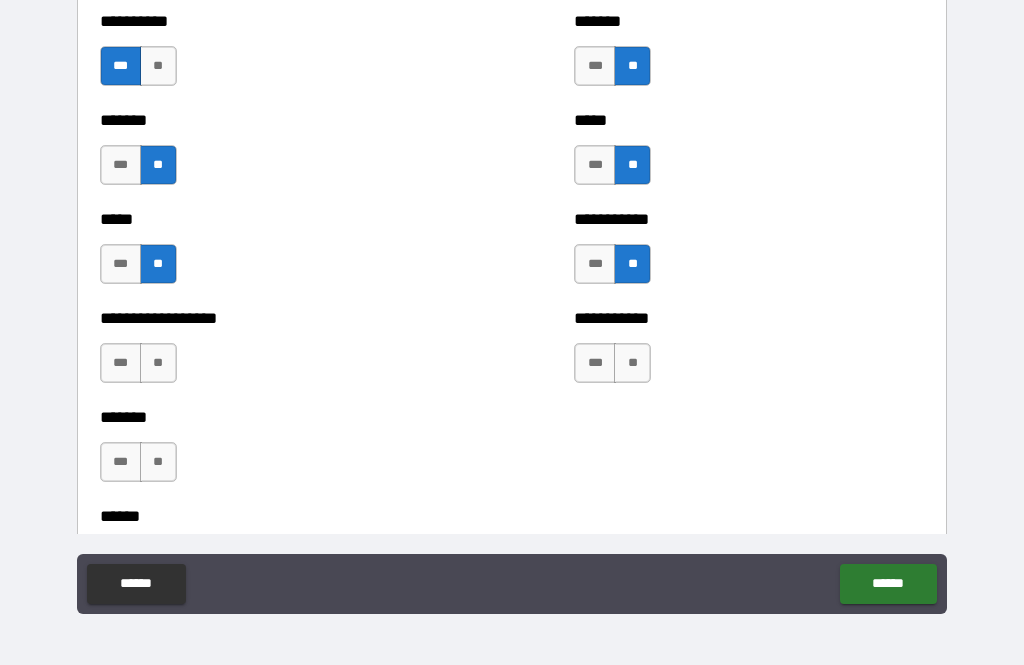 click on "**" at bounding box center [632, 363] 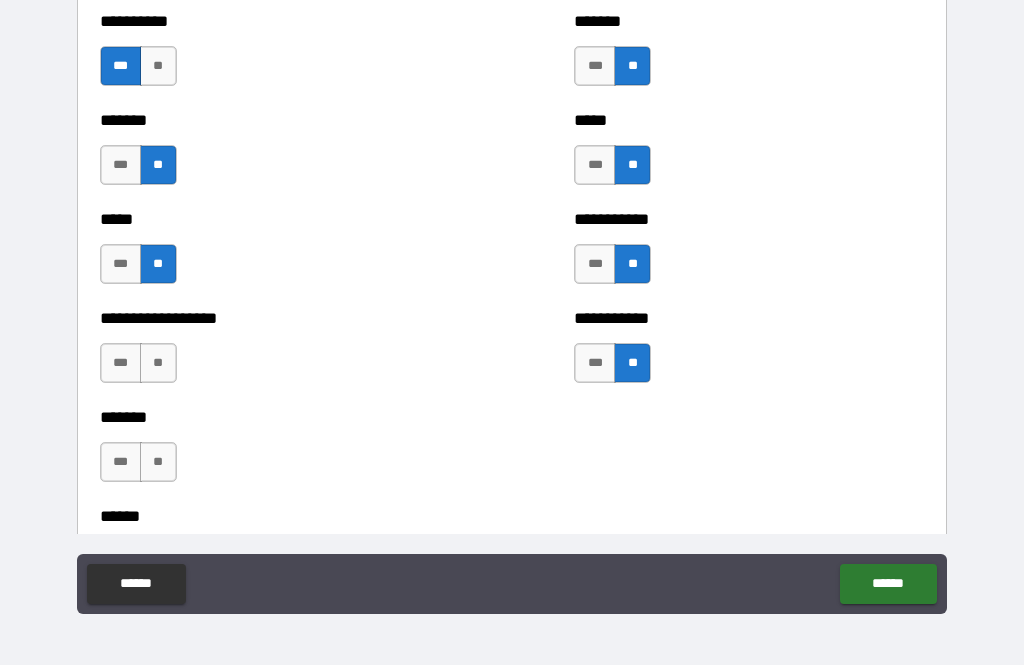 click on "**" at bounding box center [158, 363] 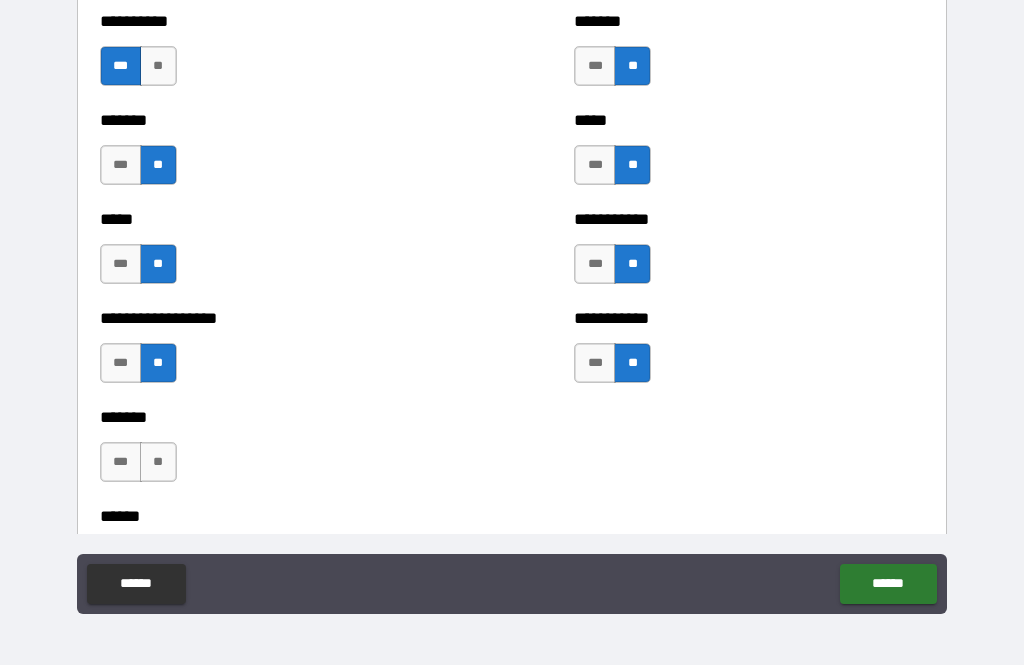 click on "**" at bounding box center [158, 462] 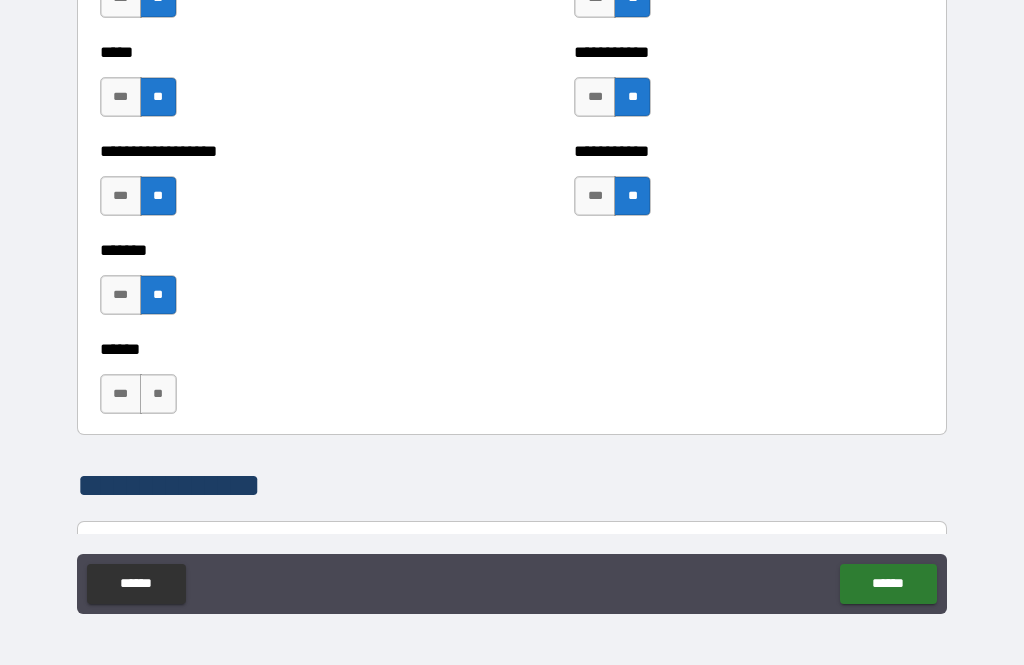 scroll, scrollTop: 2212, scrollLeft: 0, axis: vertical 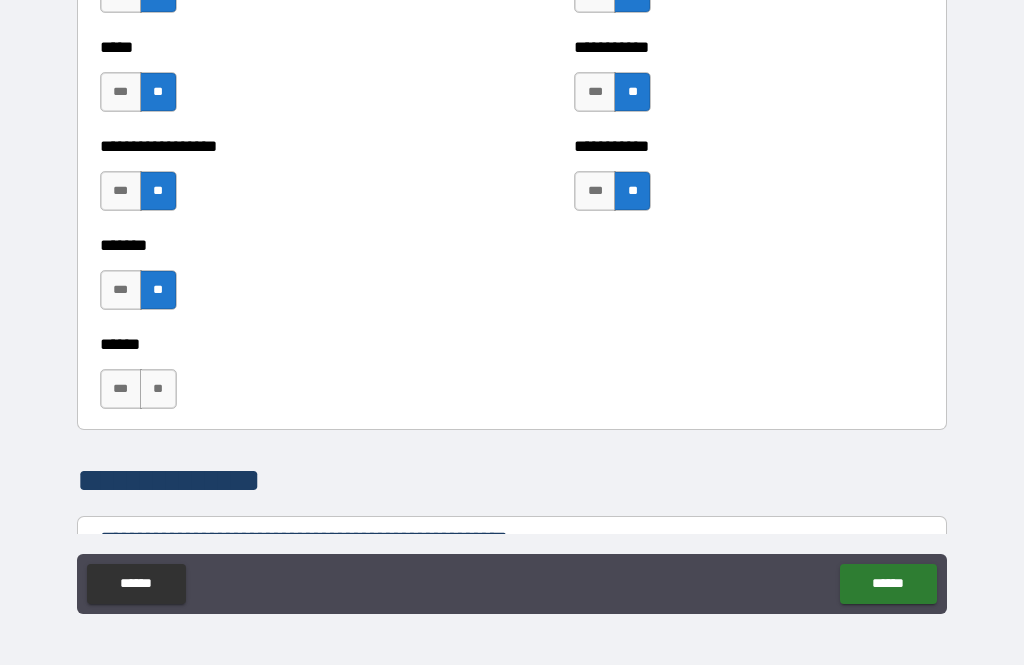 click on "***" at bounding box center [121, 389] 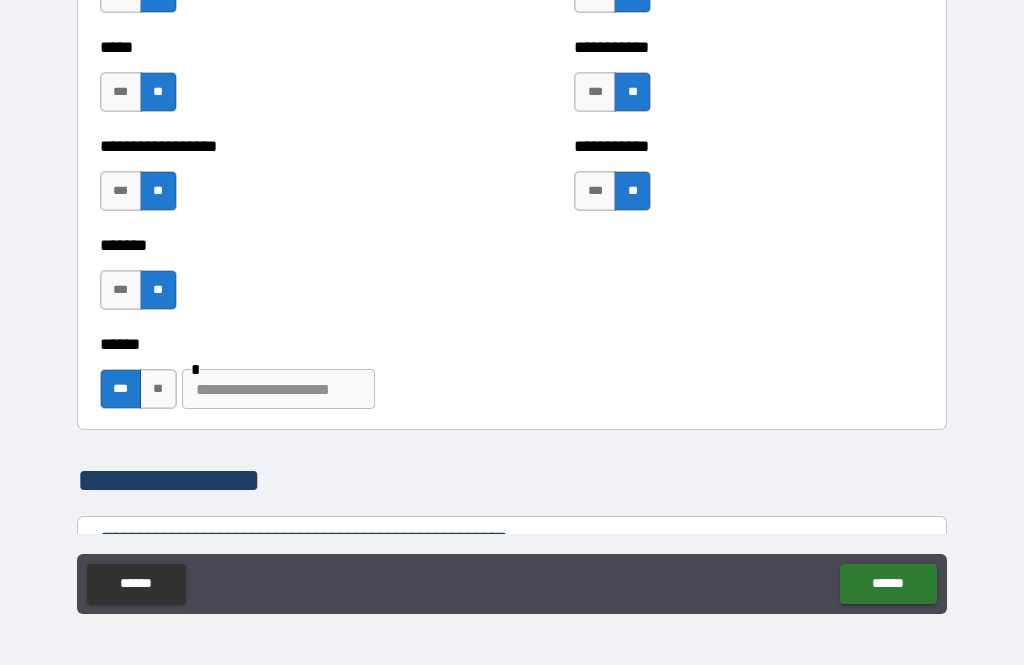click at bounding box center [278, 389] 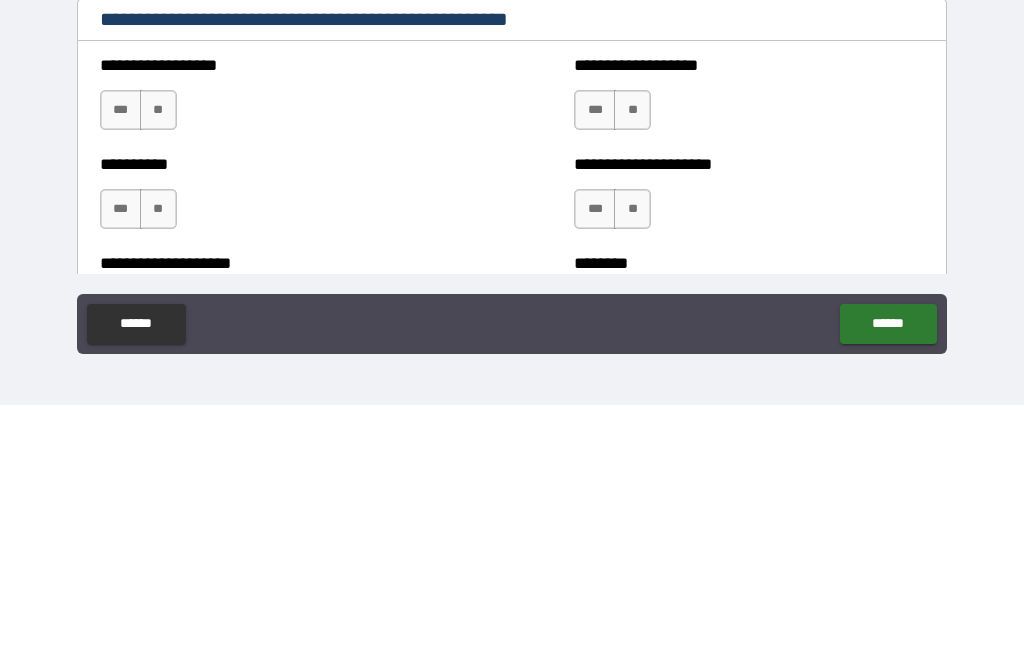 scroll, scrollTop: 2473, scrollLeft: 0, axis: vertical 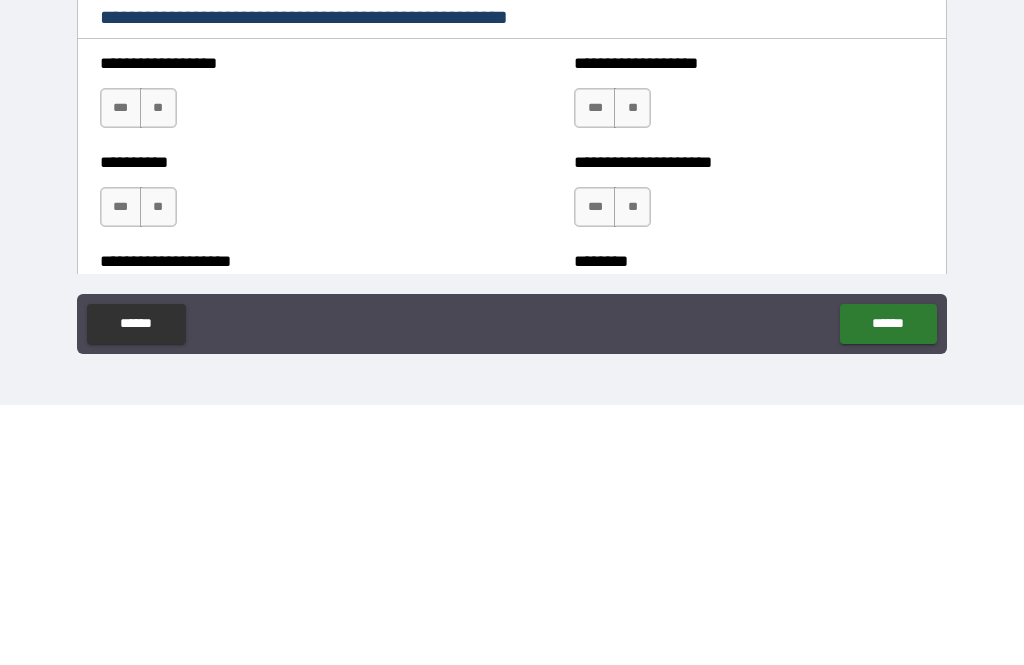 type on "**********" 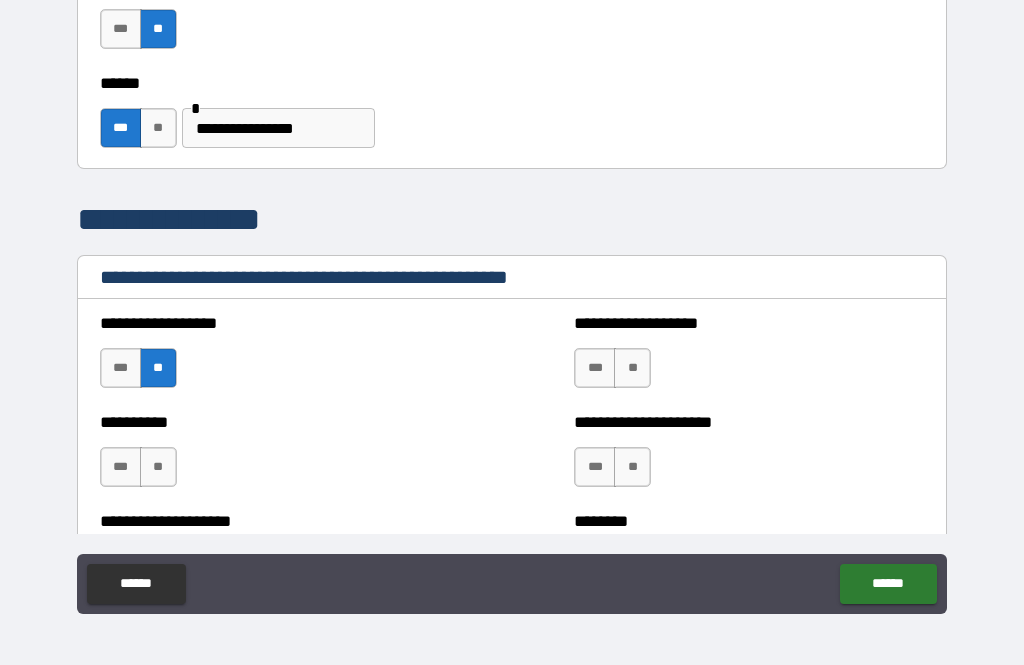 click on "**" at bounding box center (632, 368) 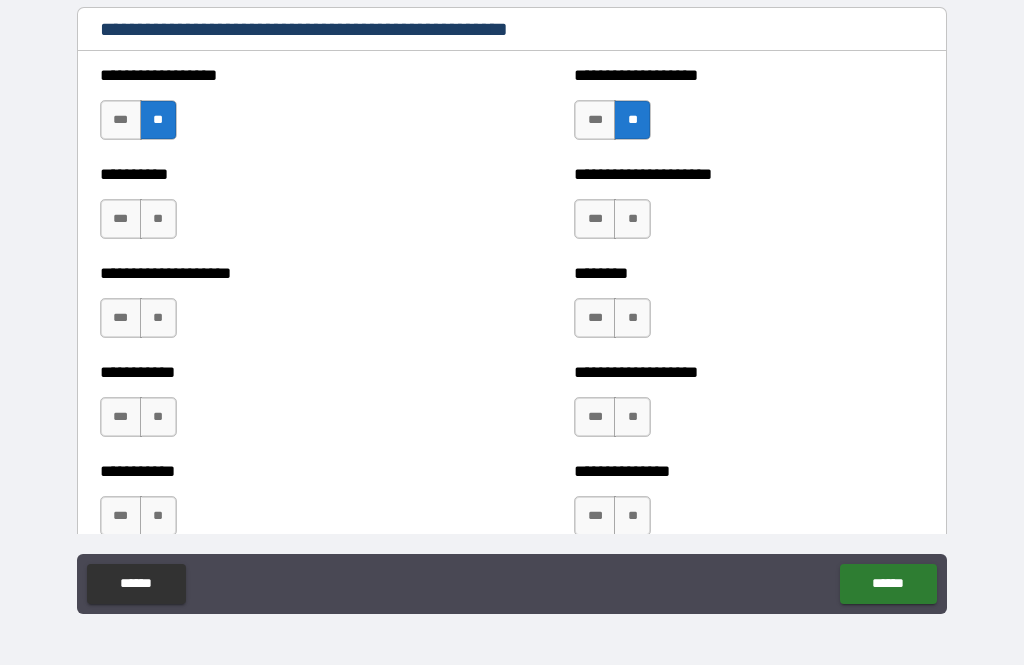 scroll, scrollTop: 2725, scrollLeft: 0, axis: vertical 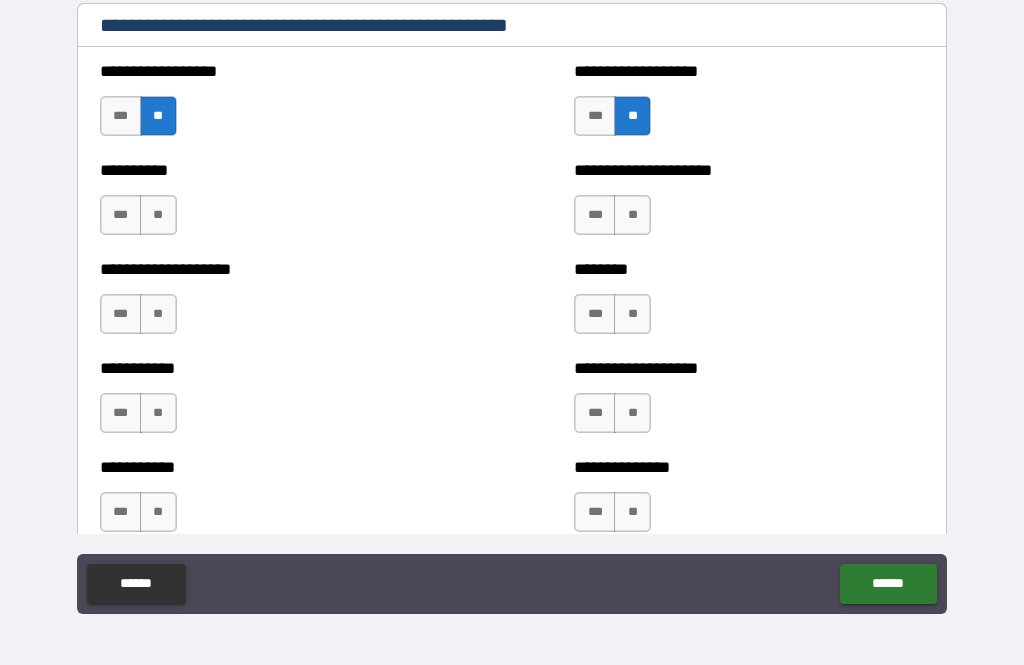 click on "**" at bounding box center [158, 215] 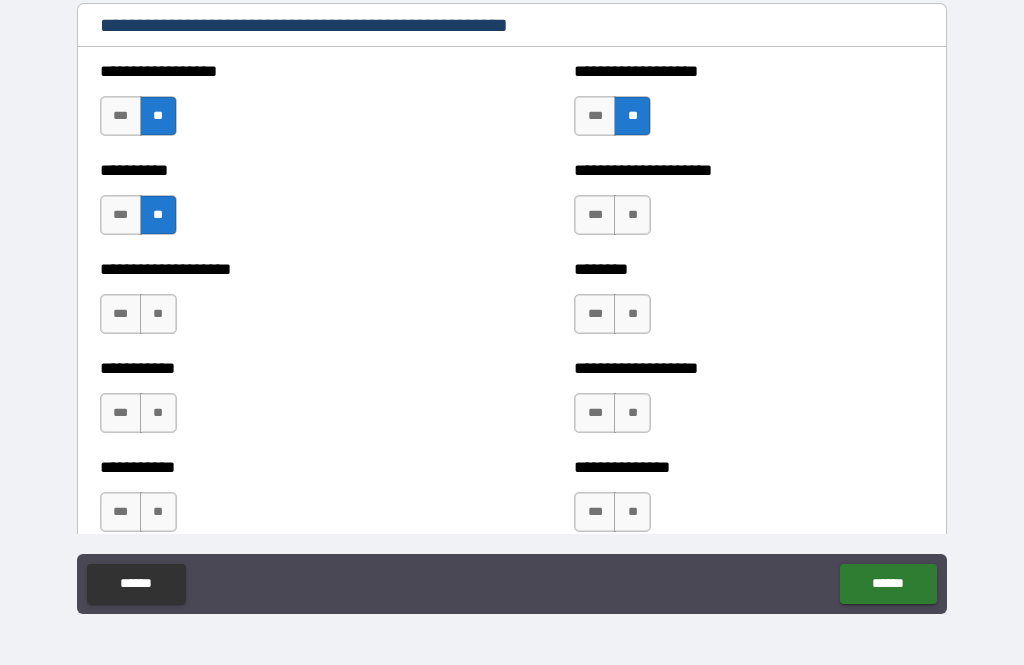 click on "**" at bounding box center (632, 215) 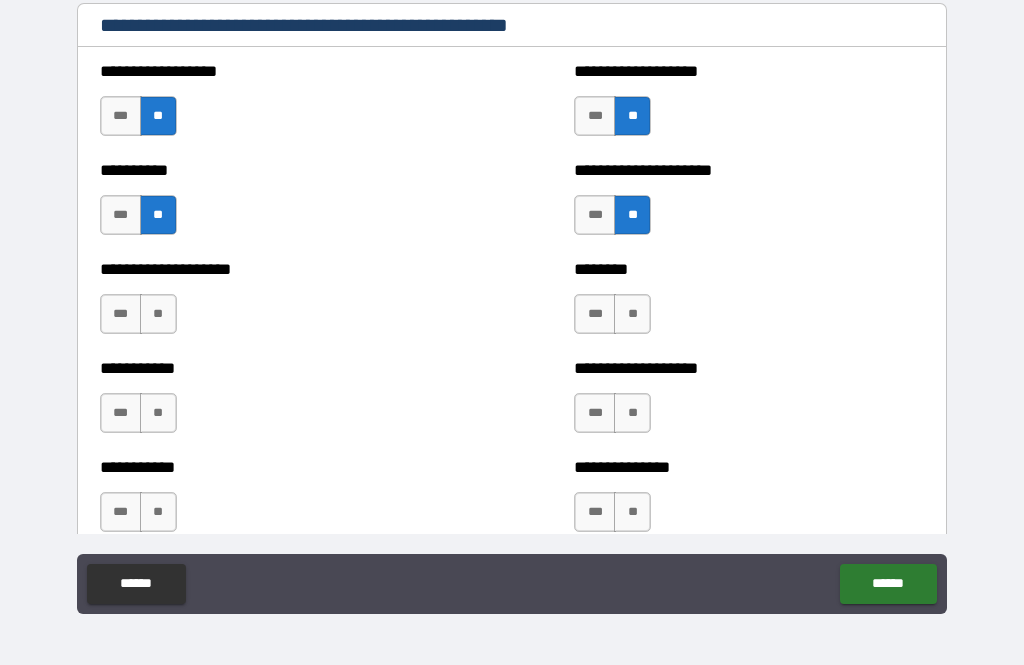 click on "**" at bounding box center (158, 314) 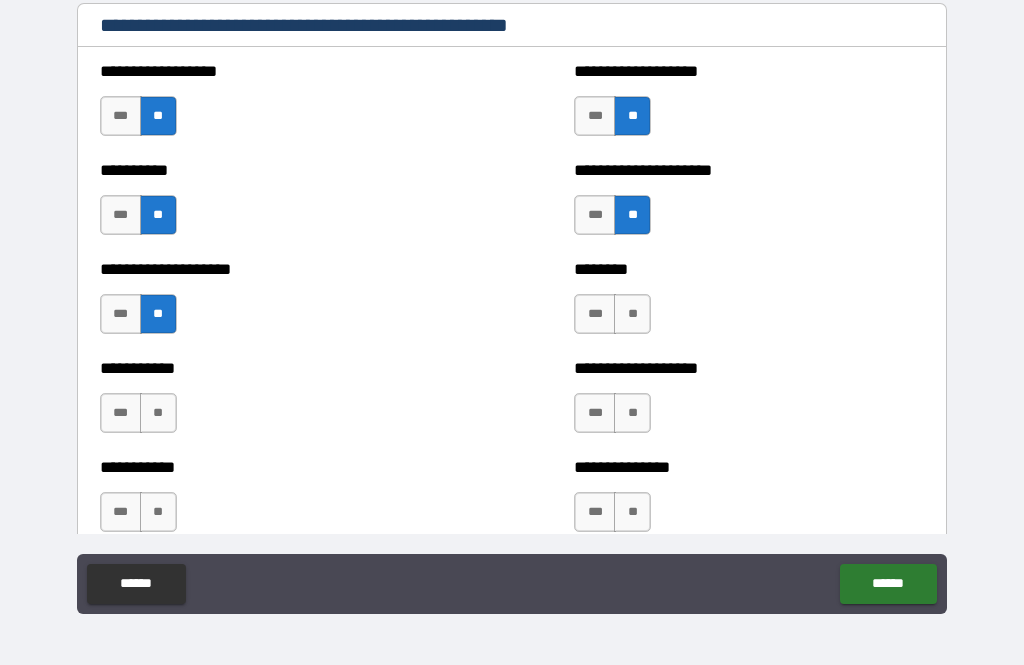 click on "**" at bounding box center [632, 314] 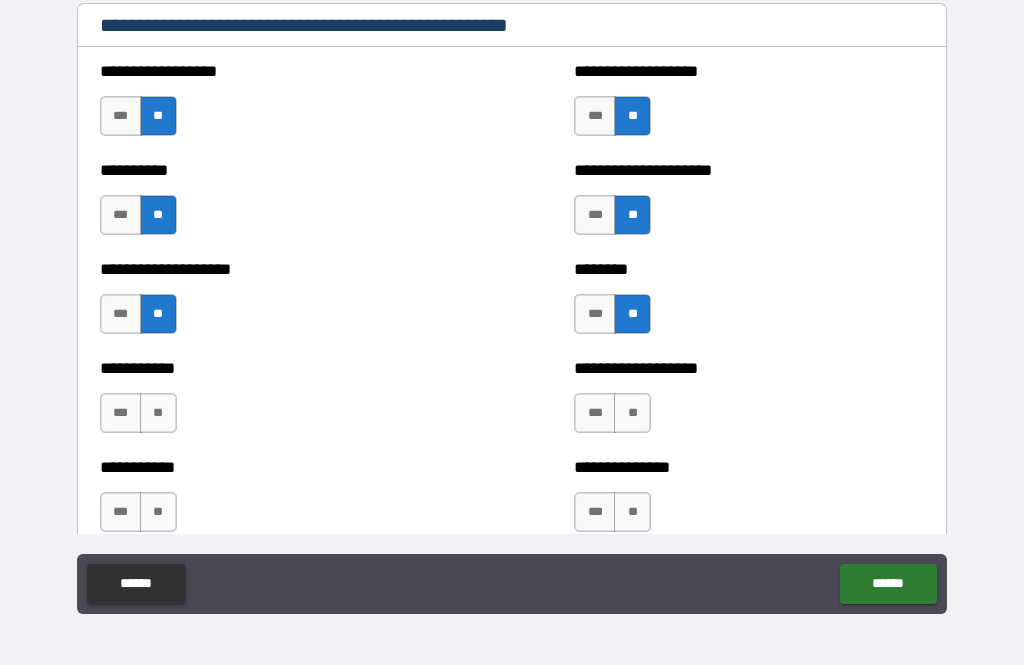 click on "**" at bounding box center [158, 413] 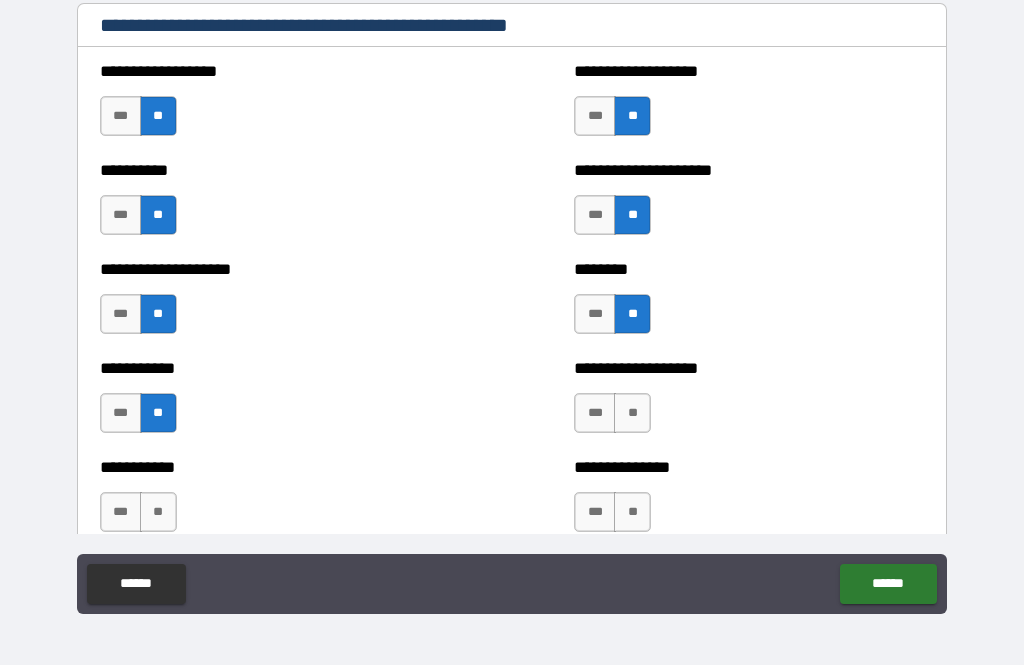 click on "**" at bounding box center (632, 413) 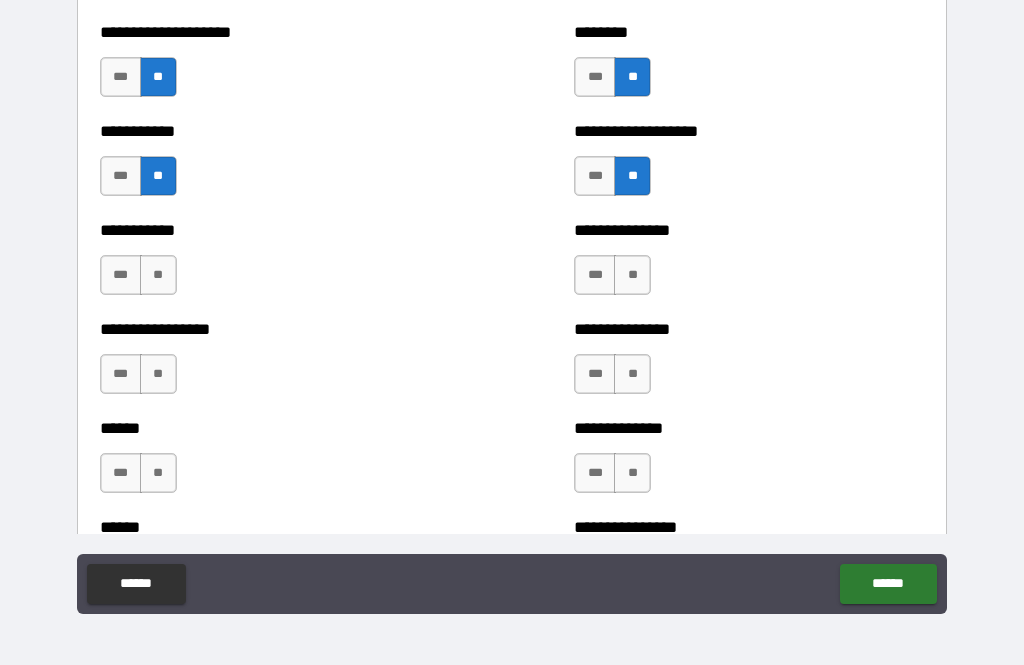 scroll, scrollTop: 2965, scrollLeft: 0, axis: vertical 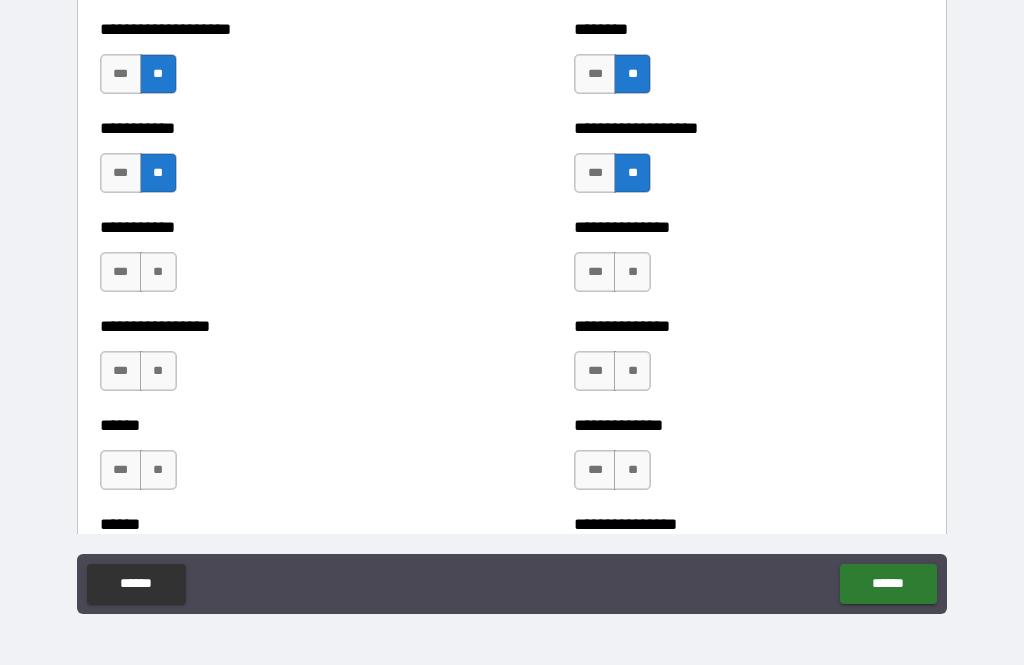 click on "**" at bounding box center [158, 272] 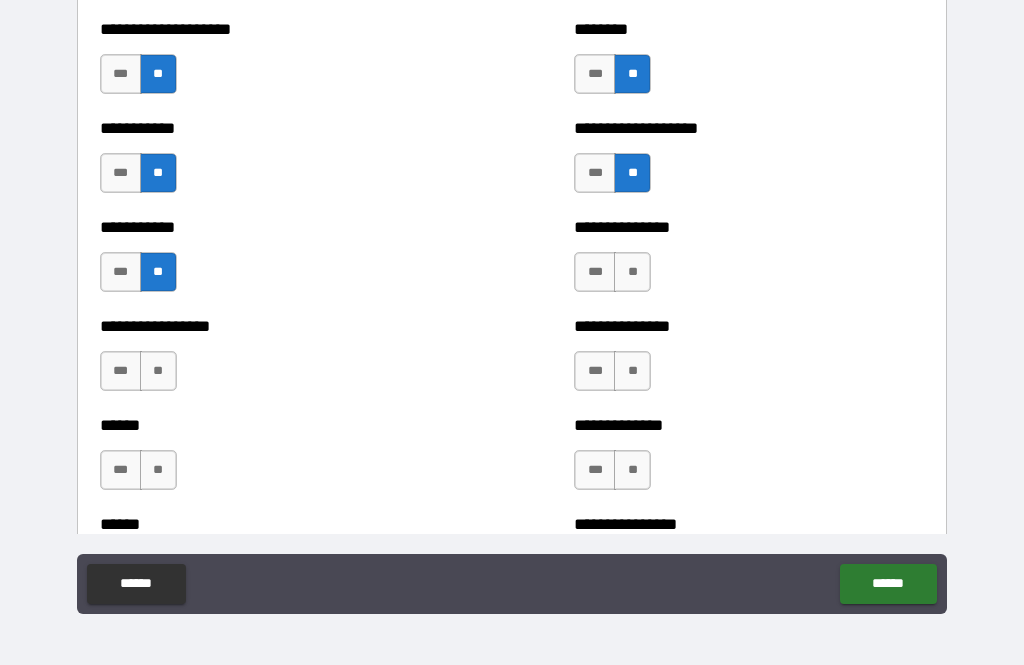 click on "**" at bounding box center [632, 272] 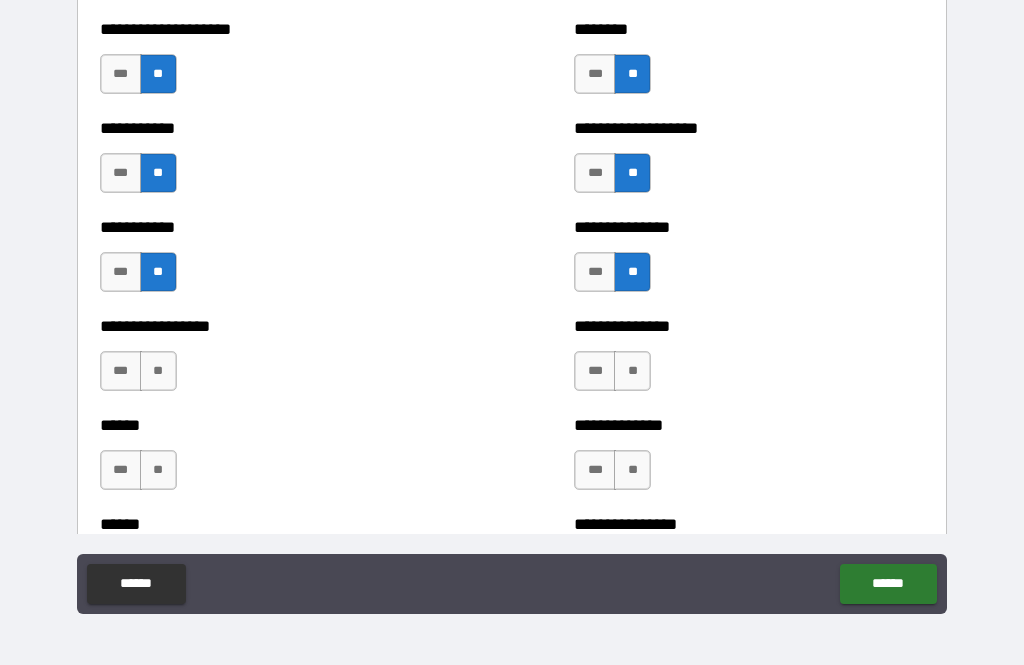 click on "**" at bounding box center (632, 371) 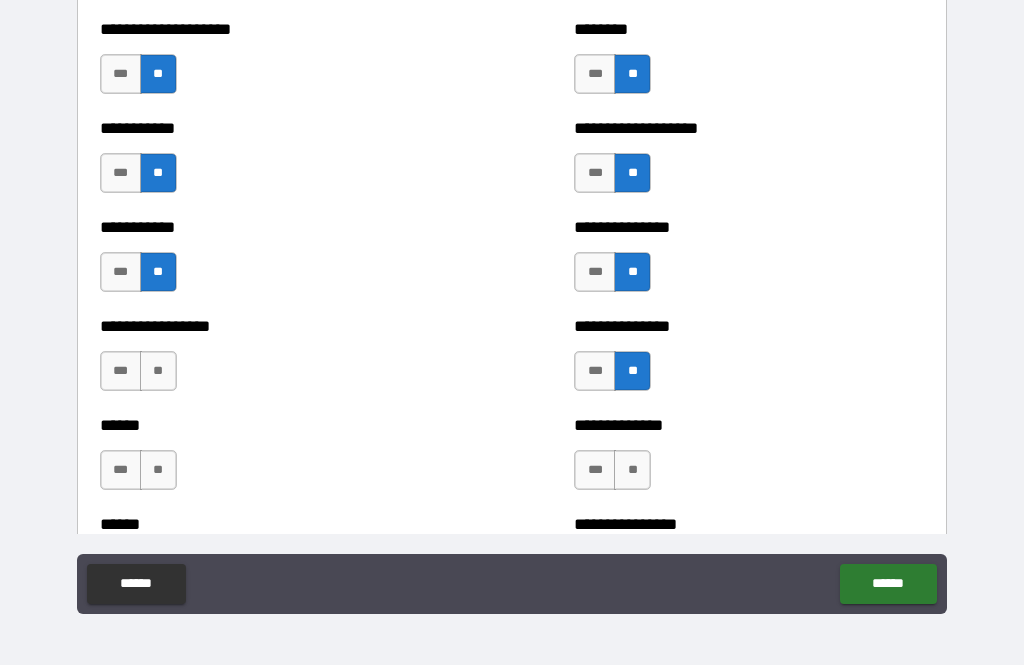 click on "**" at bounding box center [632, 470] 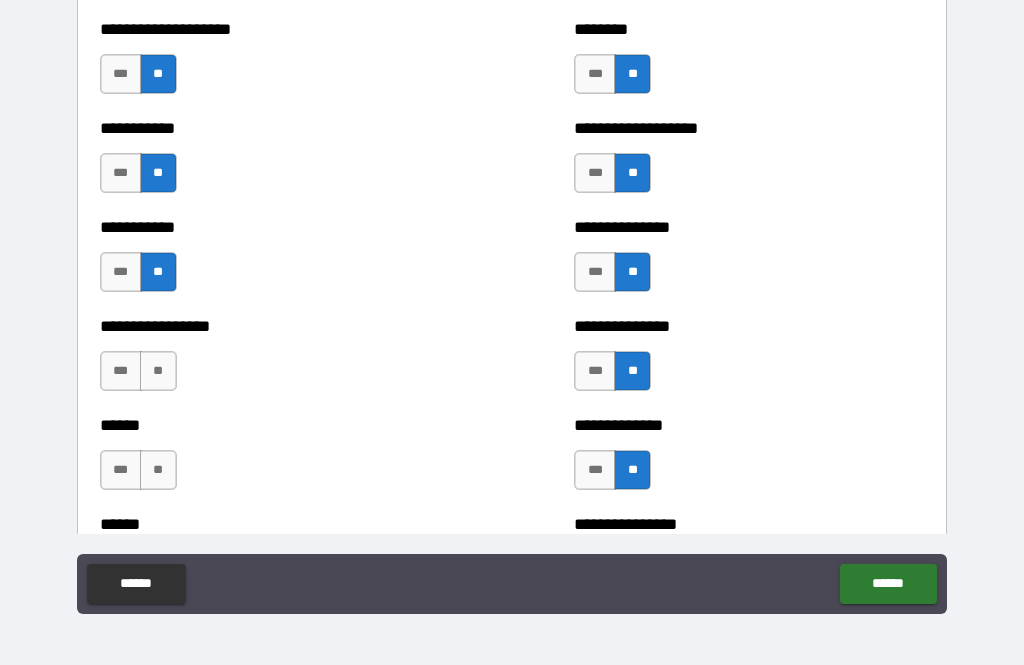 click on "**" at bounding box center [158, 371] 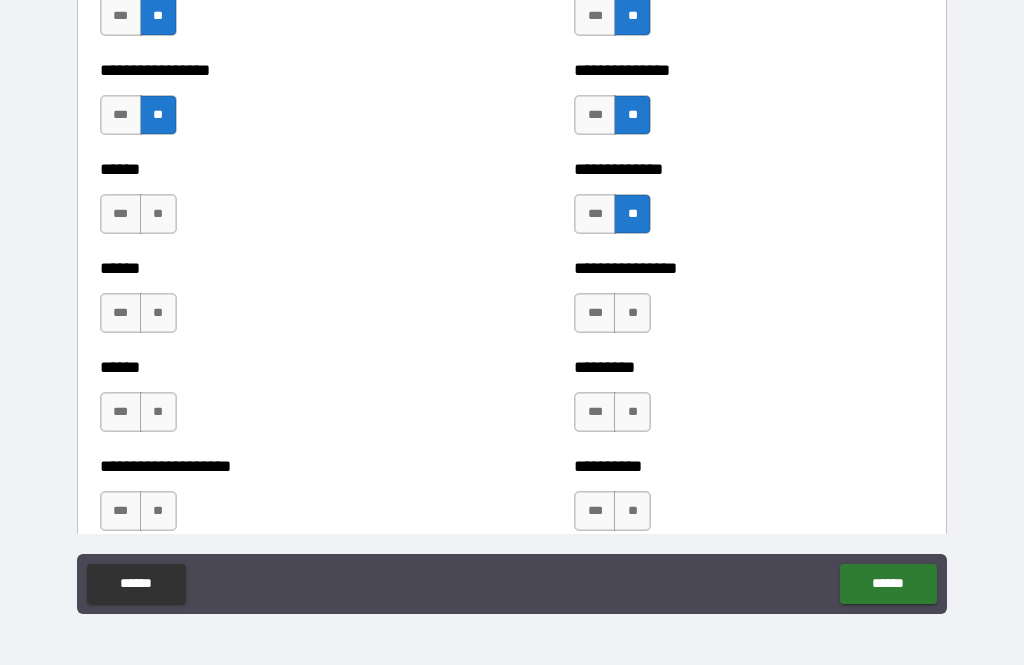 scroll, scrollTop: 3223, scrollLeft: 0, axis: vertical 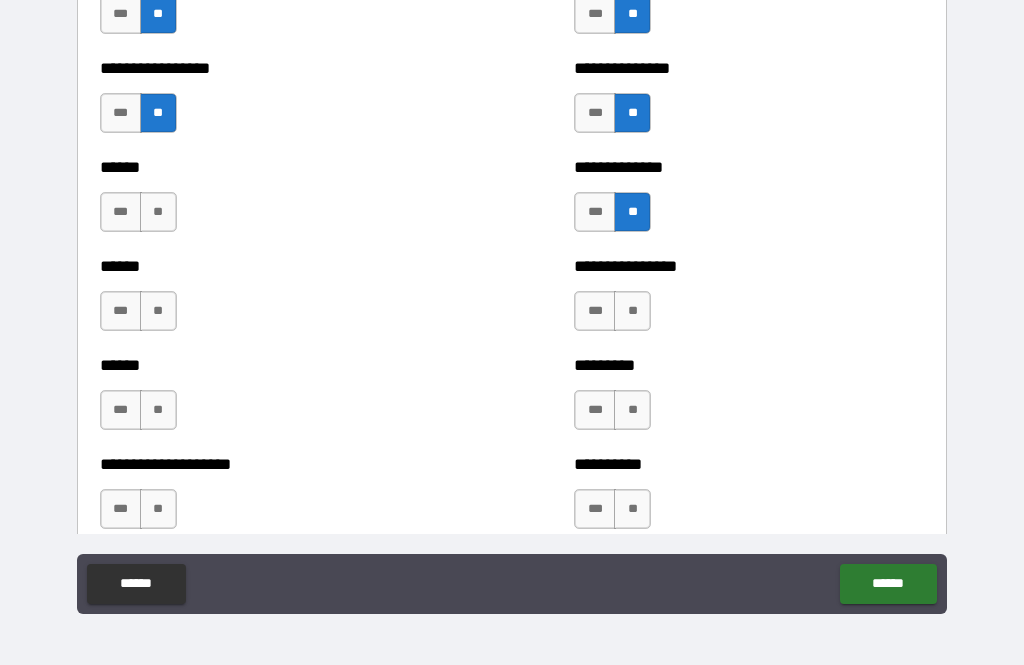 click on "**" at bounding box center [158, 212] 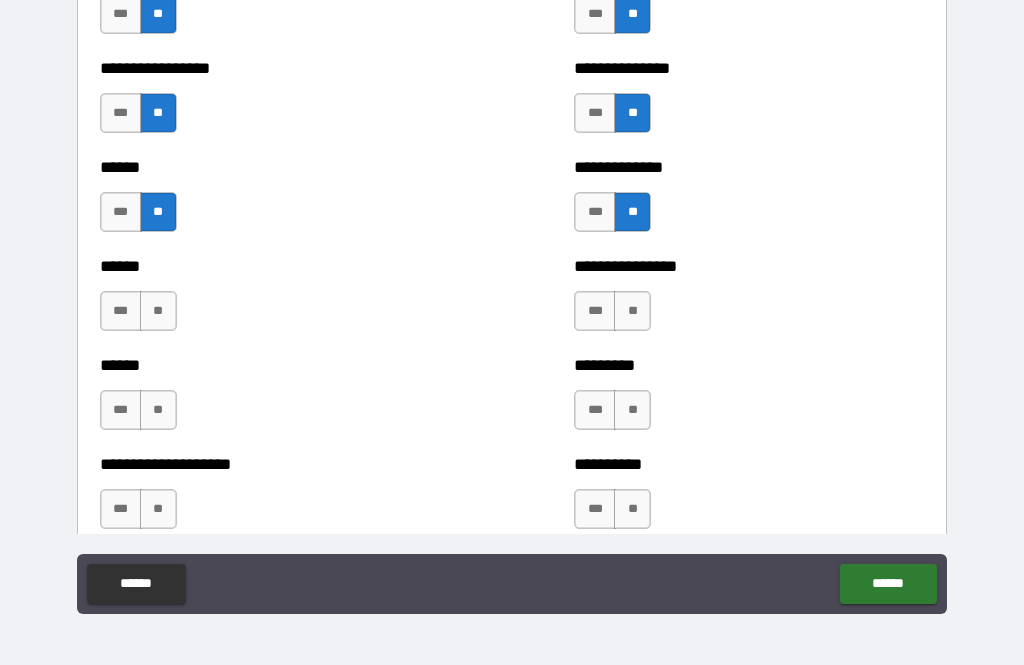 click on "**" at bounding box center [158, 311] 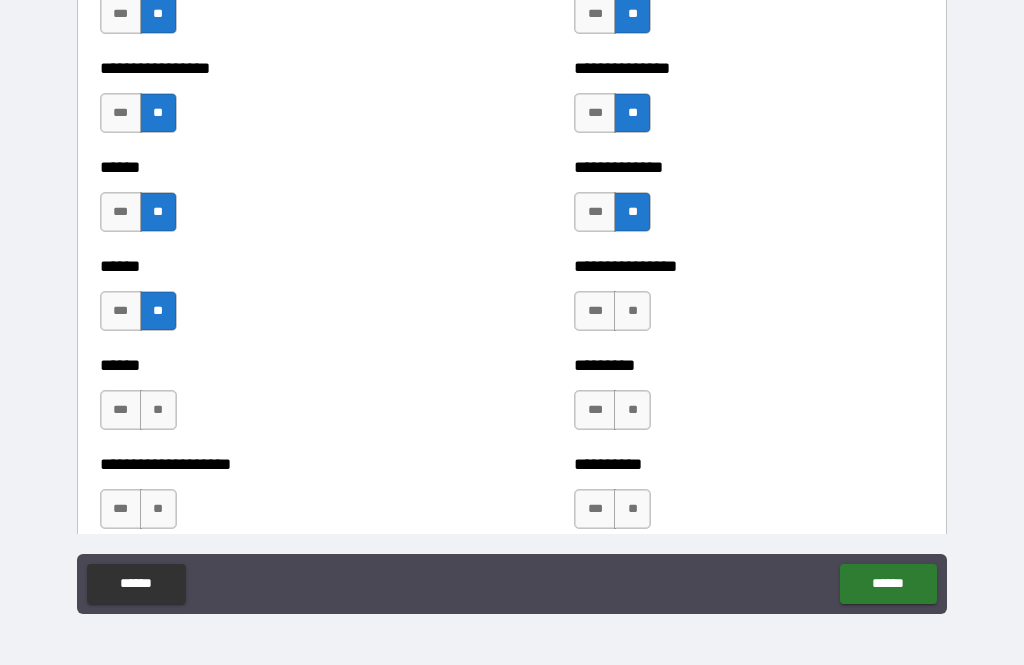 click on "**" at bounding box center [158, 410] 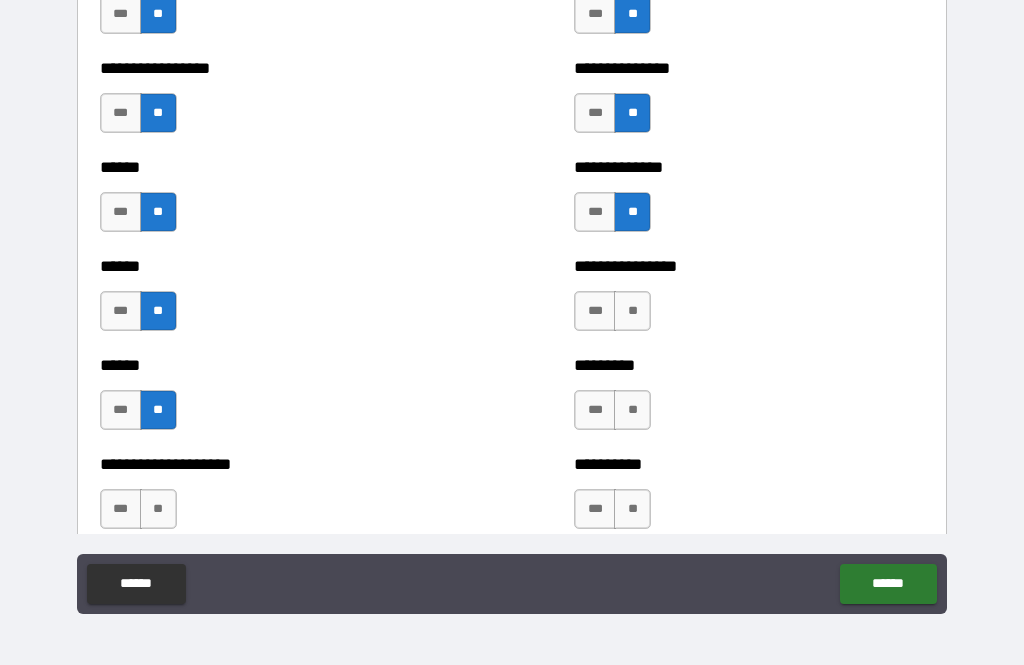 click on "**" at bounding box center (158, 509) 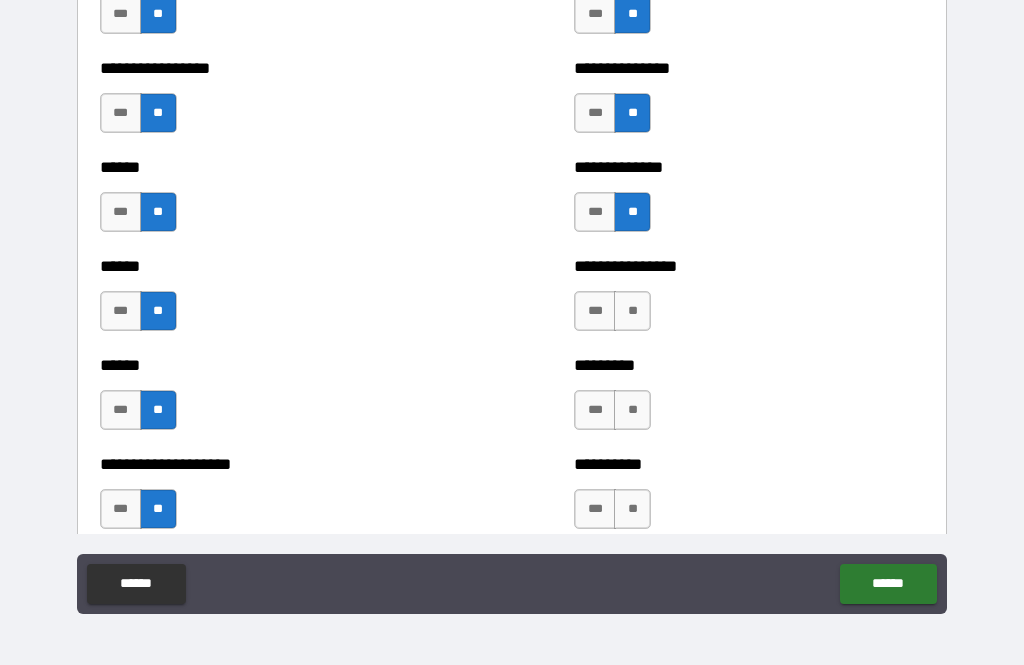click on "**" at bounding box center [632, 311] 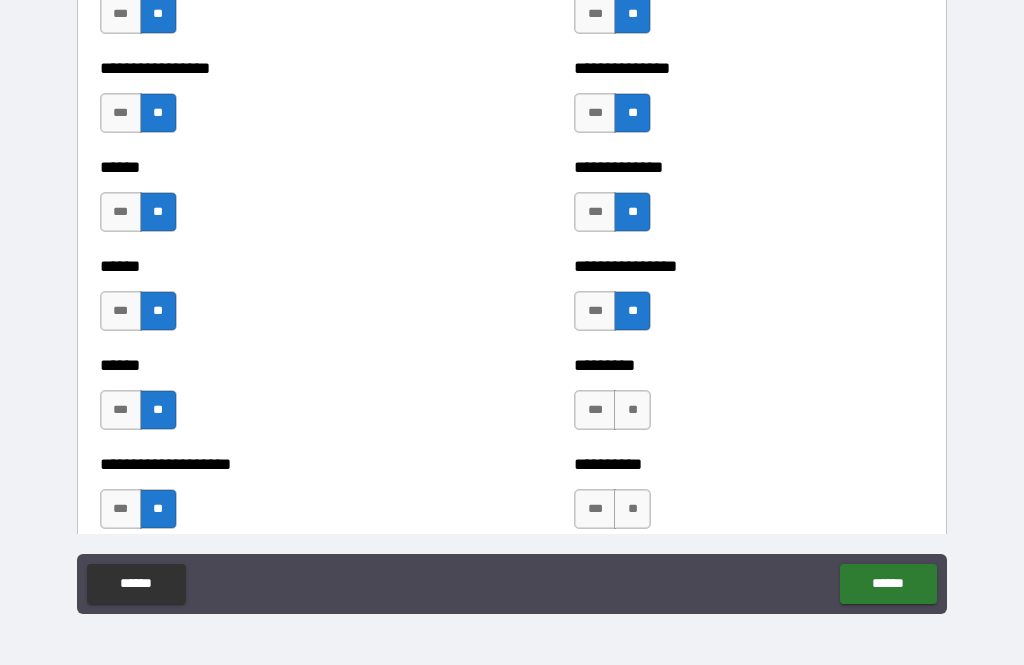 click on "**" at bounding box center (632, 410) 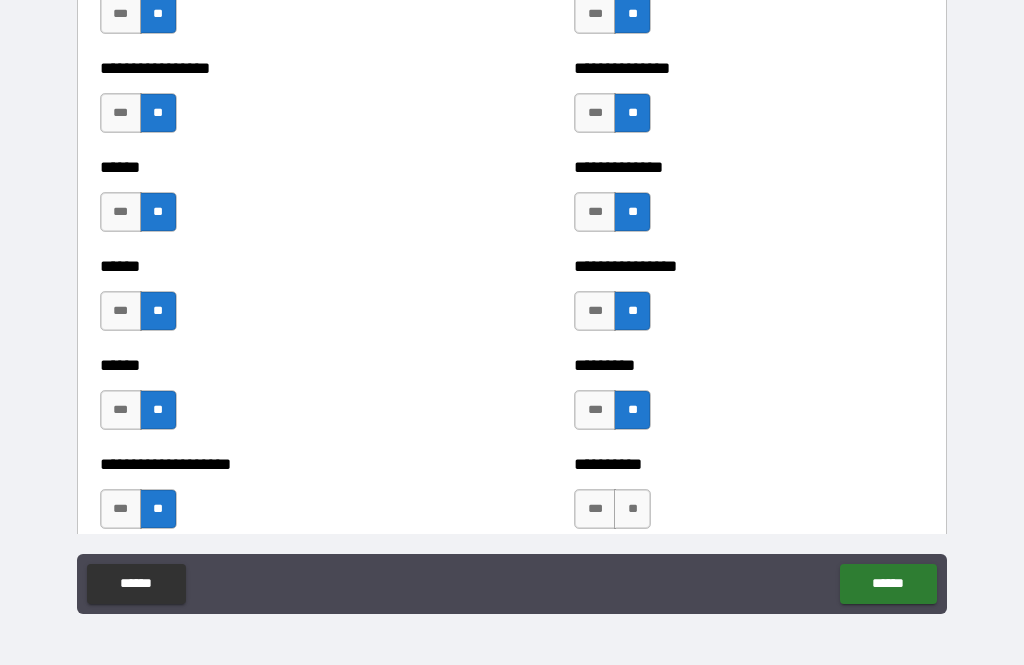 click on "**" at bounding box center (632, 509) 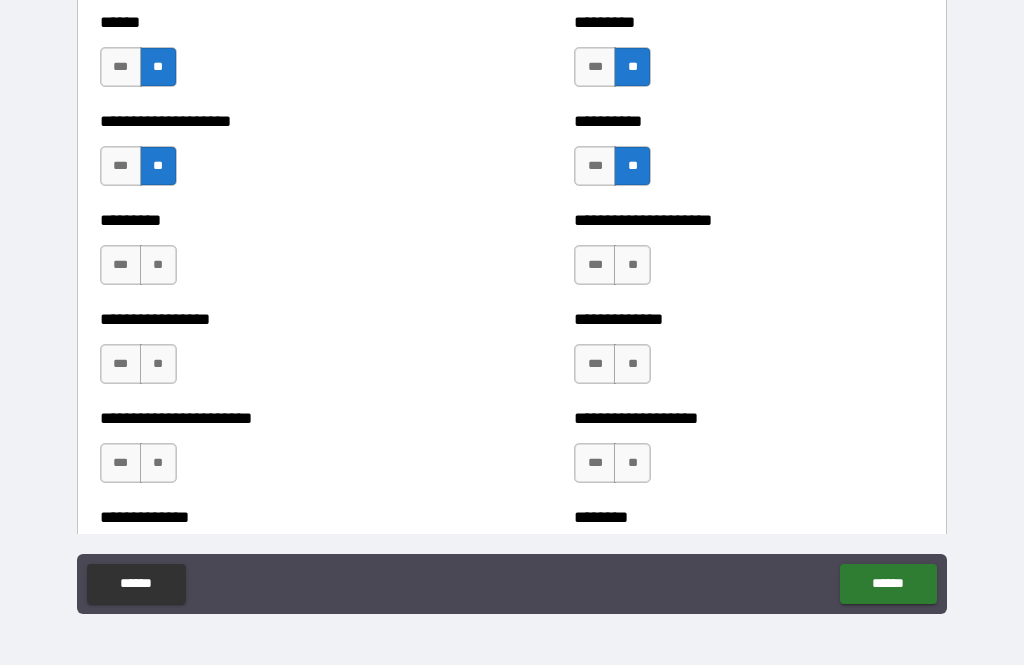 scroll, scrollTop: 3567, scrollLeft: 0, axis: vertical 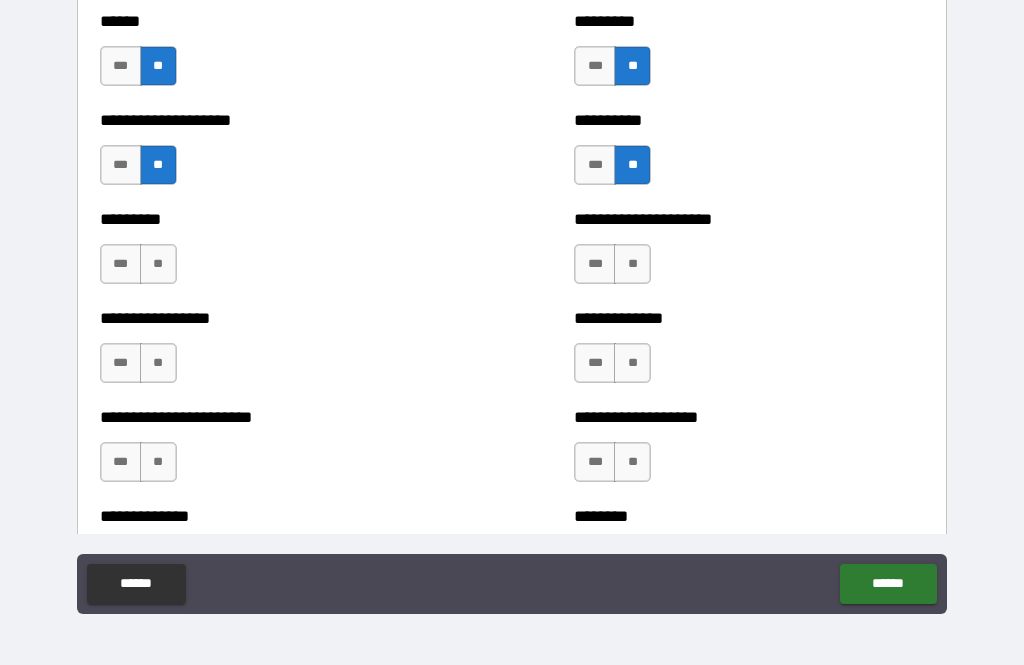 click on "**" at bounding box center (632, 264) 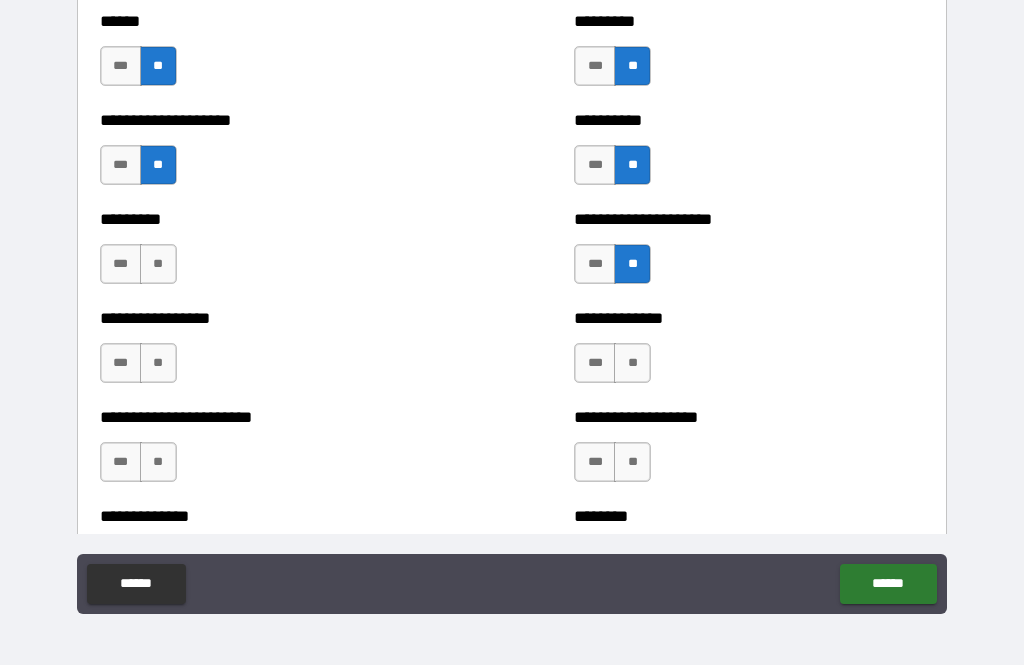 click on "**" at bounding box center (632, 363) 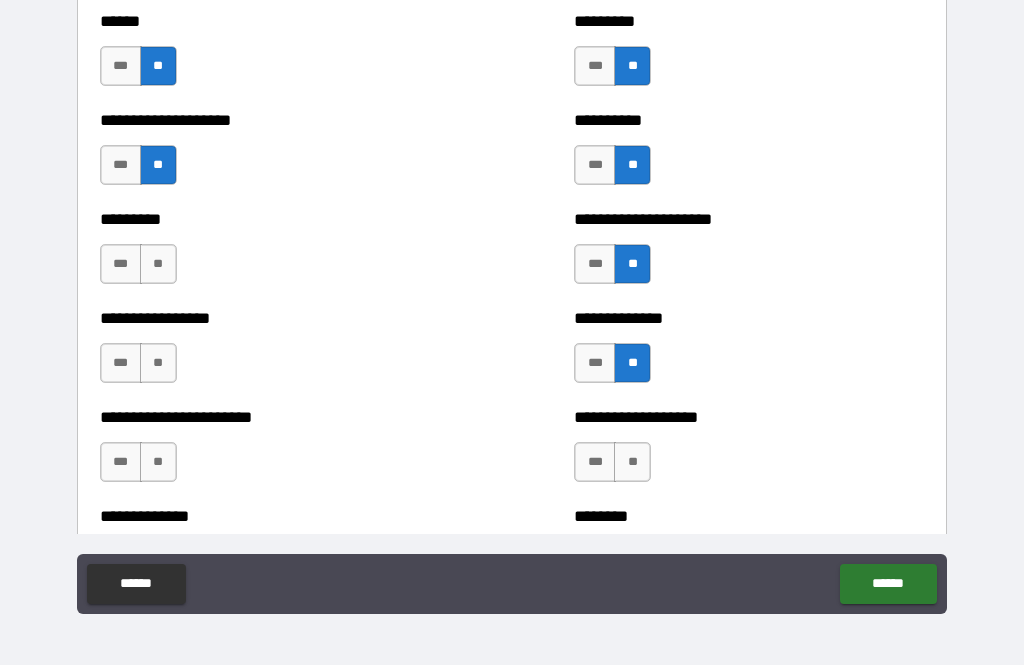 click on "**" at bounding box center (632, 462) 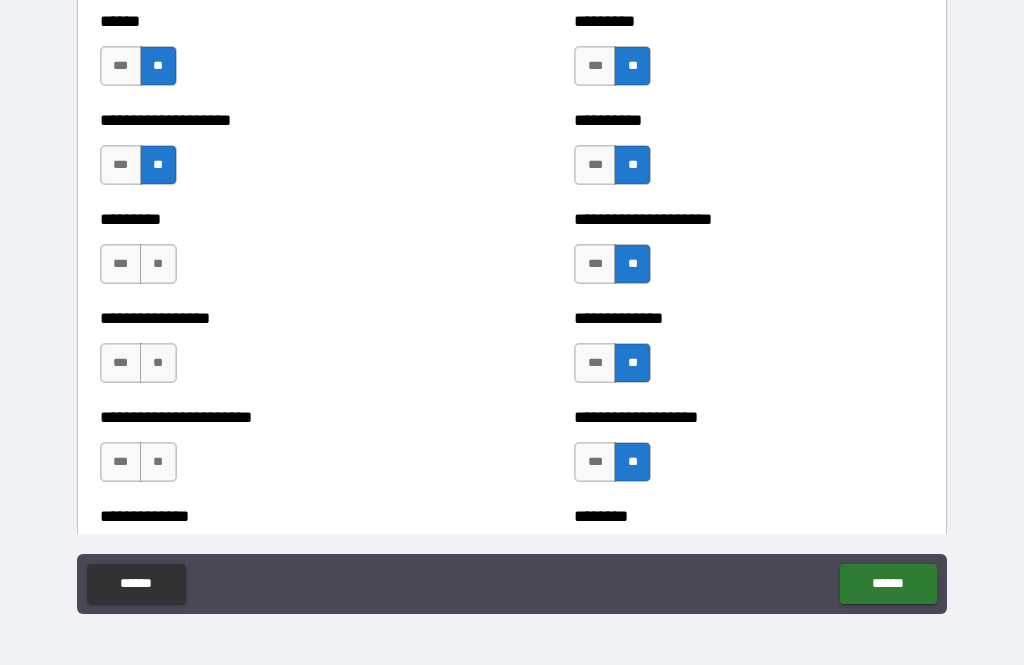 click on "**" at bounding box center (158, 264) 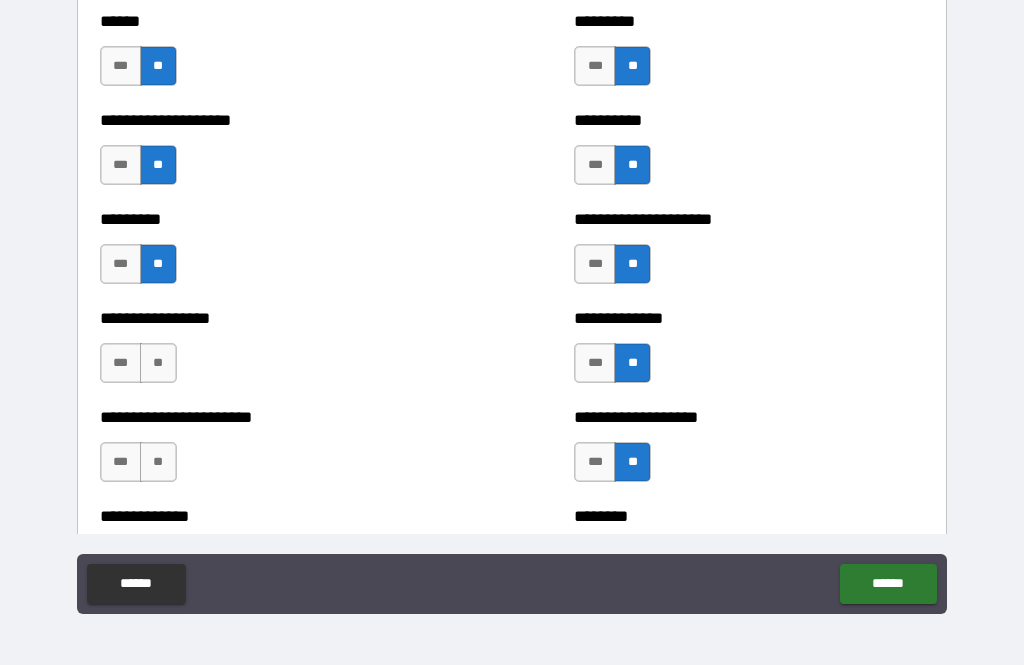 click on "**" at bounding box center [158, 363] 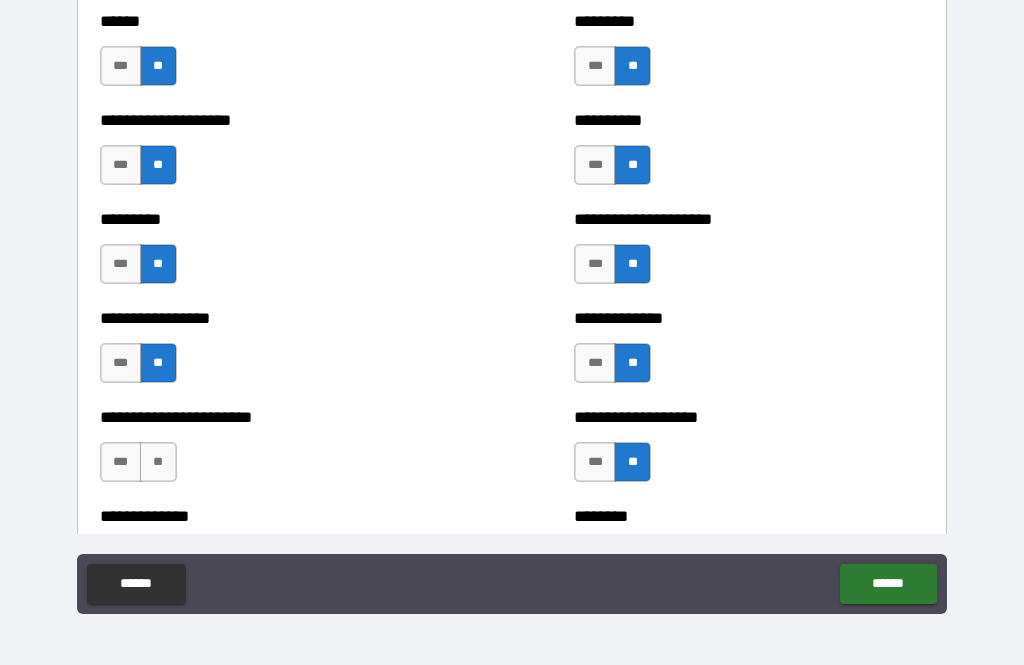 click on "**" at bounding box center (158, 462) 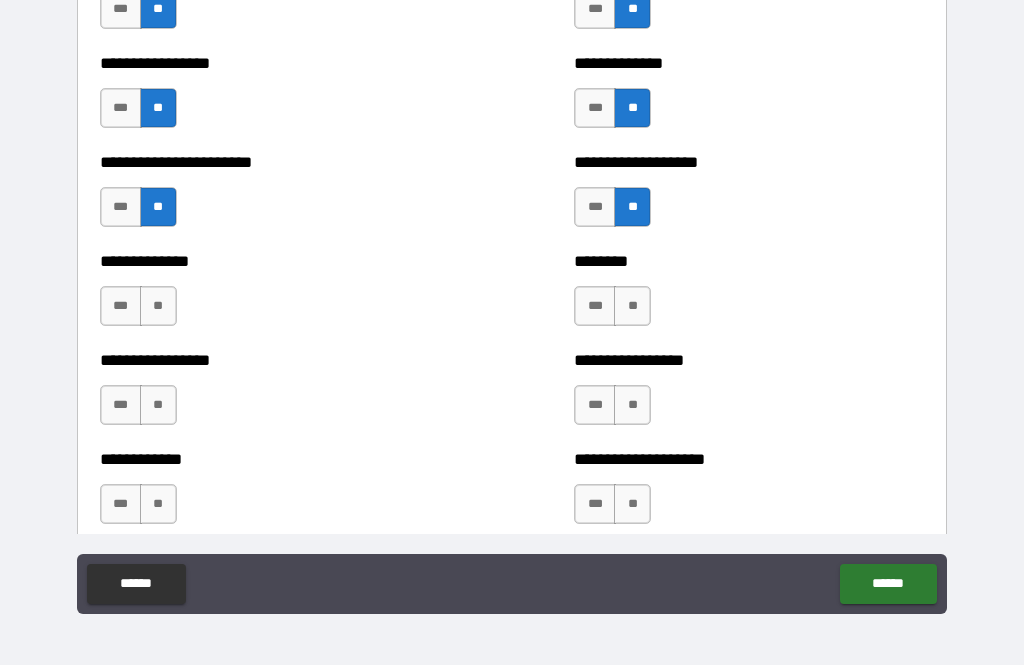 scroll, scrollTop: 3822, scrollLeft: 0, axis: vertical 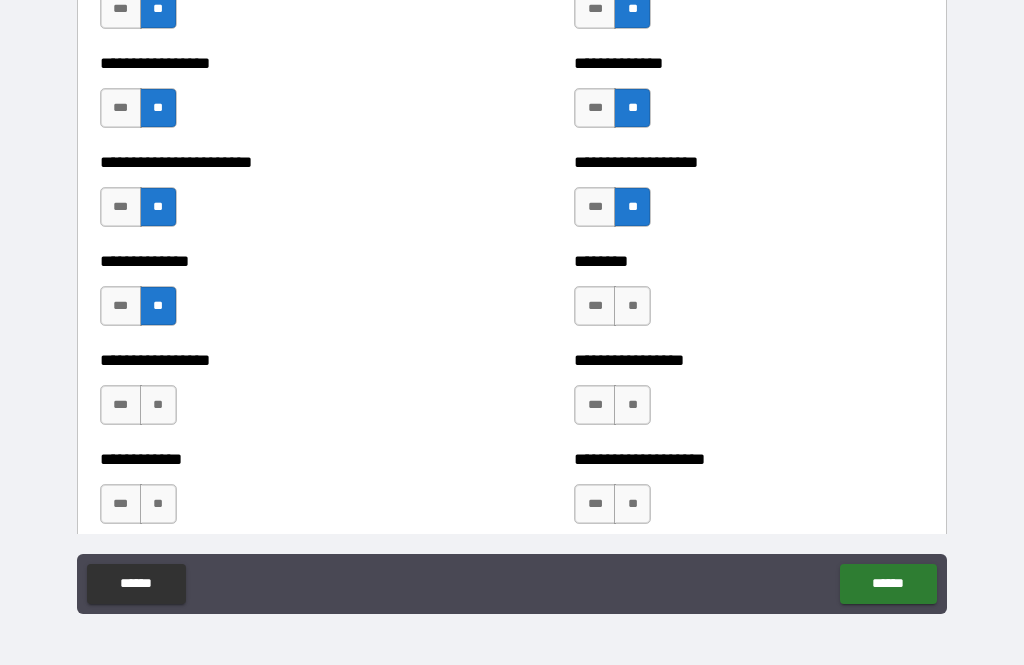 click on "**" at bounding box center (158, 405) 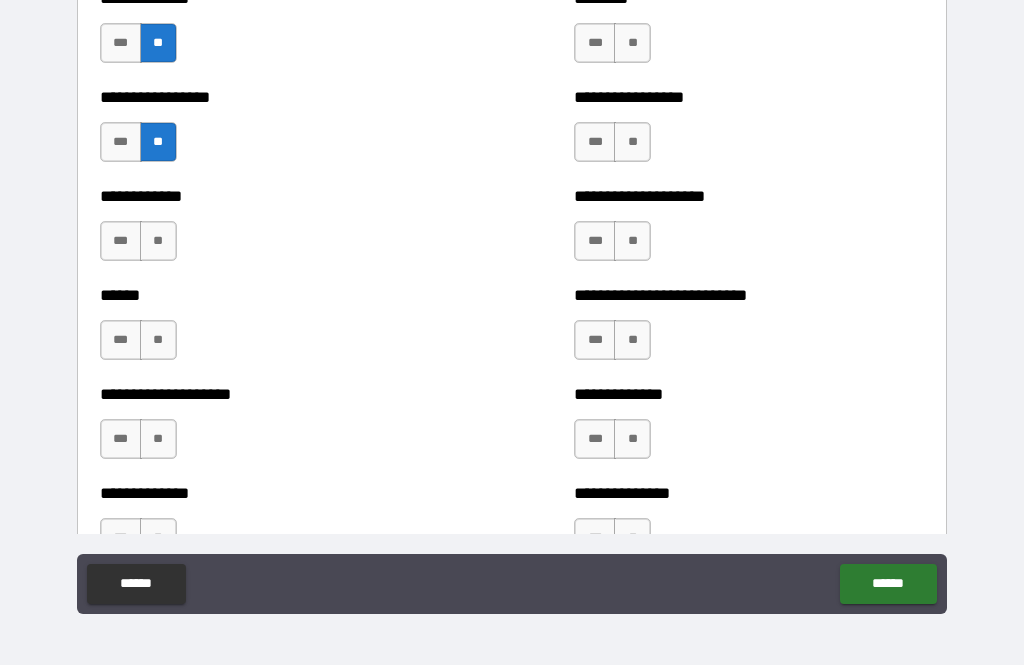 scroll, scrollTop: 4118, scrollLeft: 0, axis: vertical 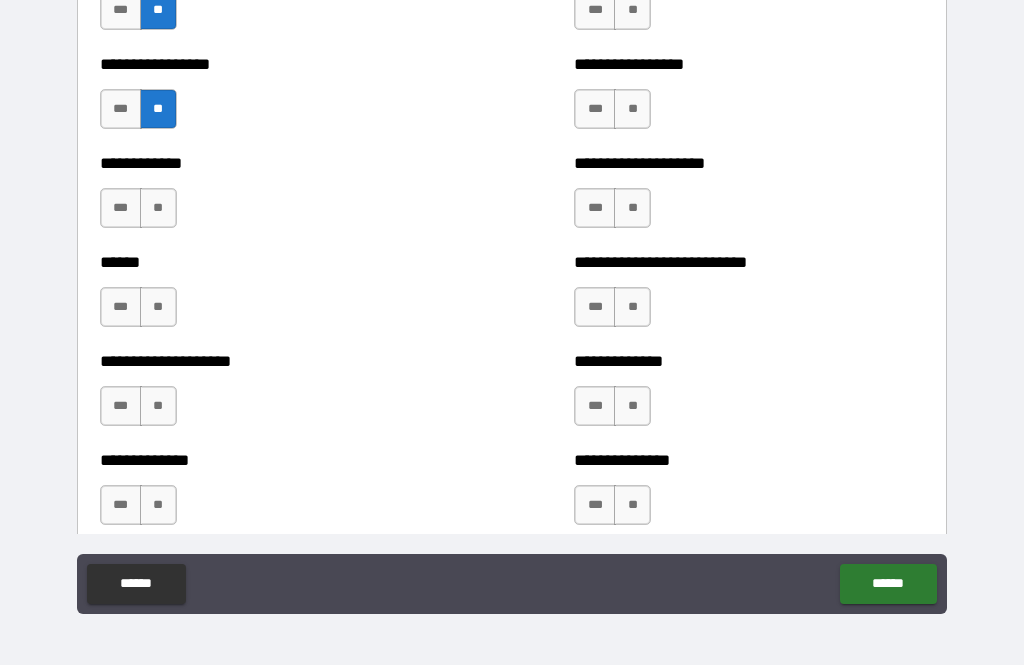 click on "**" at bounding box center (158, 208) 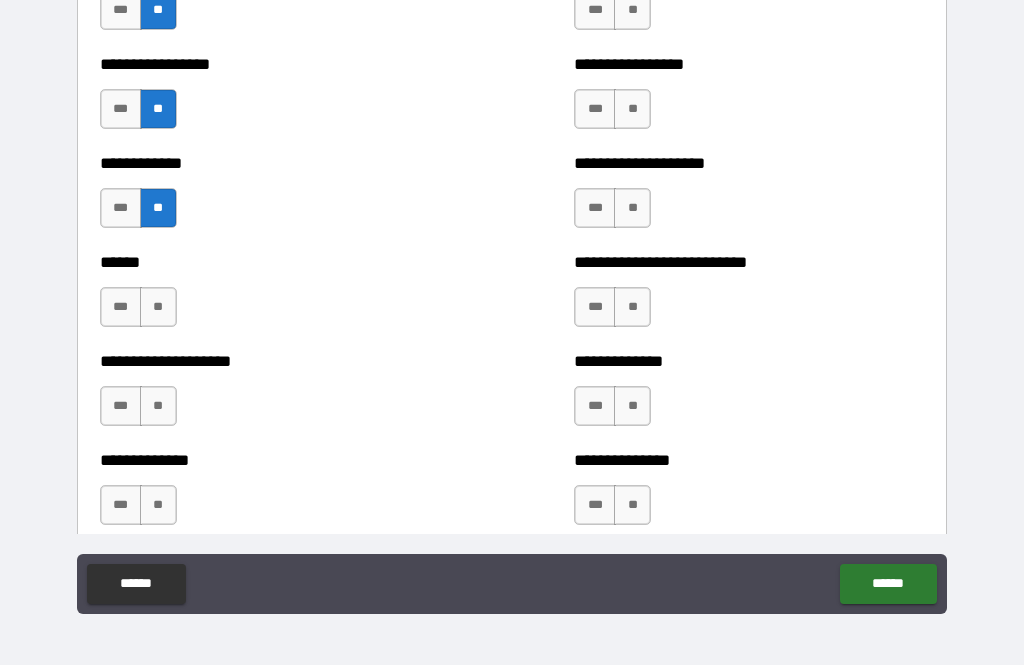 click on "**" at bounding box center [158, 307] 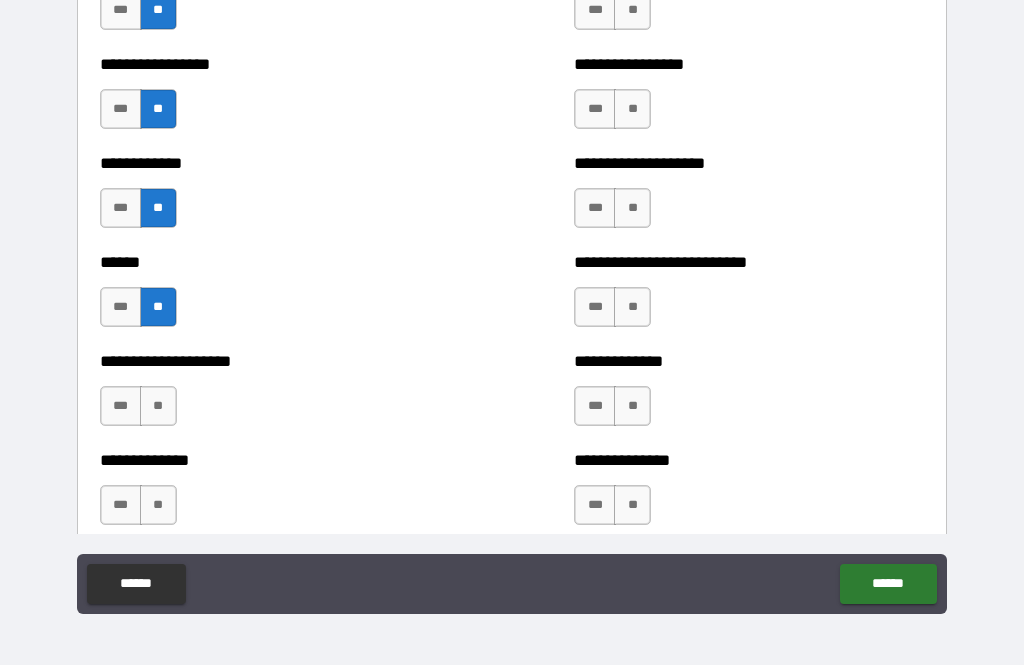 click on "**" at bounding box center [158, 406] 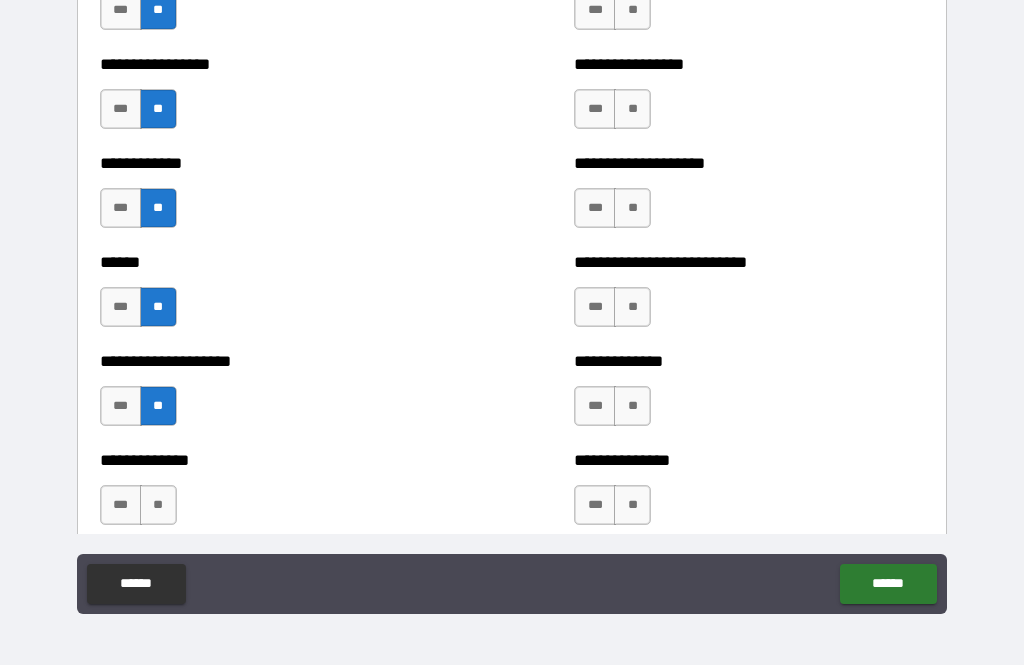 click on "***" at bounding box center [121, 505] 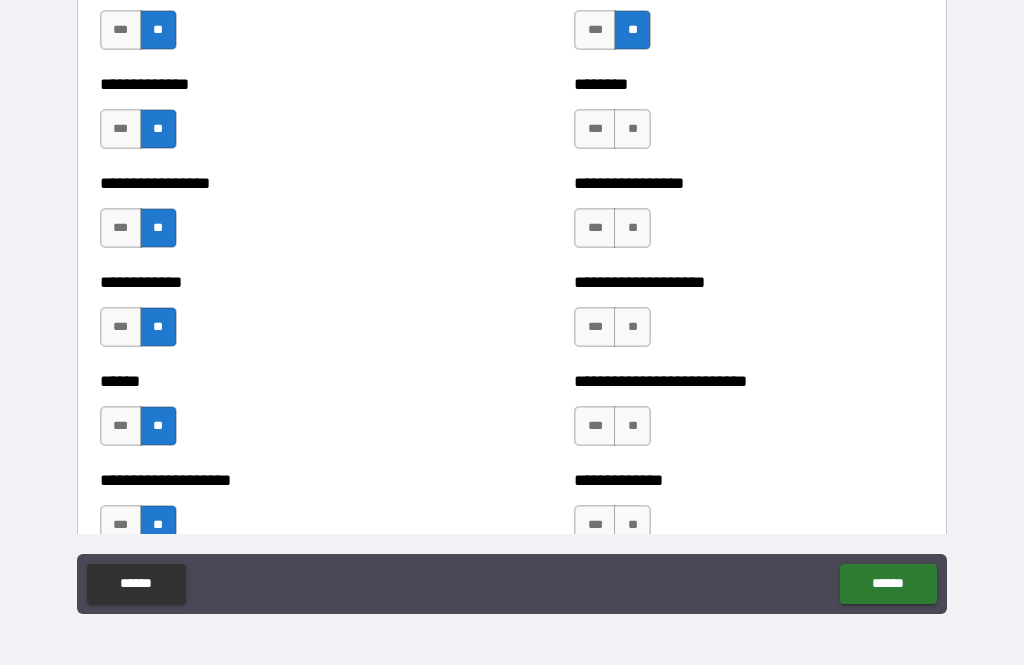 scroll, scrollTop: 4010, scrollLeft: 0, axis: vertical 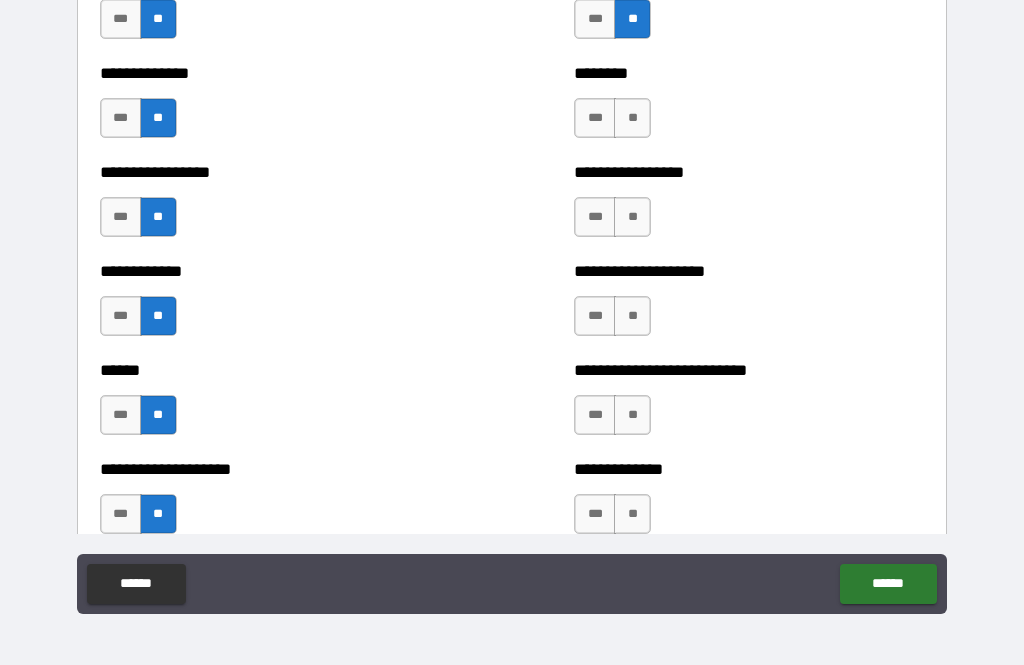 click on "**" at bounding box center [632, 118] 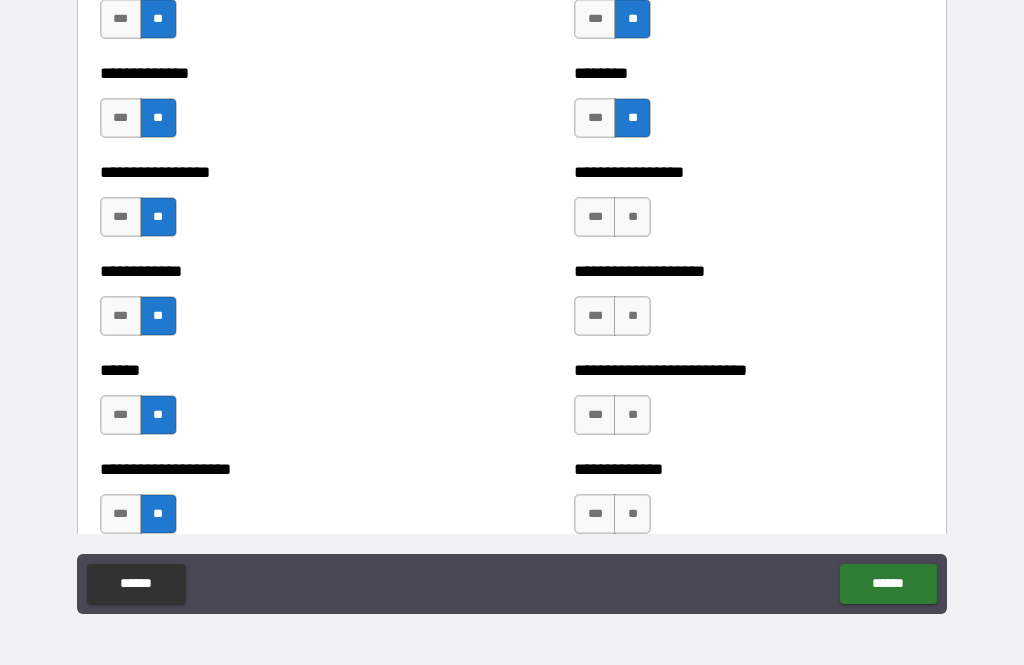 click on "**" at bounding box center [632, 217] 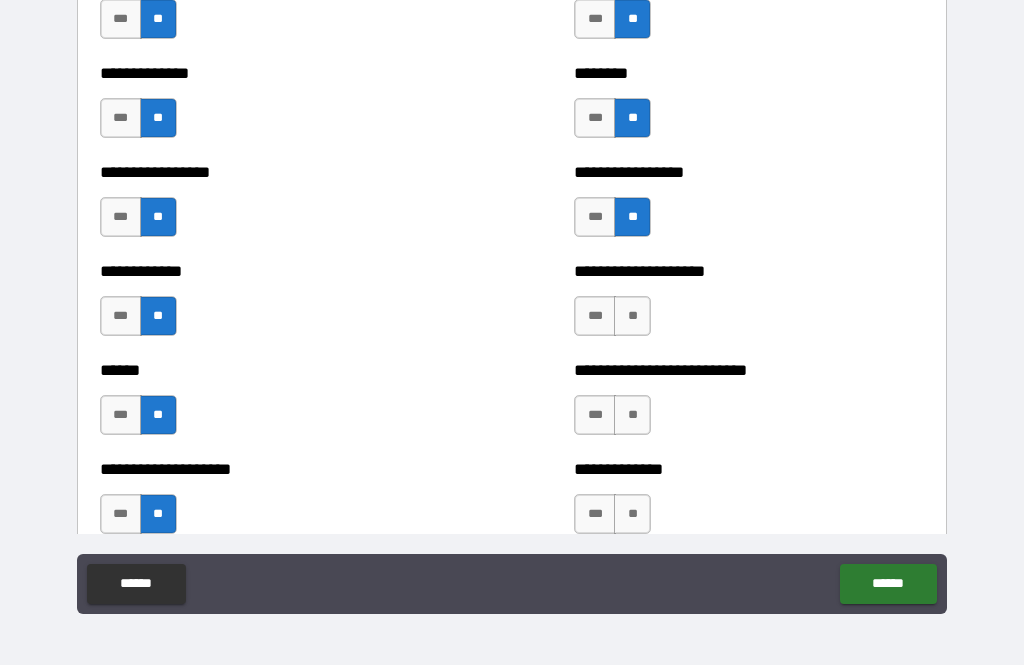 click on "**" at bounding box center [632, 316] 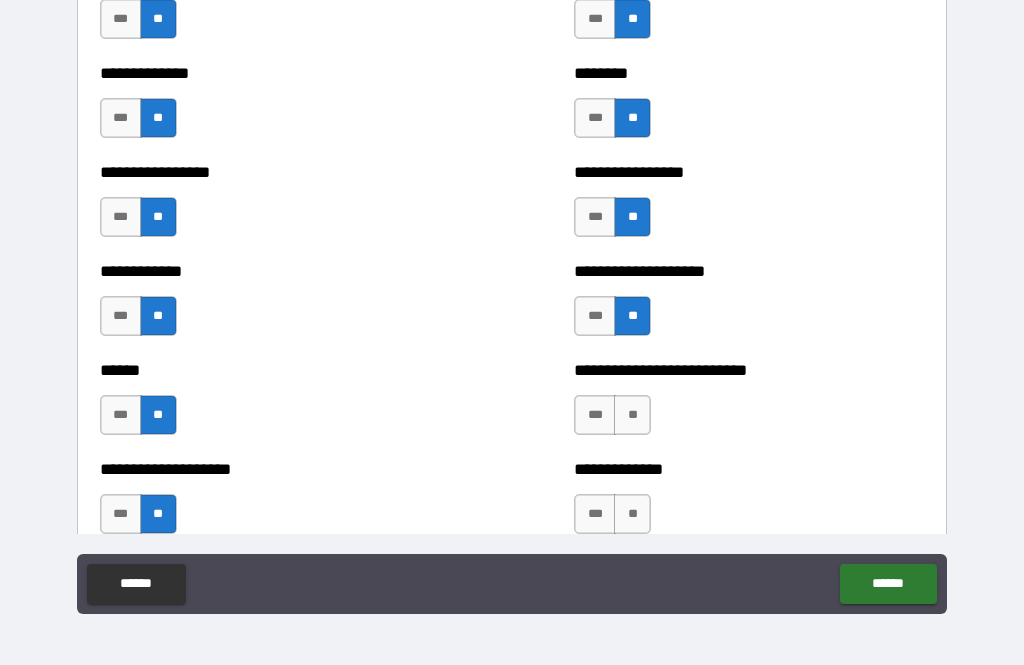 click on "**" at bounding box center (632, 415) 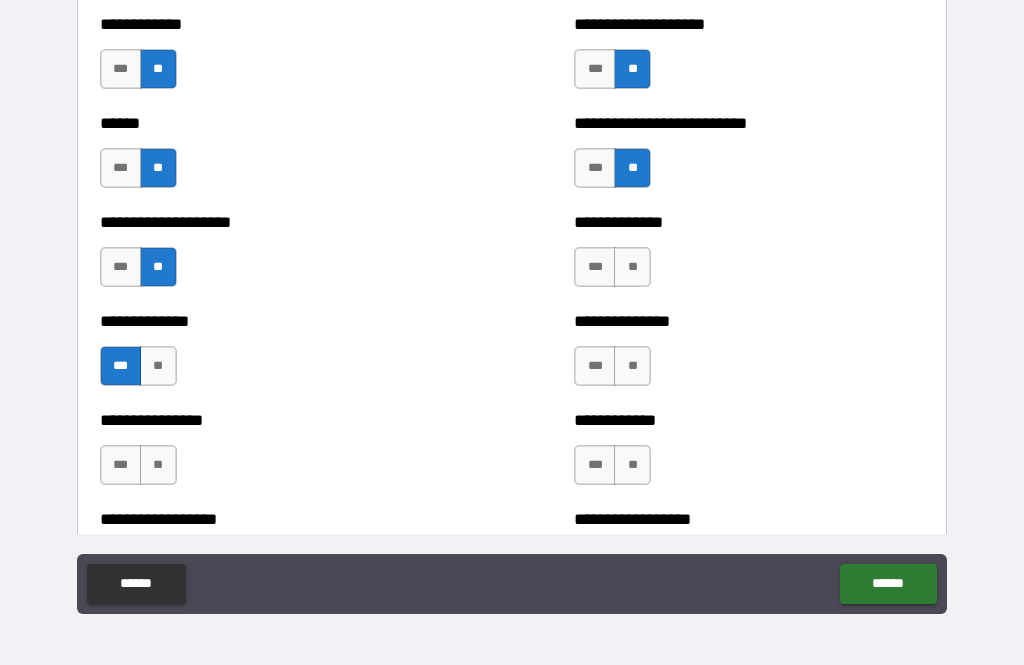 scroll, scrollTop: 4256, scrollLeft: 0, axis: vertical 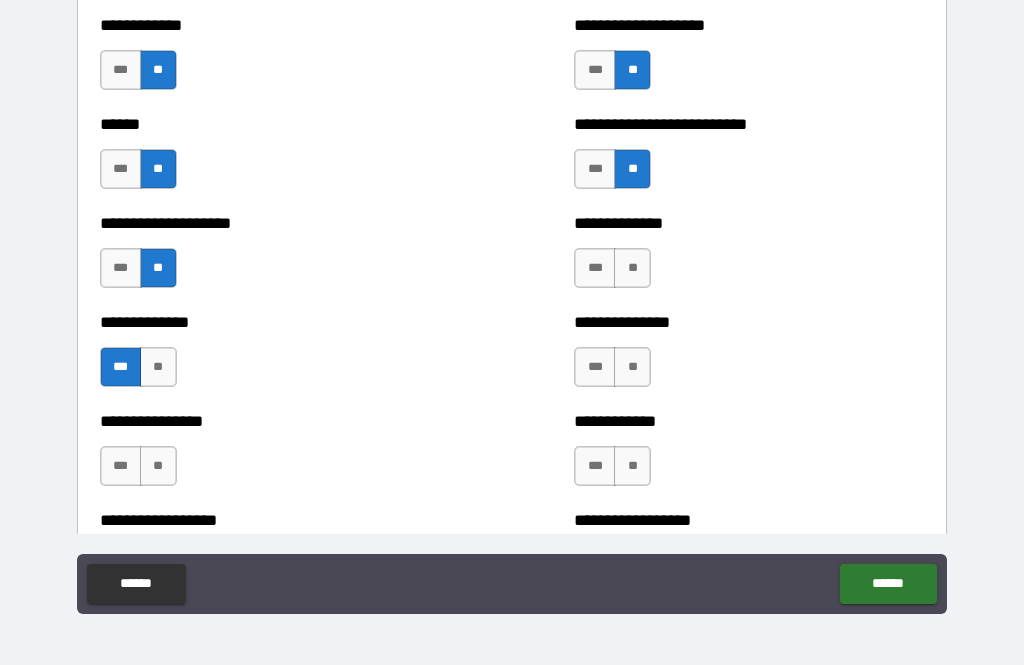 click on "**" at bounding box center [632, 268] 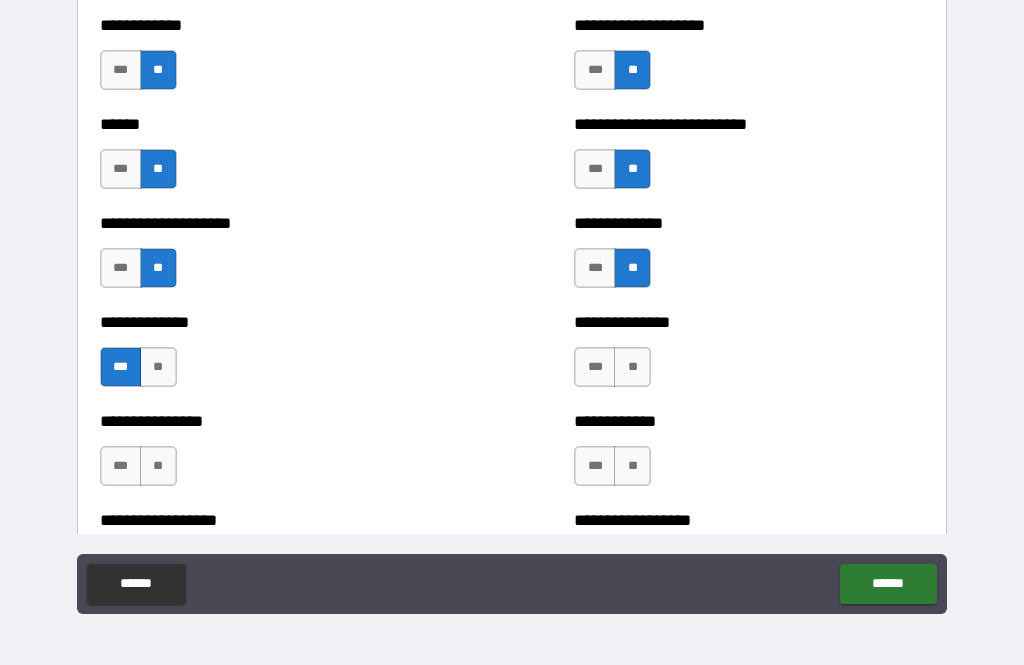 click on "**" at bounding box center [632, 367] 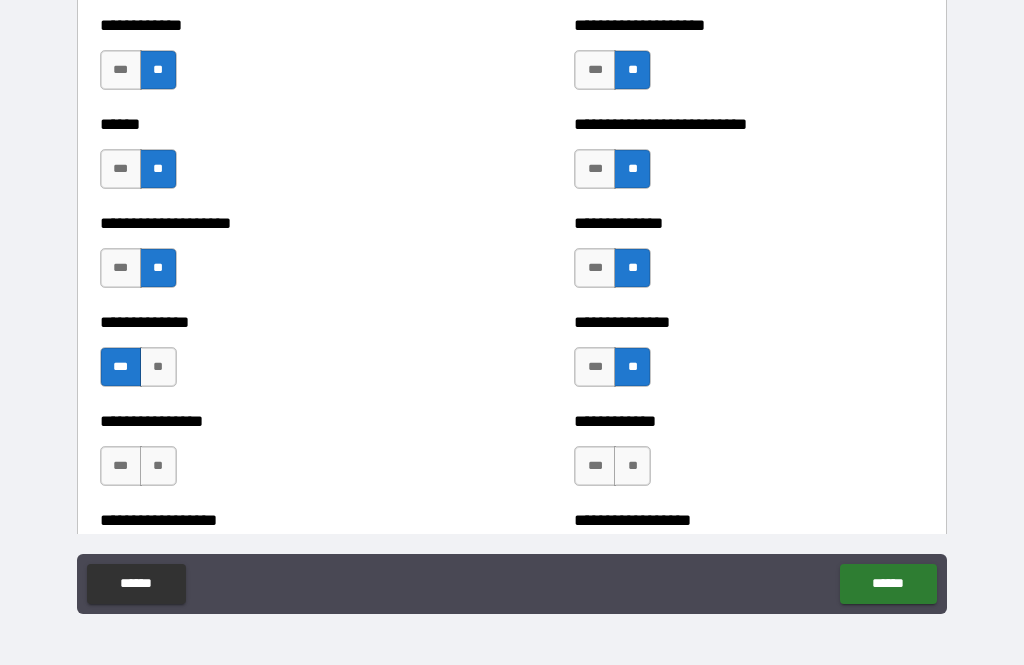 click on "**" at bounding box center (632, 466) 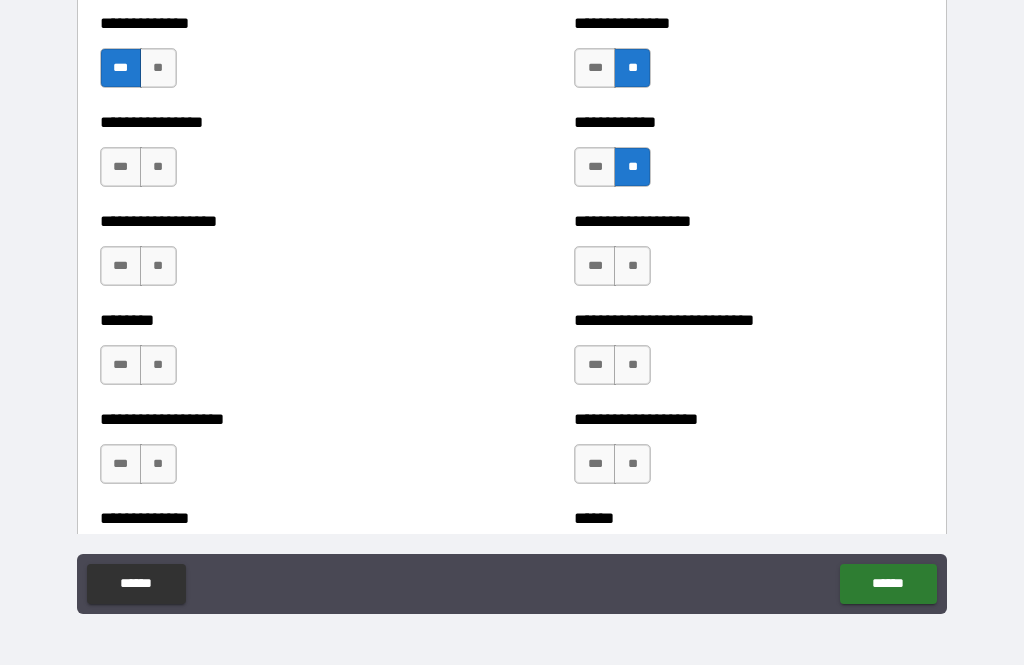 scroll, scrollTop: 4559, scrollLeft: 0, axis: vertical 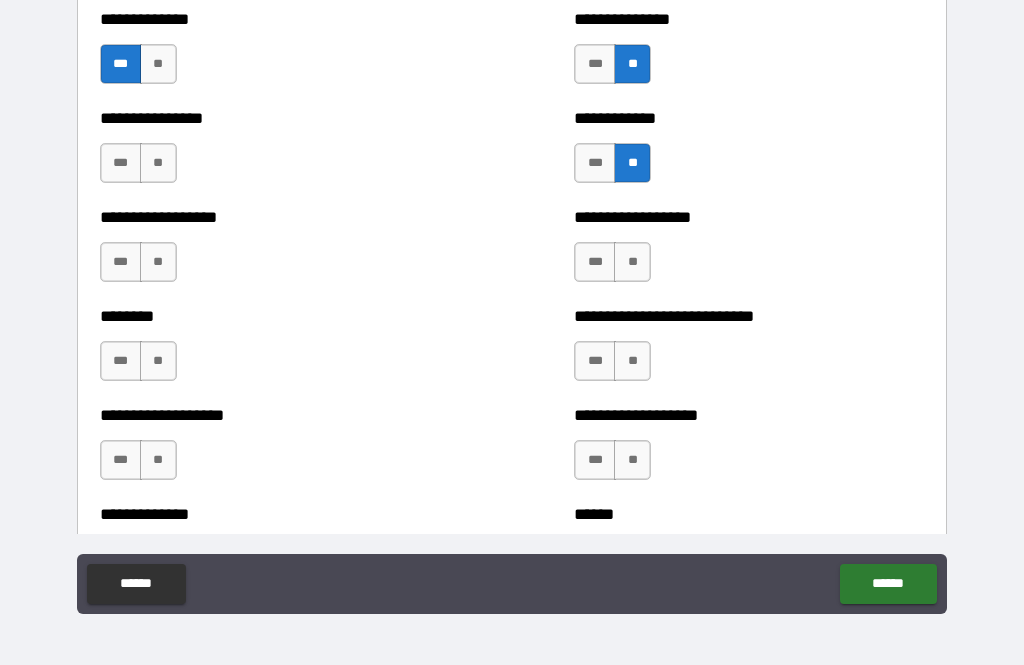 click on "**" at bounding box center (158, 163) 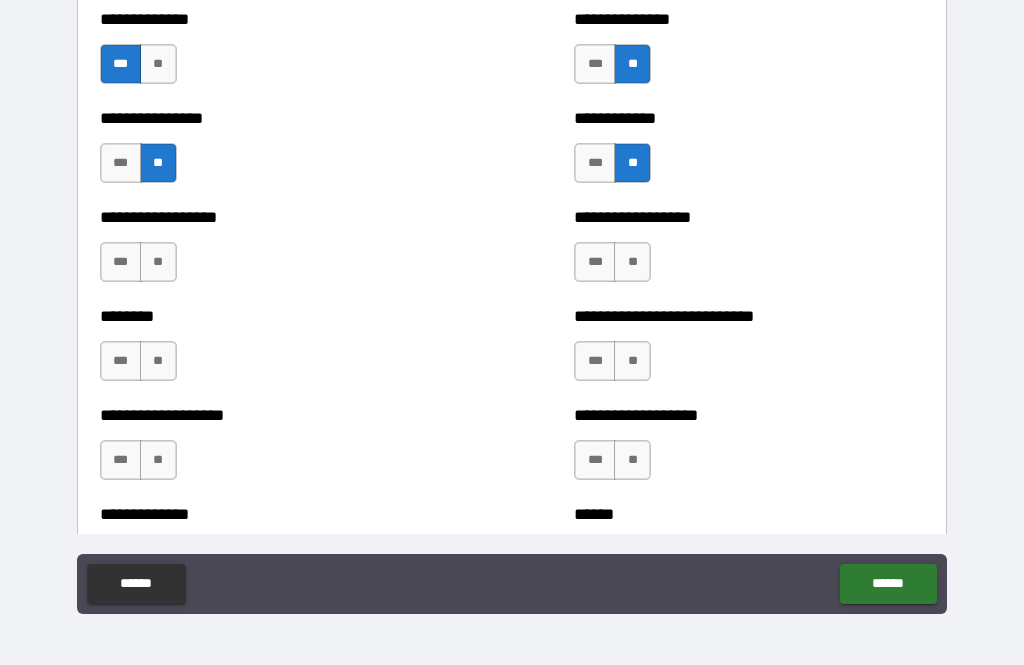 click on "**" at bounding box center [158, 262] 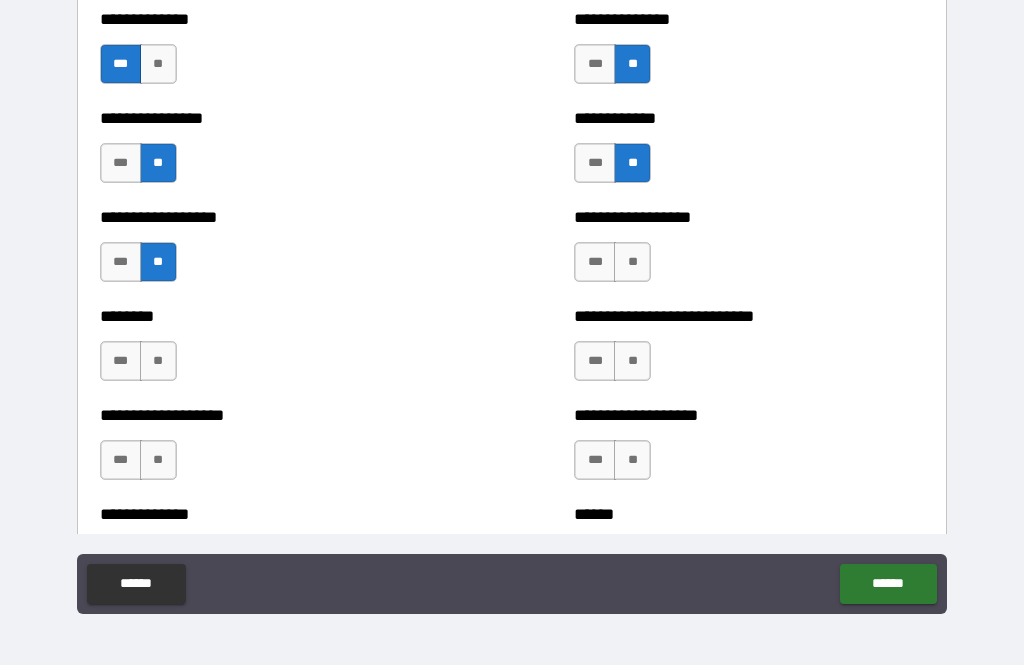 click on "**" at bounding box center (158, 361) 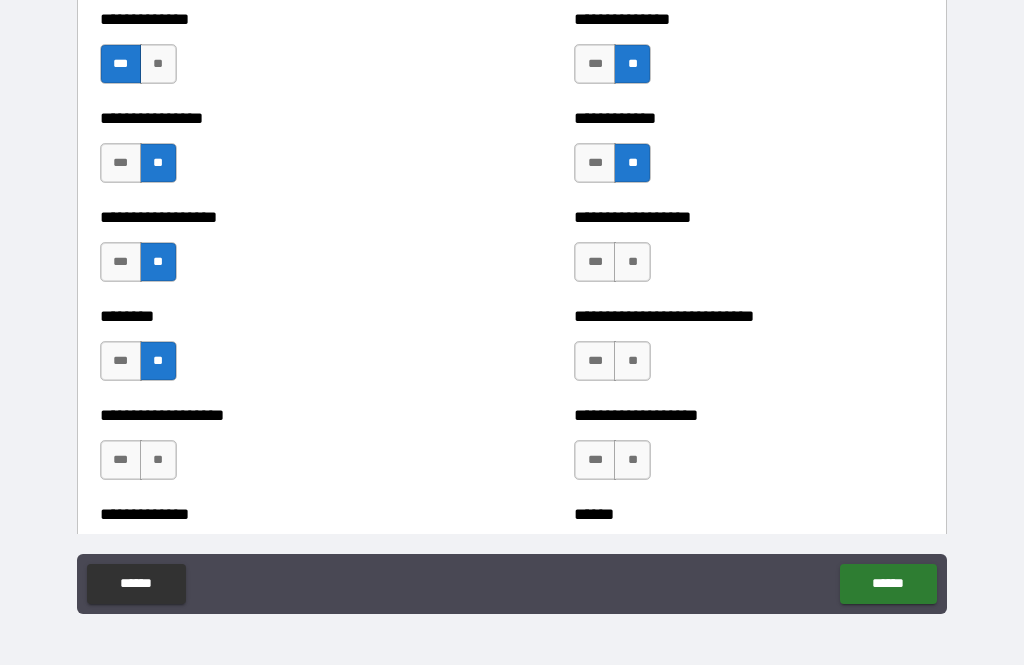 click on "**" at bounding box center [158, 460] 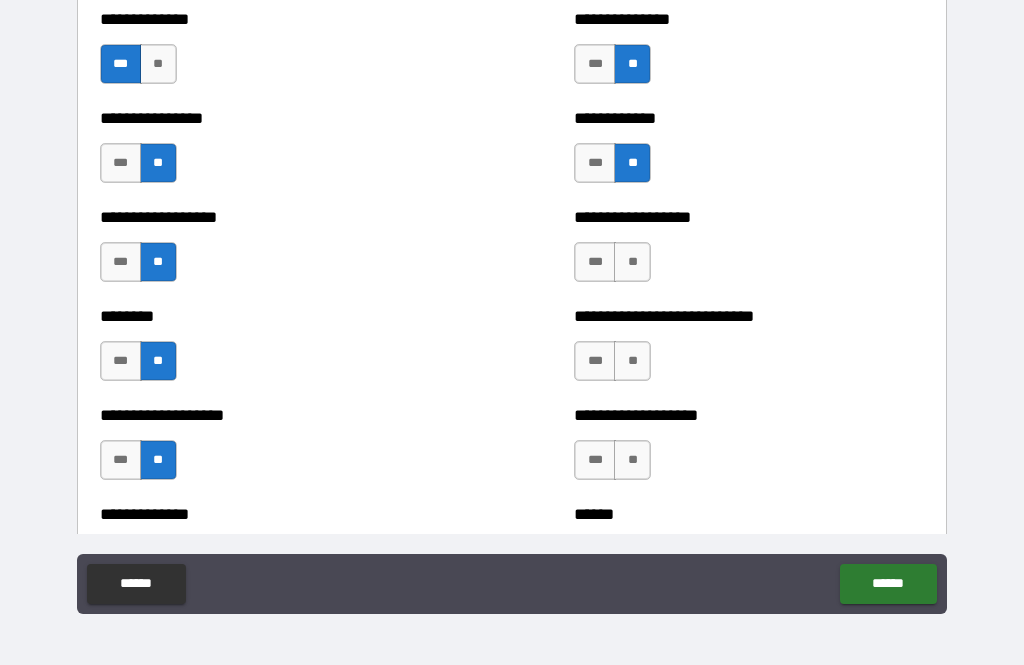 click on "**" at bounding box center (632, 262) 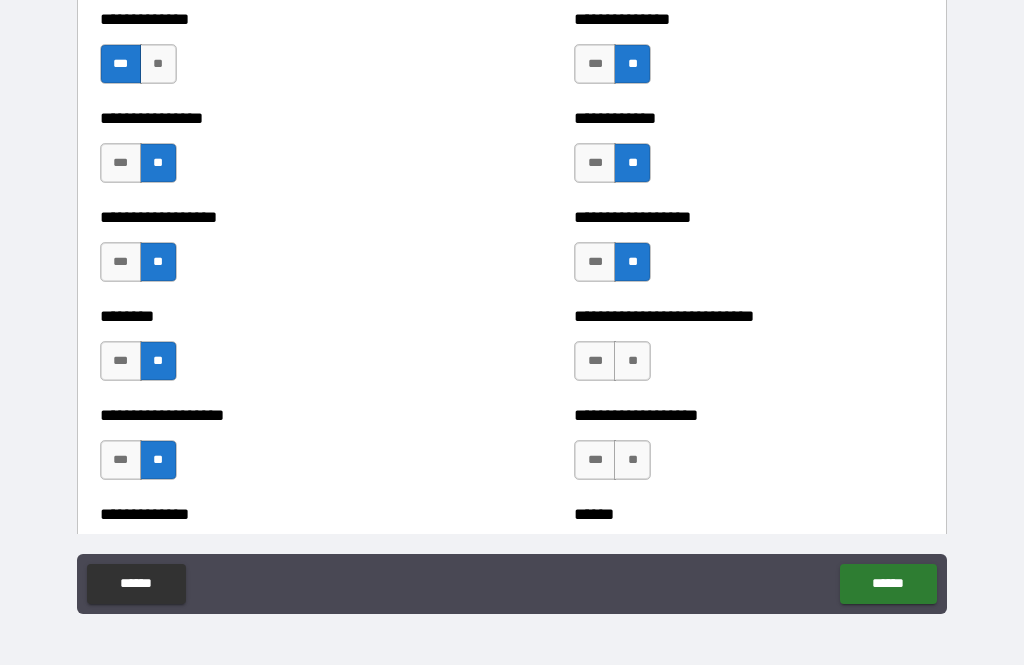 click on "**" at bounding box center [632, 361] 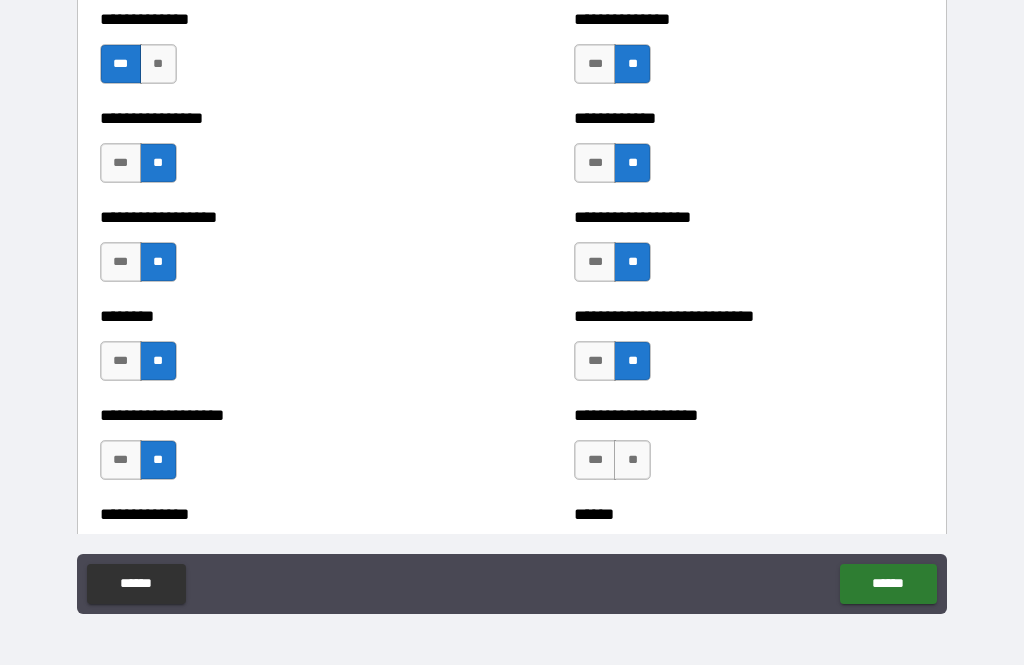 click on "**" at bounding box center (632, 460) 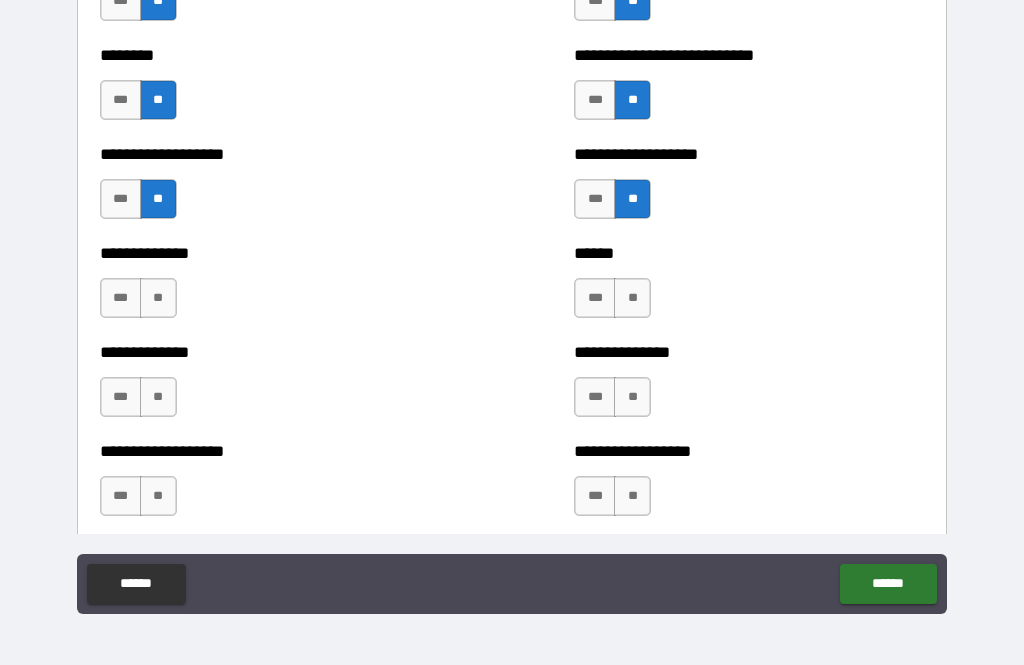 scroll, scrollTop: 4822, scrollLeft: 0, axis: vertical 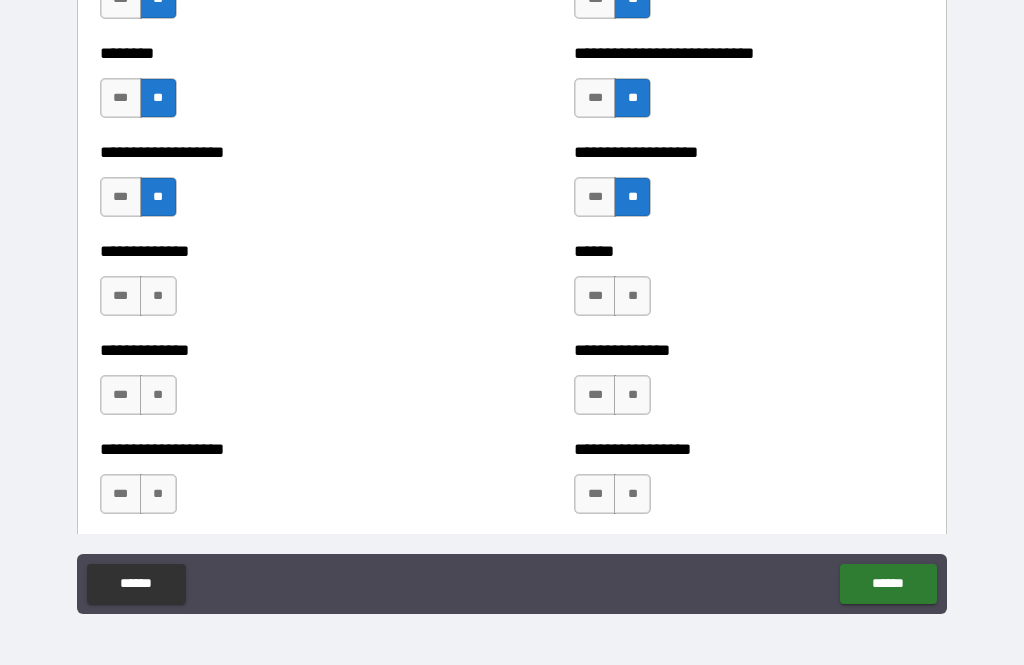 click on "**" at bounding box center (632, 296) 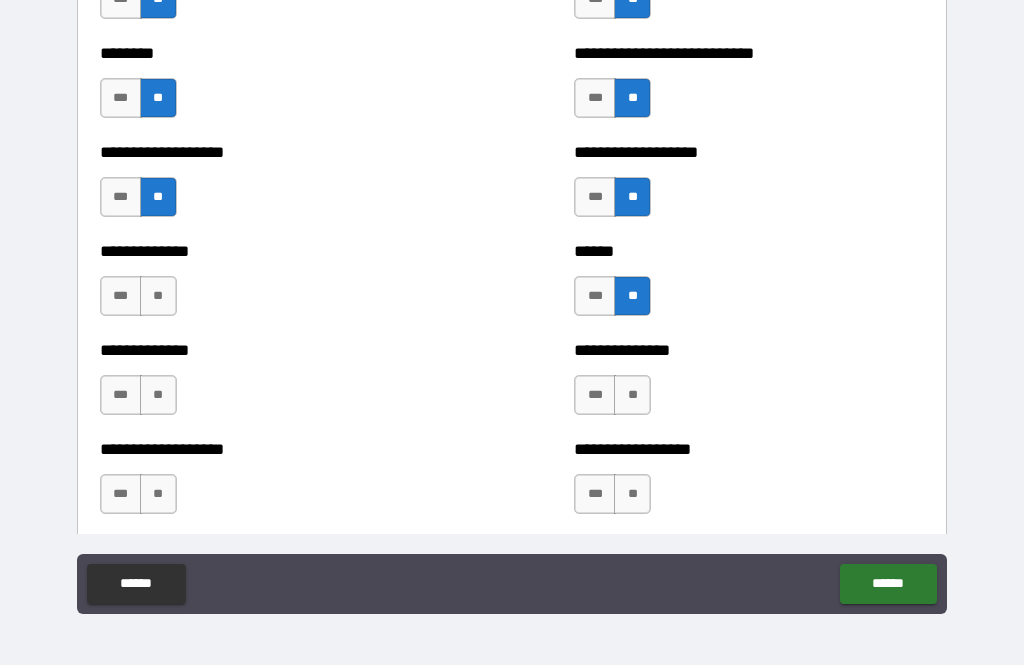 click on "**" at bounding box center [158, 296] 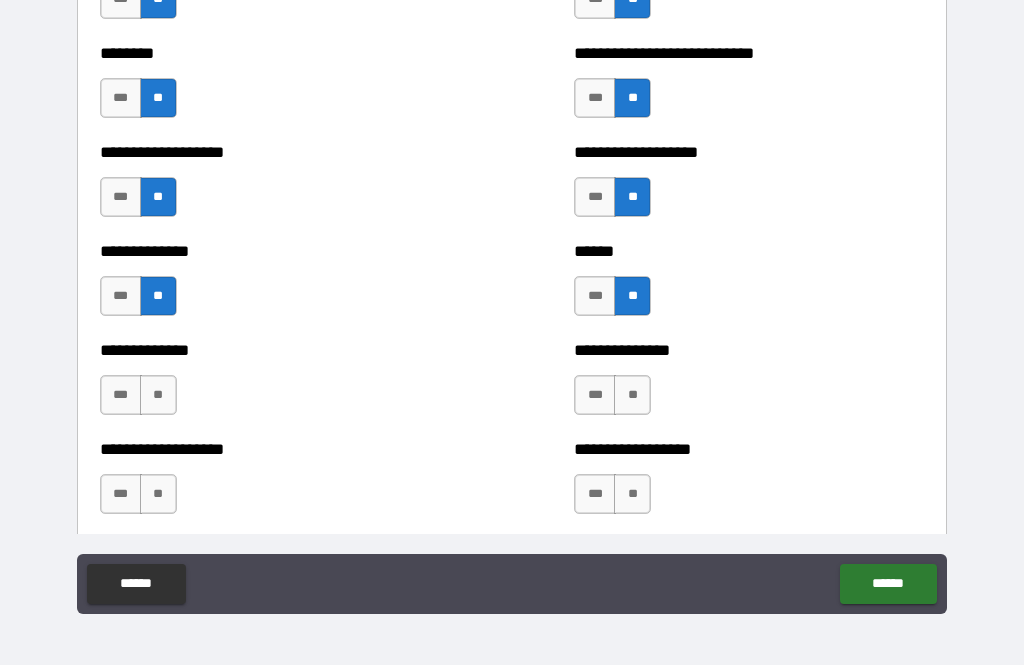 click on "***" at bounding box center (121, 395) 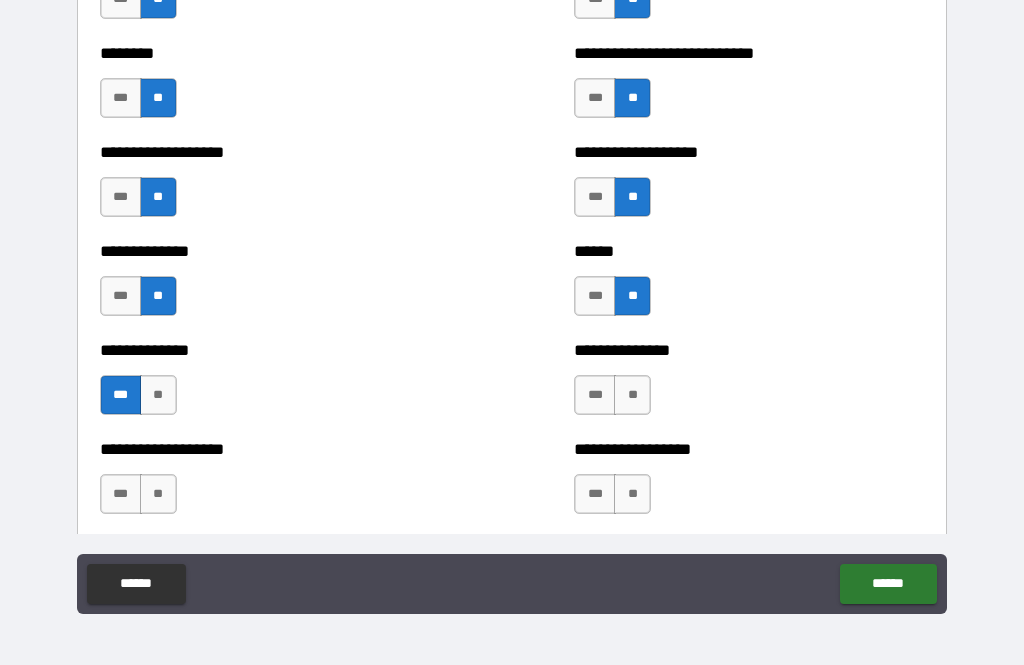 click on "**" at bounding box center [632, 395] 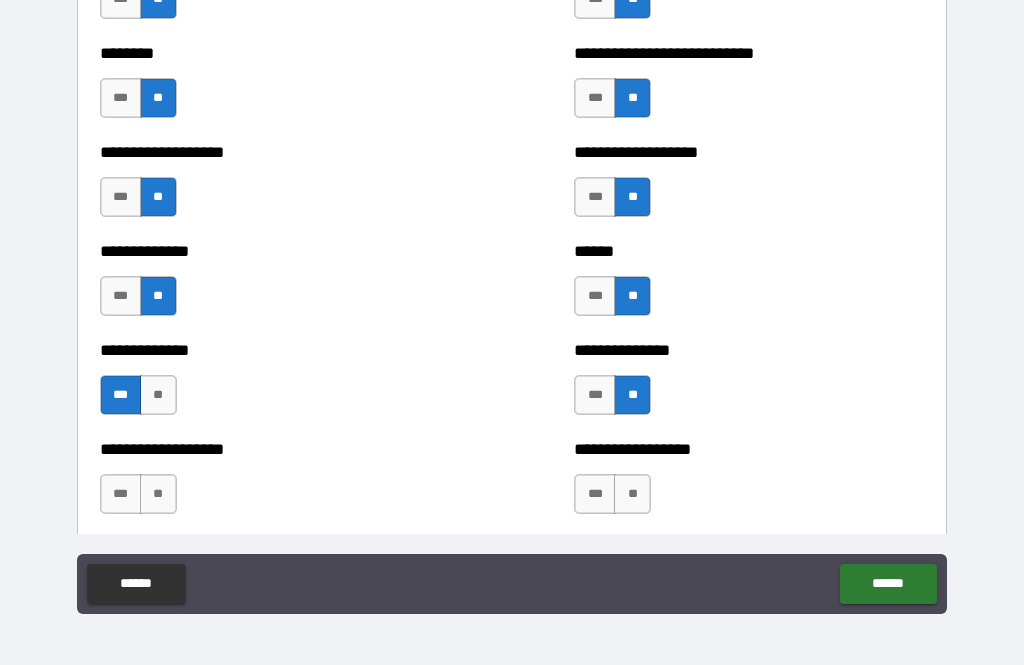 click on "**" at bounding box center (632, 494) 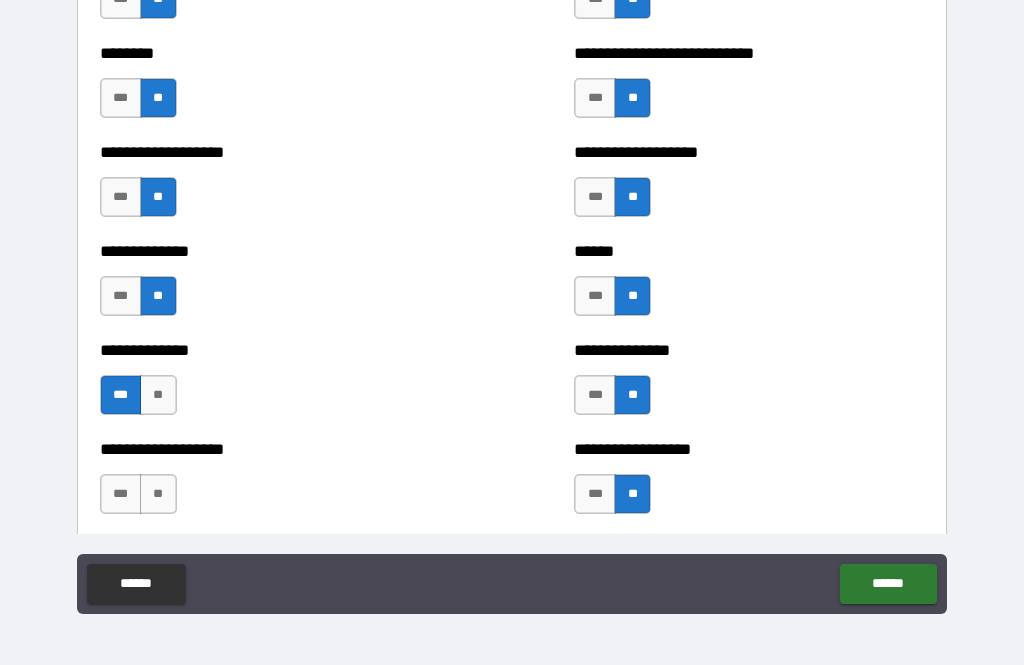 click on "**" at bounding box center [158, 494] 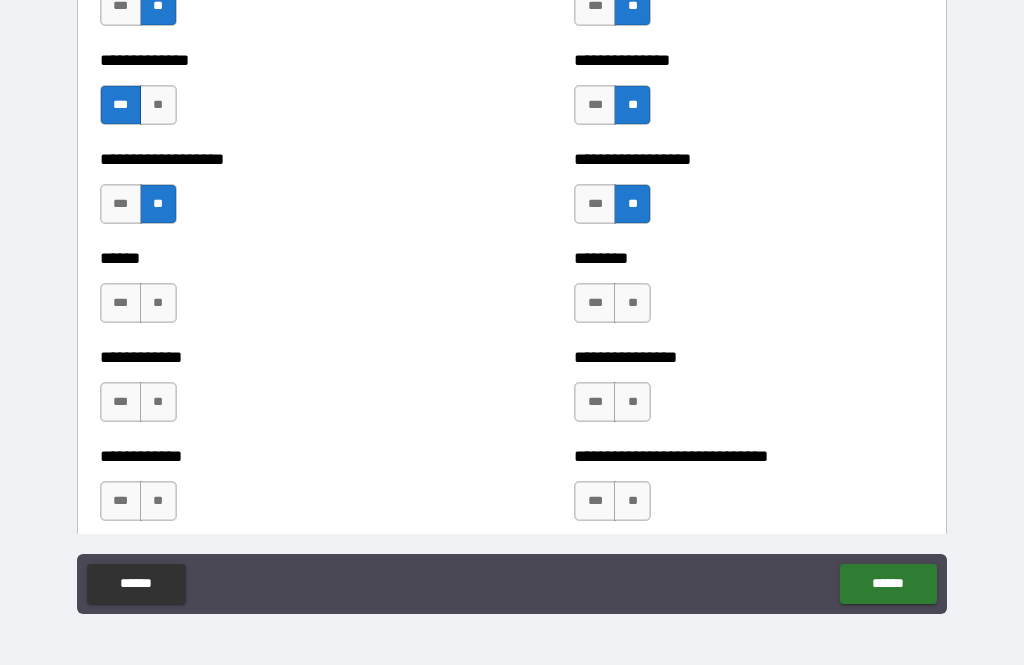 scroll, scrollTop: 5123, scrollLeft: 0, axis: vertical 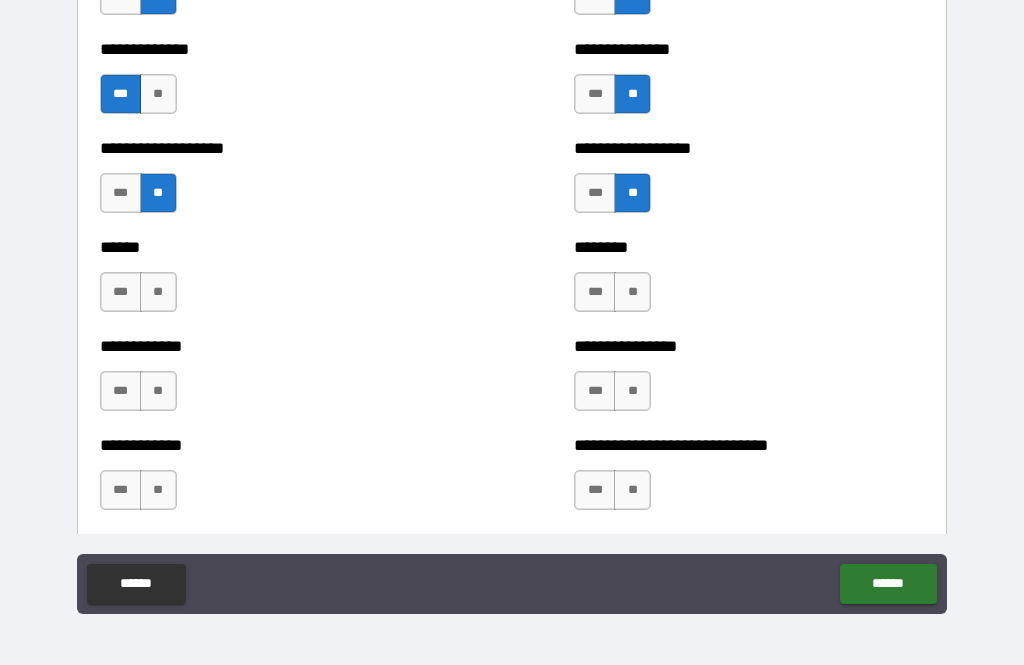click on "**" at bounding box center [158, 292] 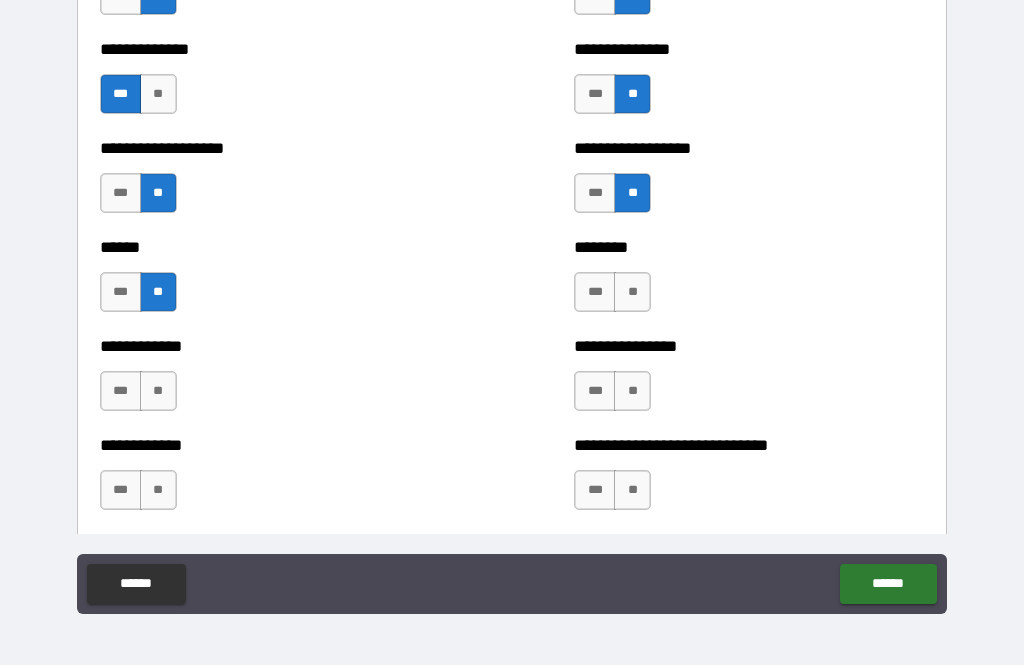 click on "**" at bounding box center (158, 391) 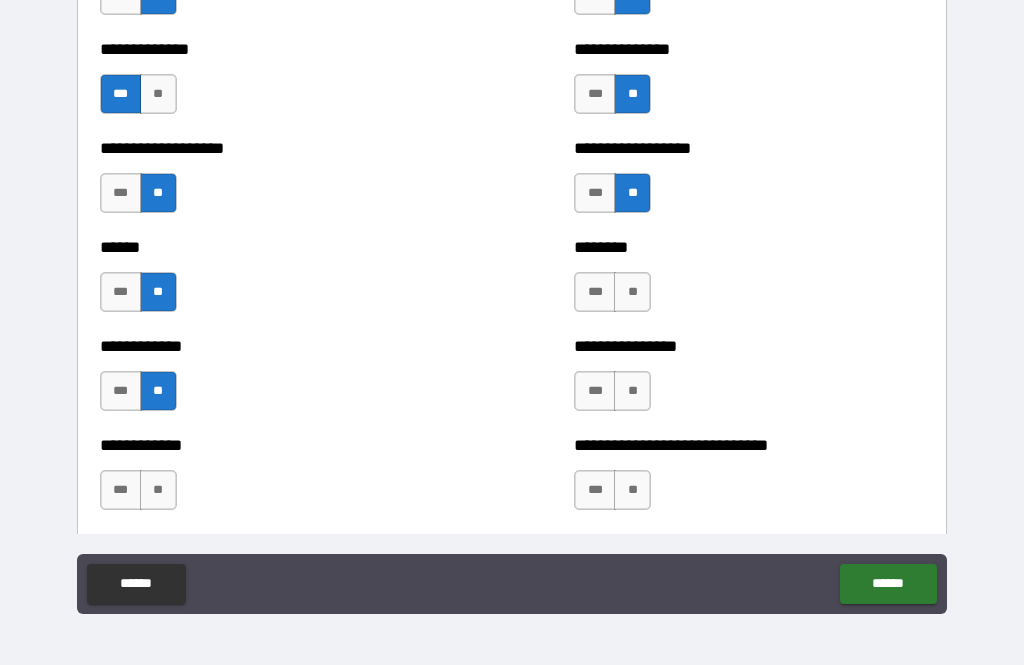 click on "***" at bounding box center [121, 490] 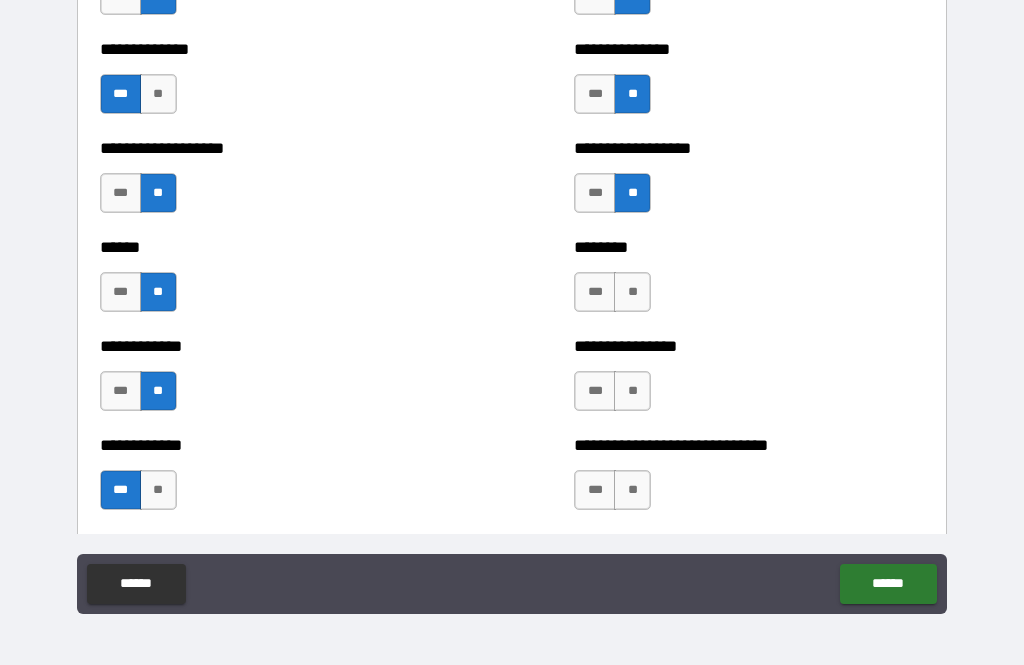 click on "**" at bounding box center (632, 292) 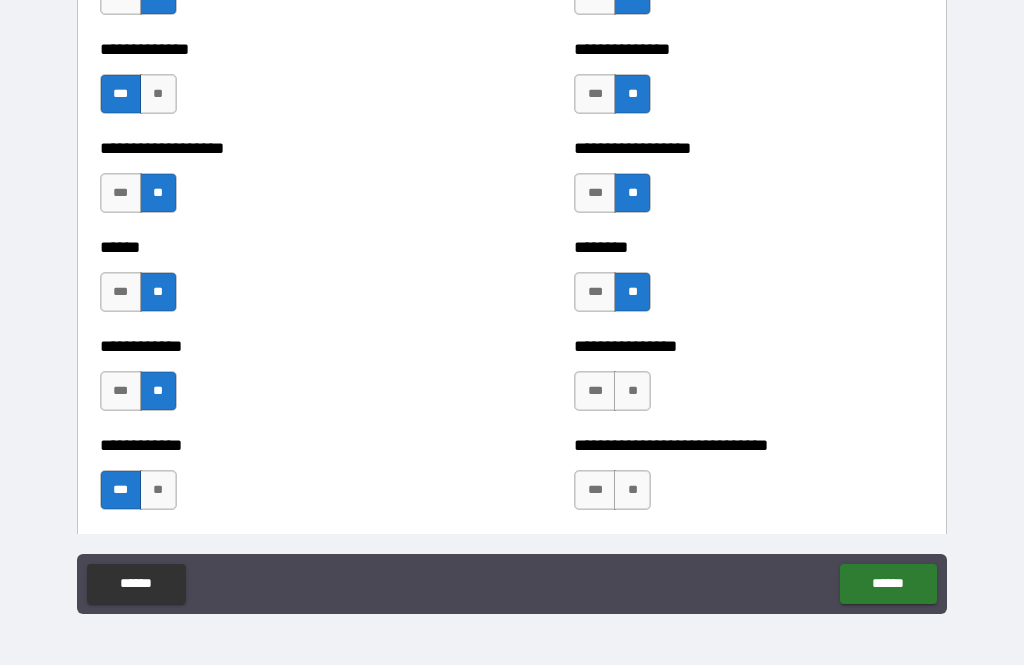 click on "**" at bounding box center [632, 391] 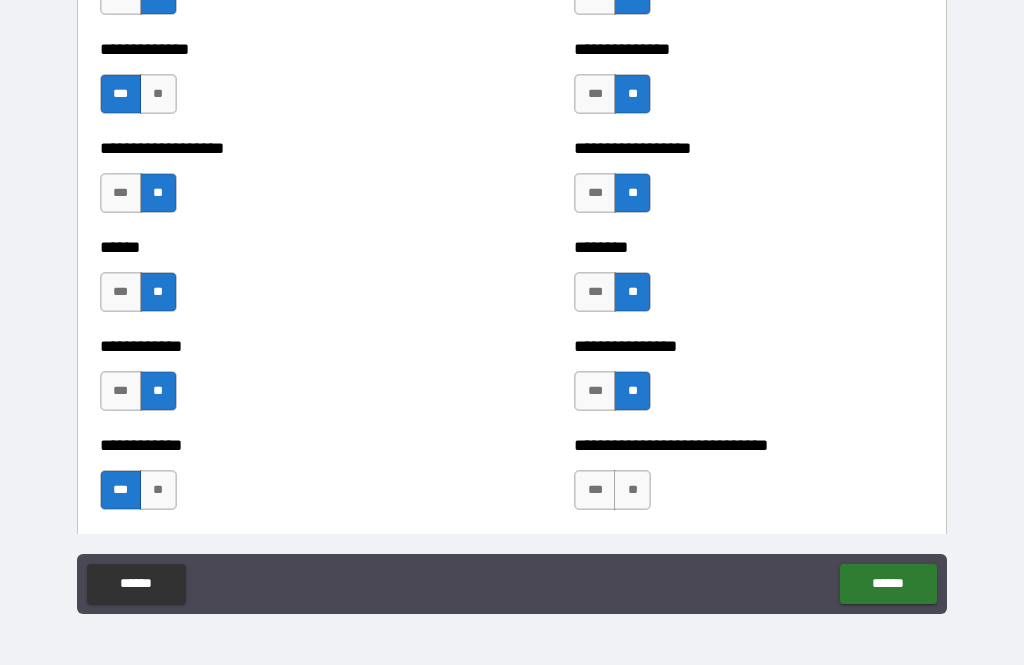 click on "**" at bounding box center [632, 490] 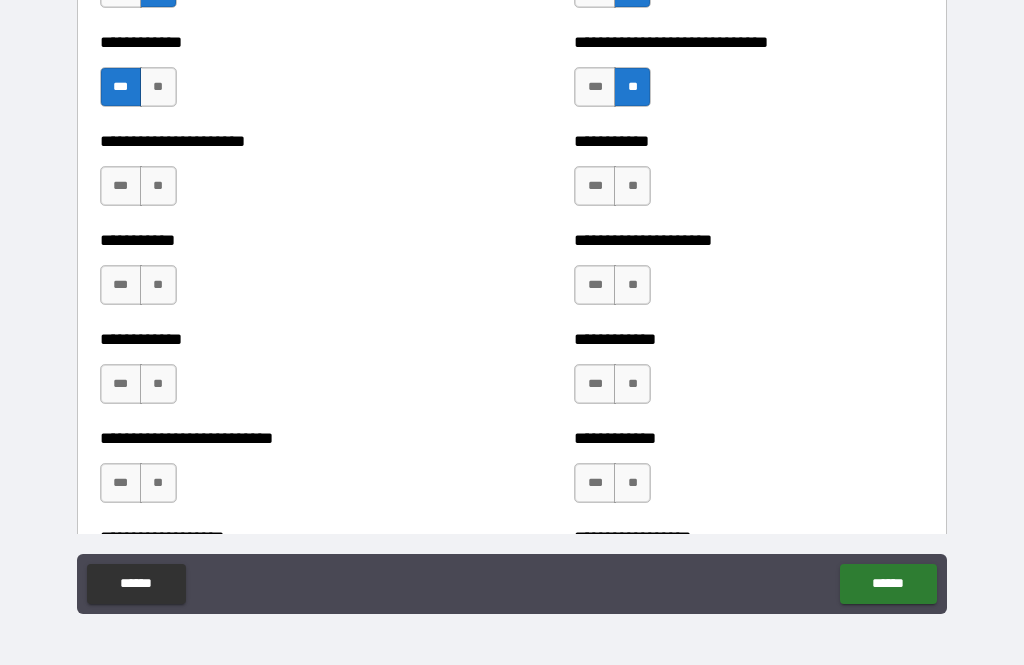 scroll, scrollTop: 5528, scrollLeft: 0, axis: vertical 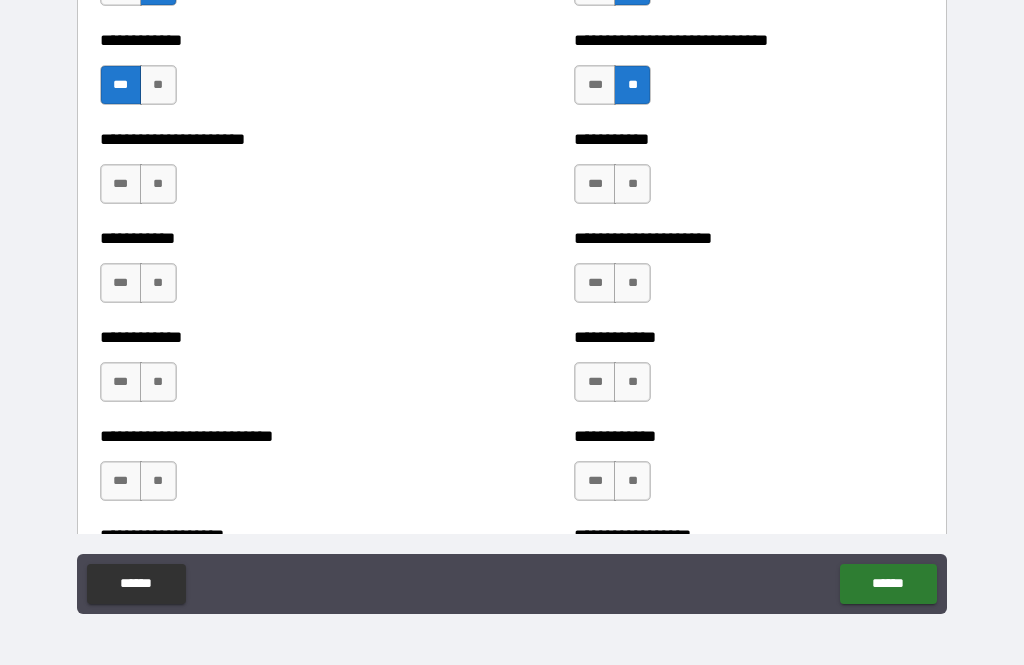 click on "**" at bounding box center (632, 184) 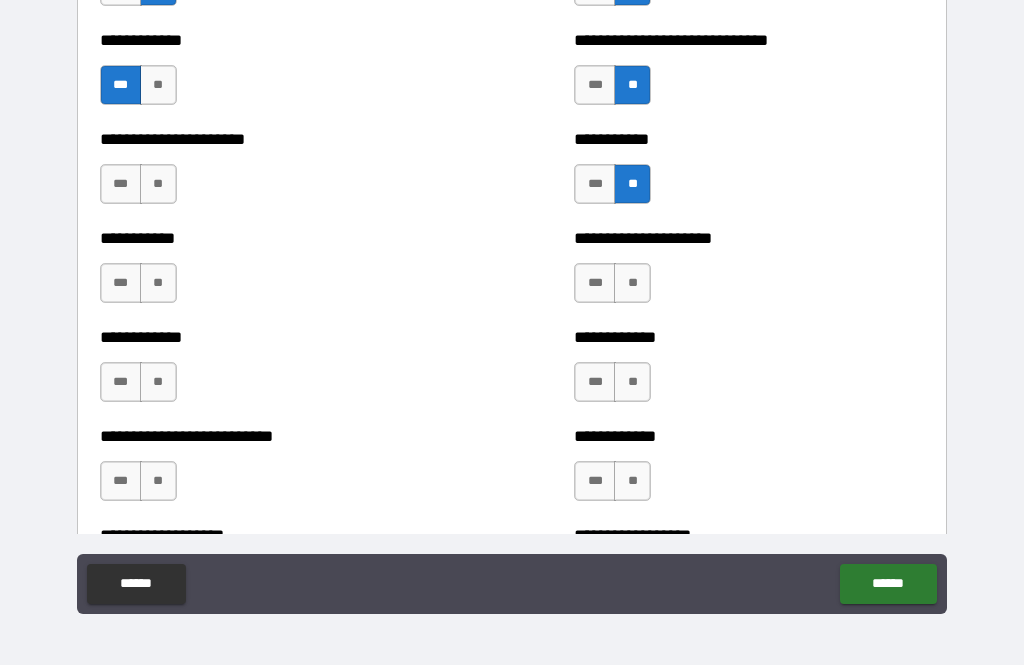 click on "*** **" at bounding box center (615, 288) 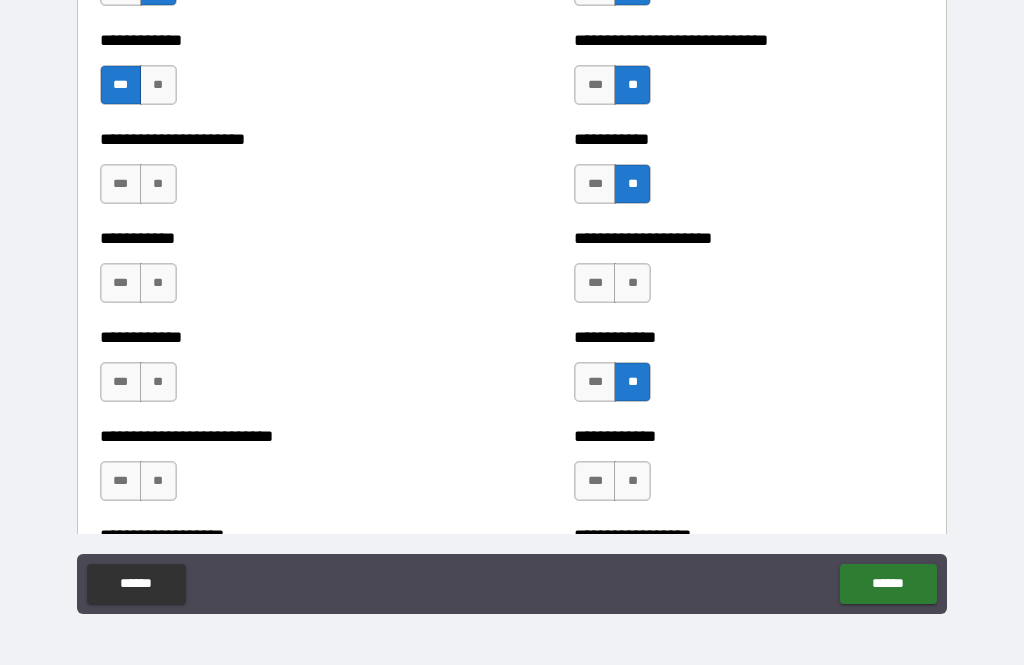 click on "**" at bounding box center [632, 481] 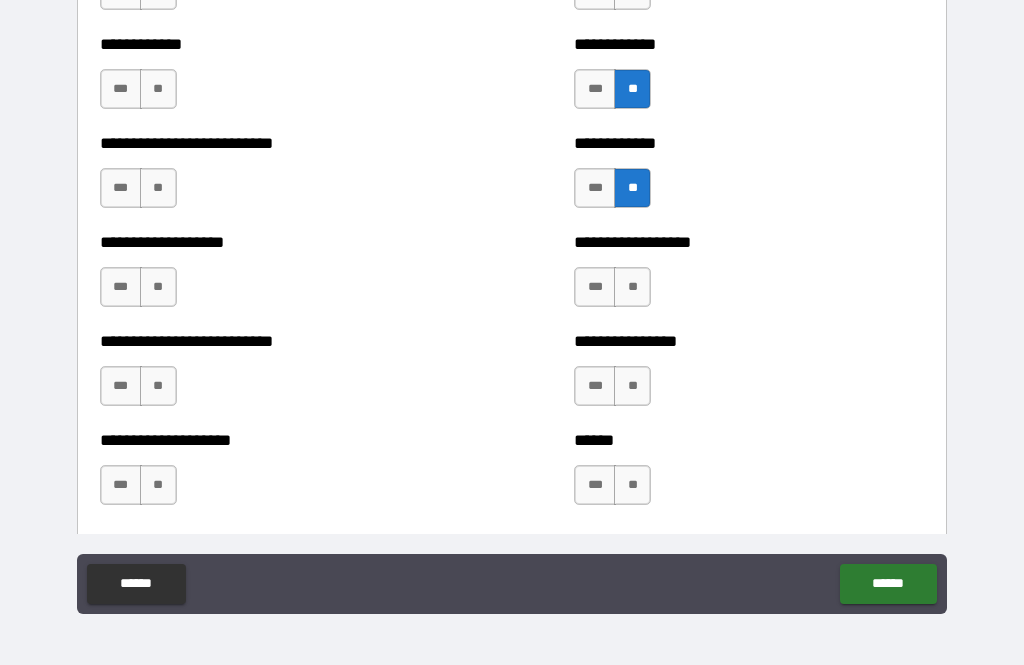scroll, scrollTop: 5818, scrollLeft: 0, axis: vertical 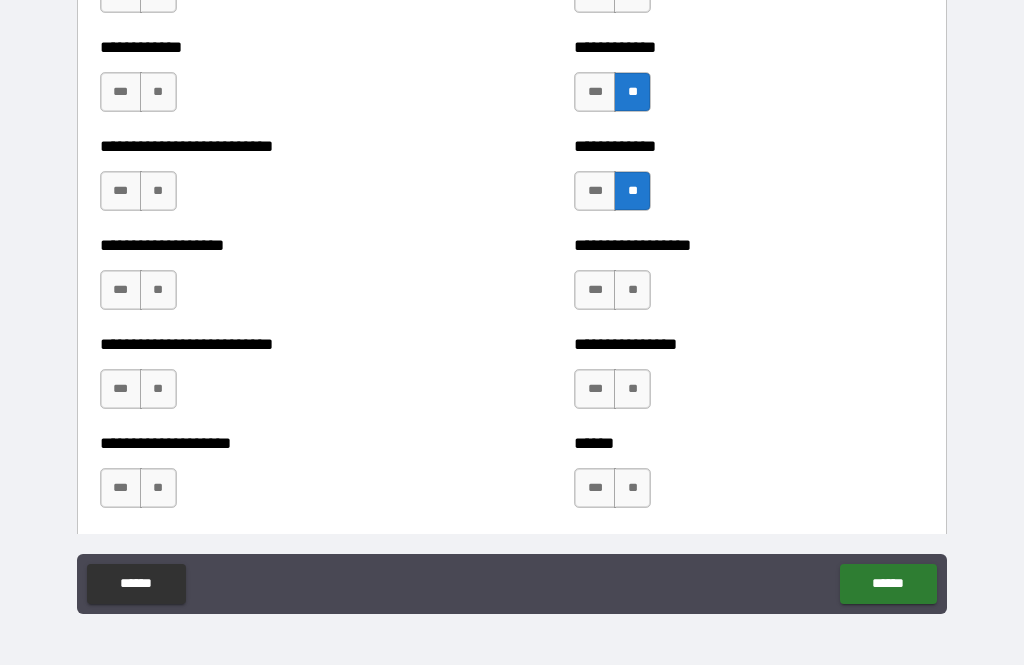 click on "**" at bounding box center (632, 290) 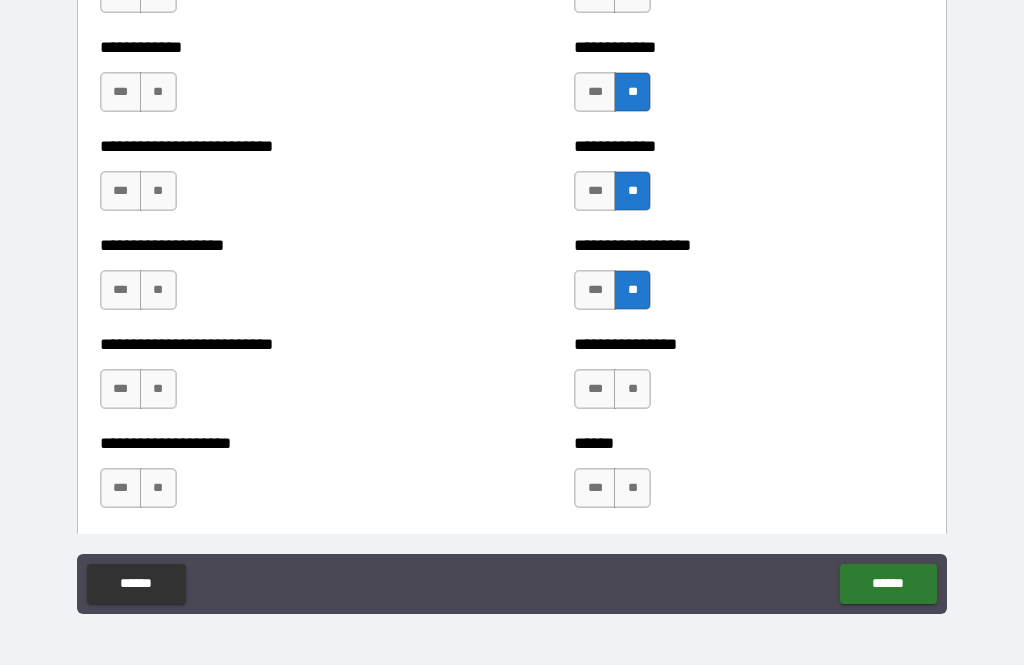 click on "**" at bounding box center [632, 389] 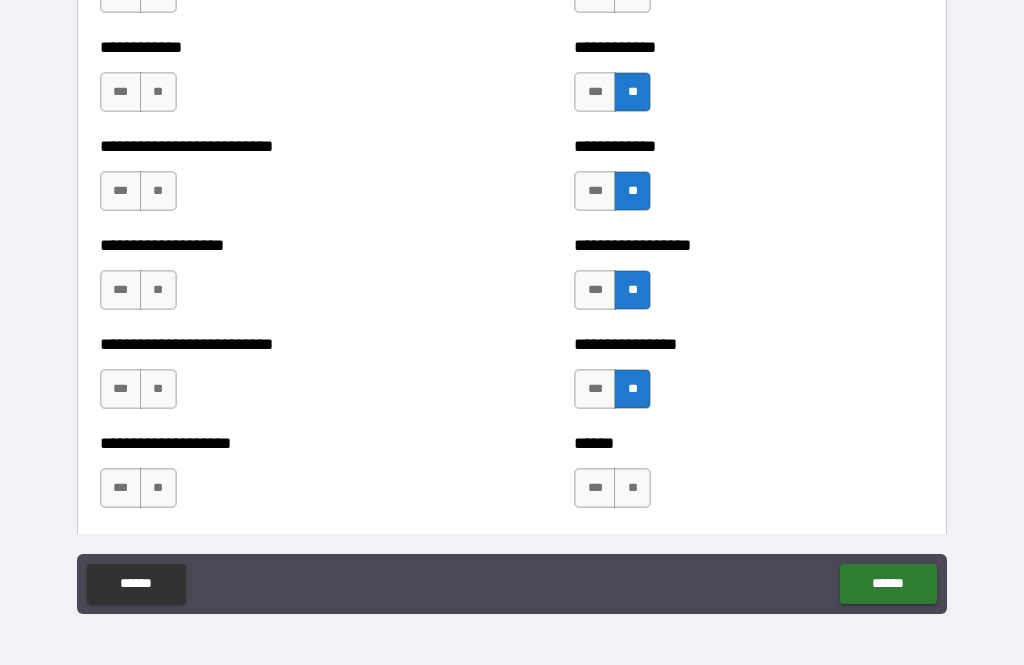 click on "**" at bounding box center [632, 488] 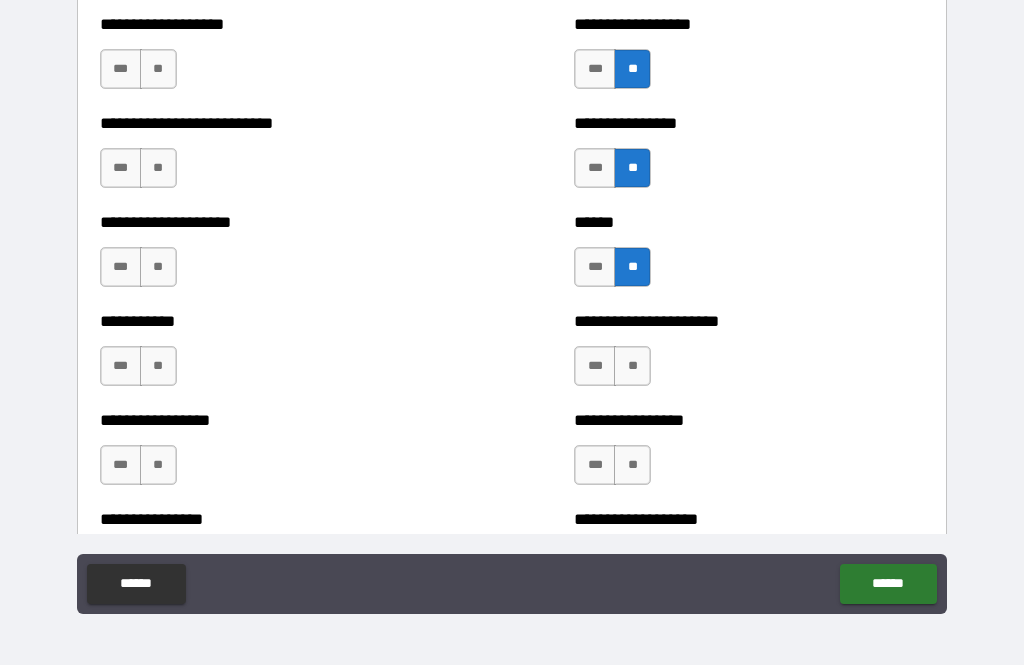 scroll, scrollTop: 6042, scrollLeft: 0, axis: vertical 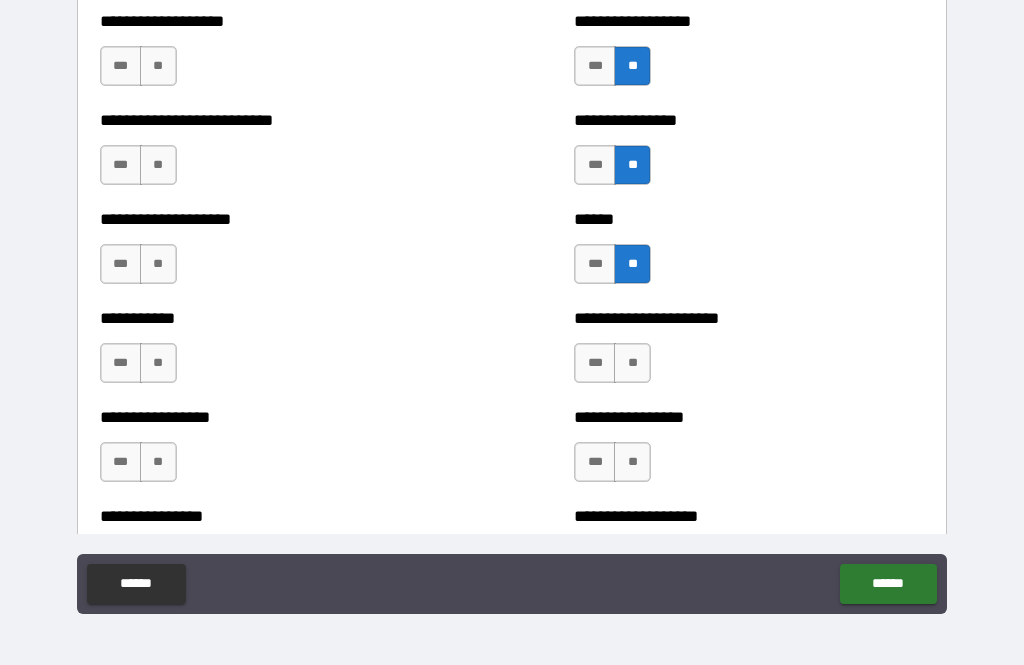 click on "**" at bounding box center (632, 363) 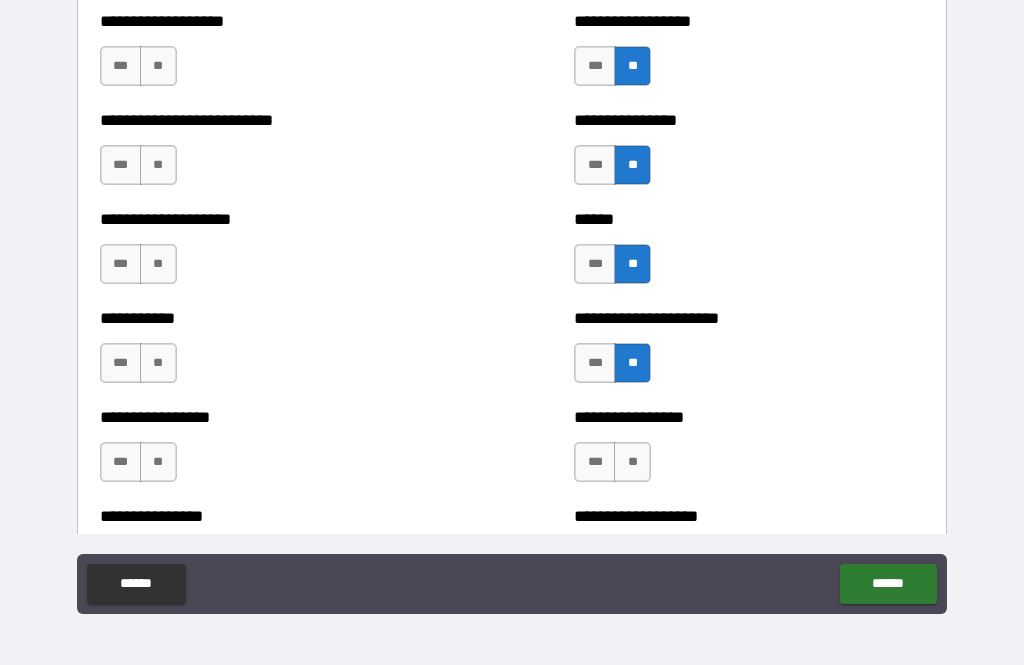 click on "**" at bounding box center (632, 462) 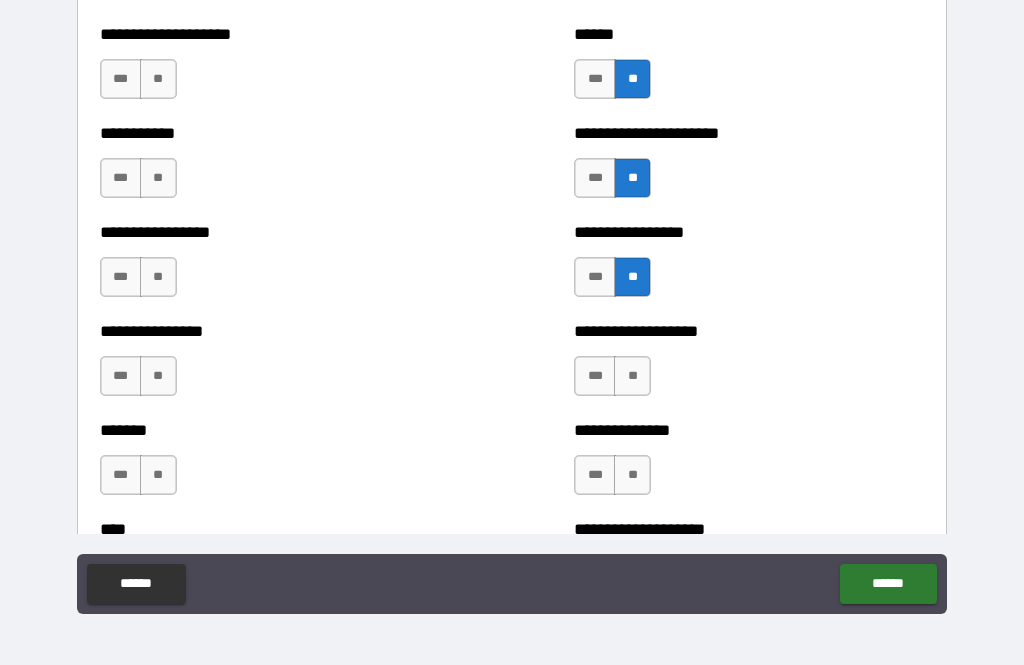 scroll, scrollTop: 6231, scrollLeft: 0, axis: vertical 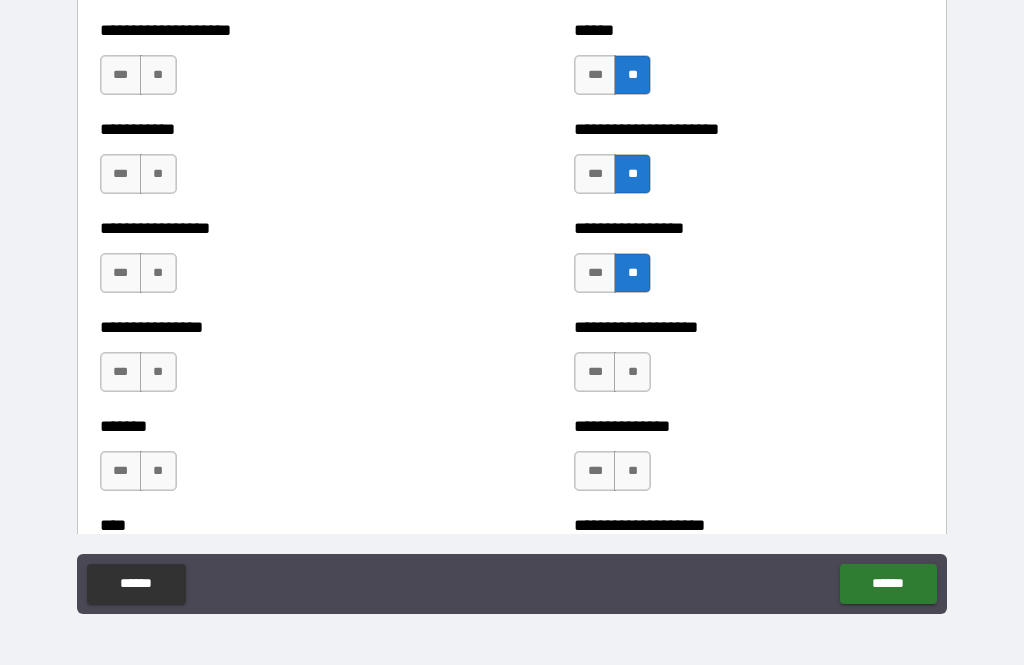 click on "**" at bounding box center [632, 372] 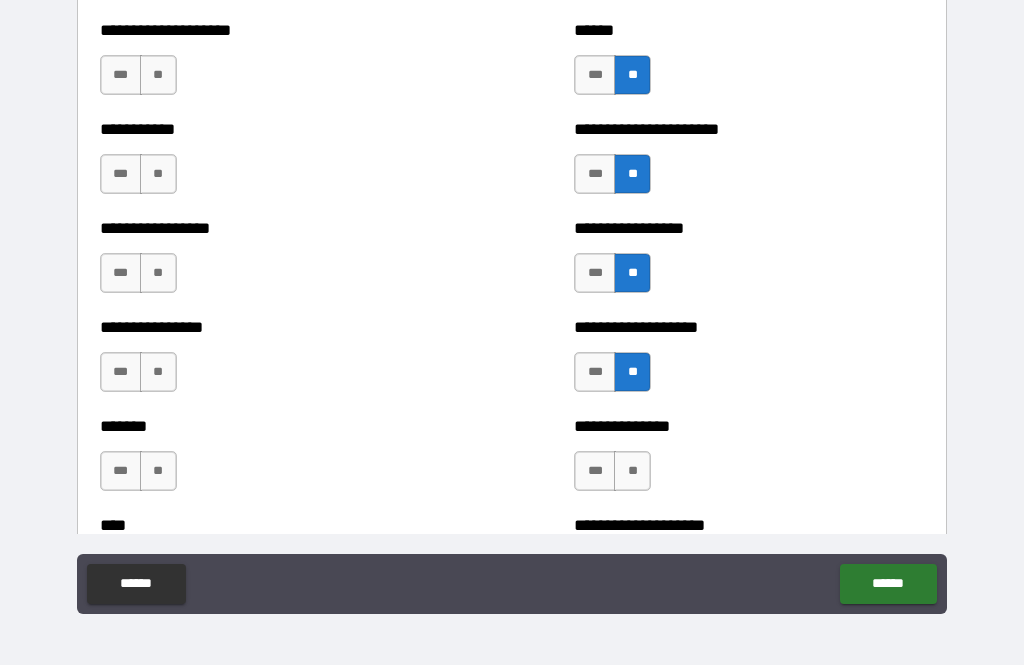 click on "**" at bounding box center [632, 471] 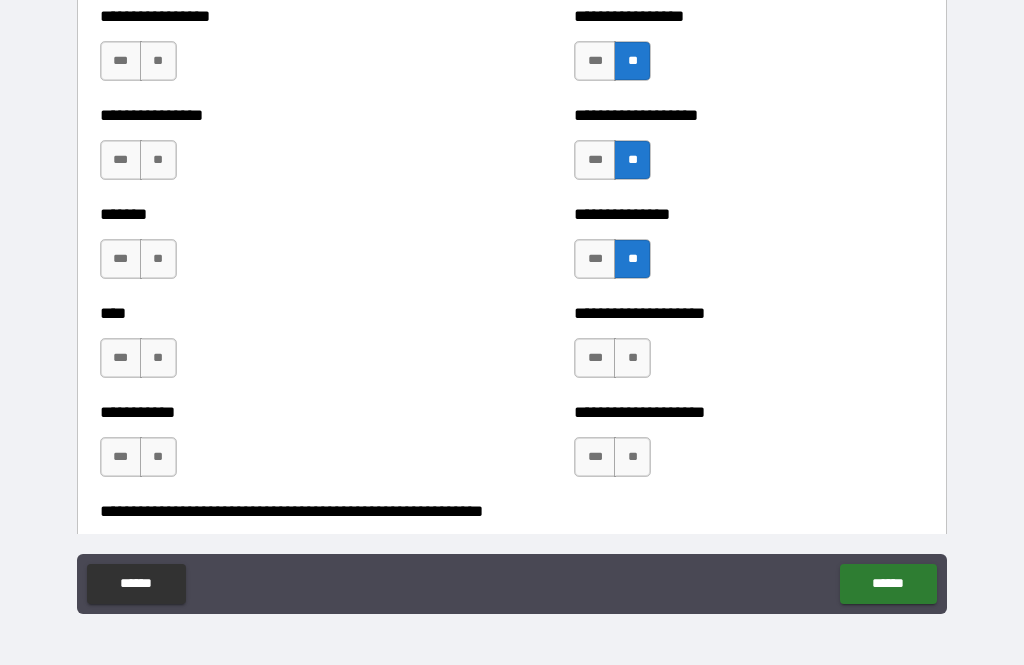 scroll, scrollTop: 6444, scrollLeft: 0, axis: vertical 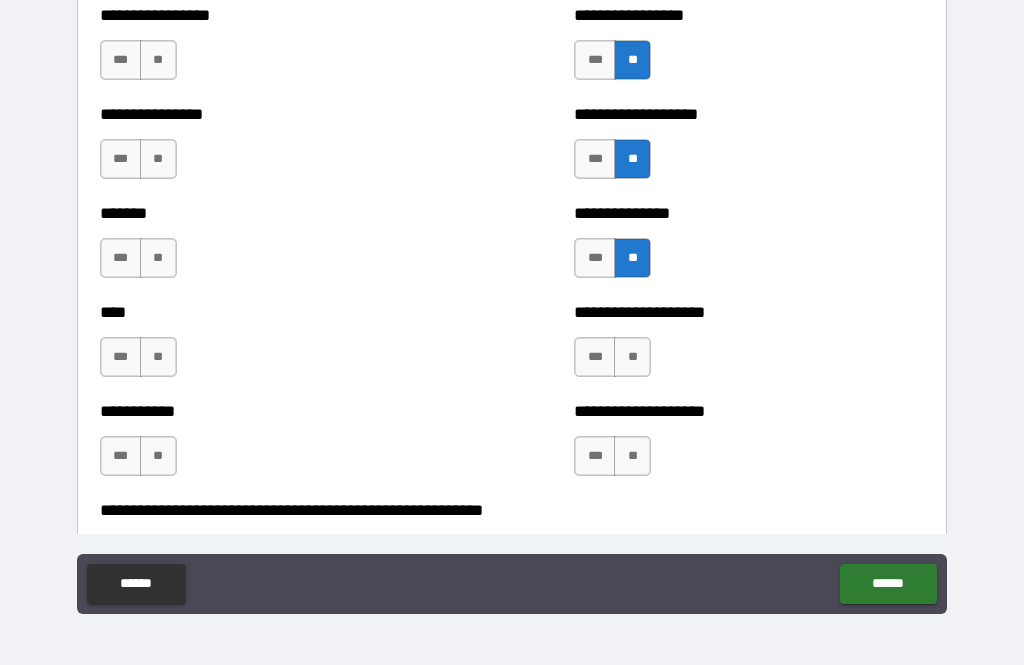 click on "**" at bounding box center [632, 357] 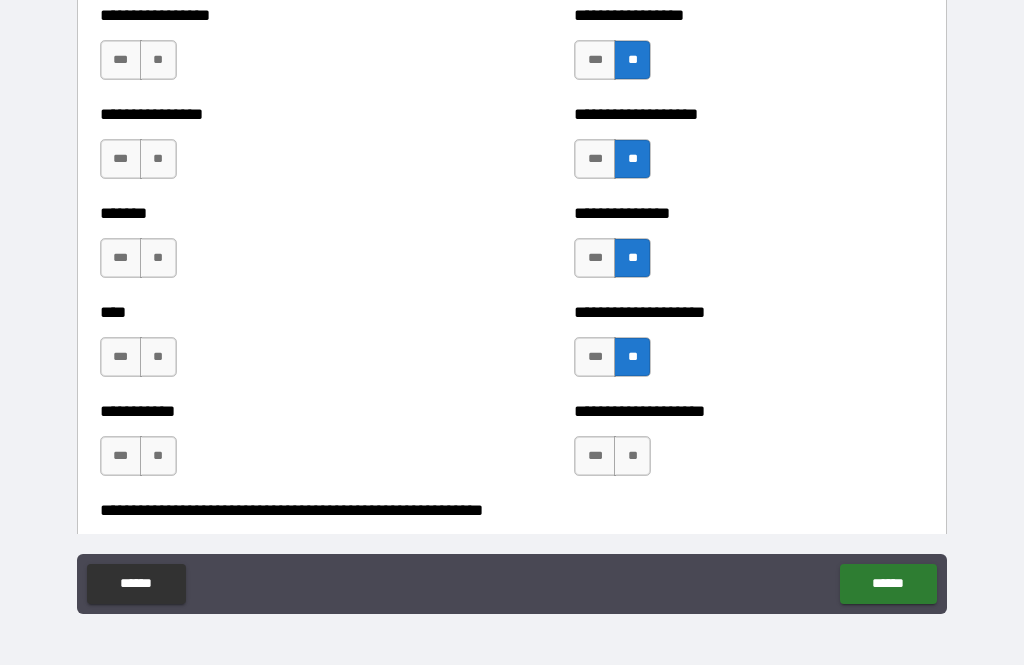 click on "***" at bounding box center (595, 258) 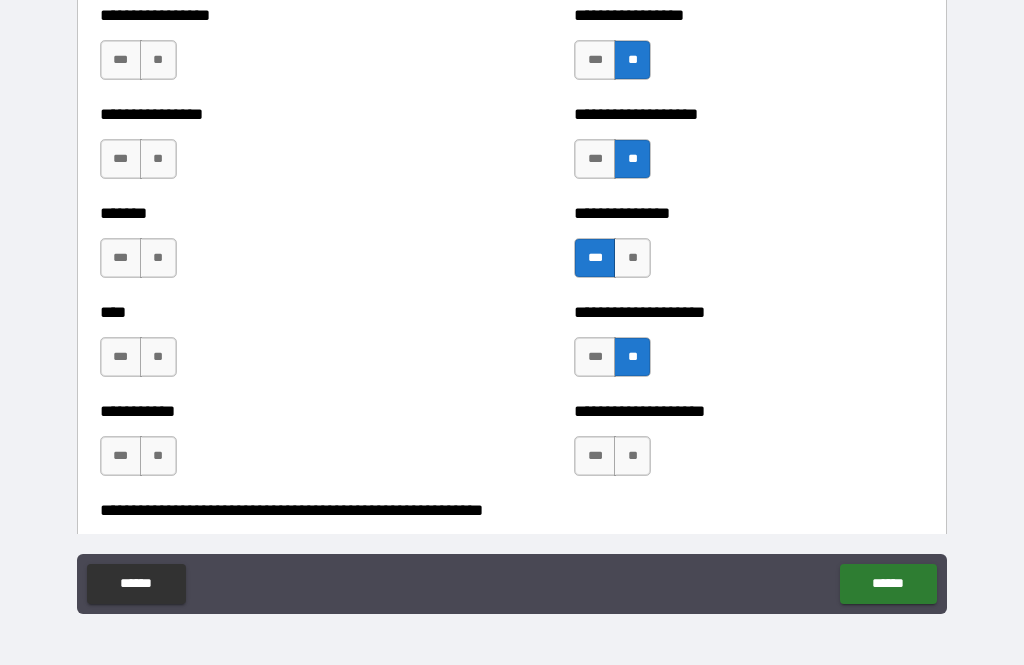 click on "**" at bounding box center [632, 456] 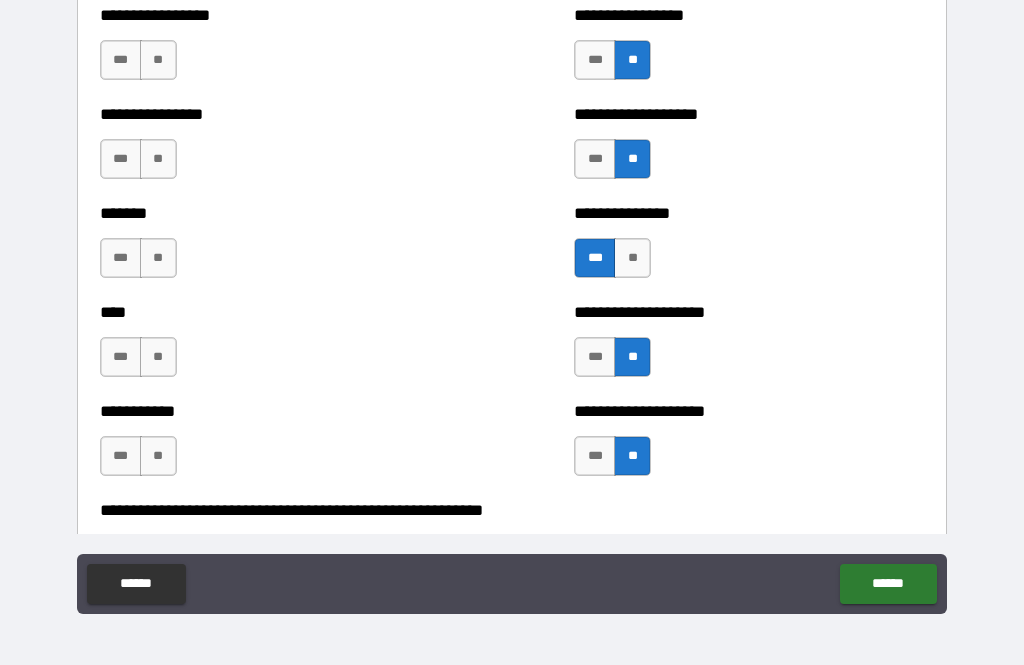 click on "**" at bounding box center (158, 456) 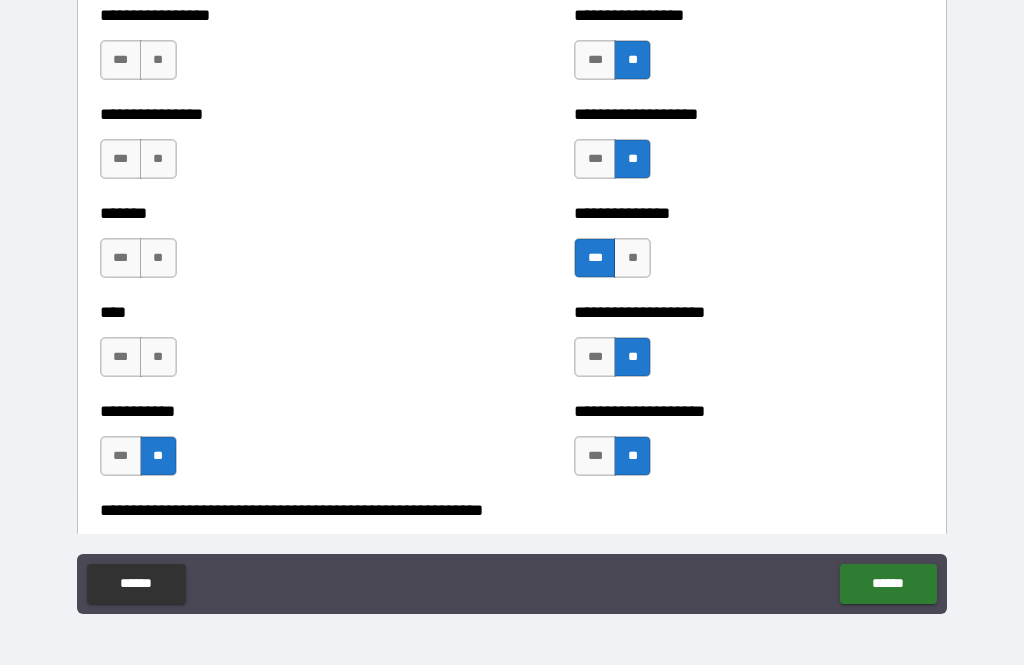 click on "**" at bounding box center (158, 357) 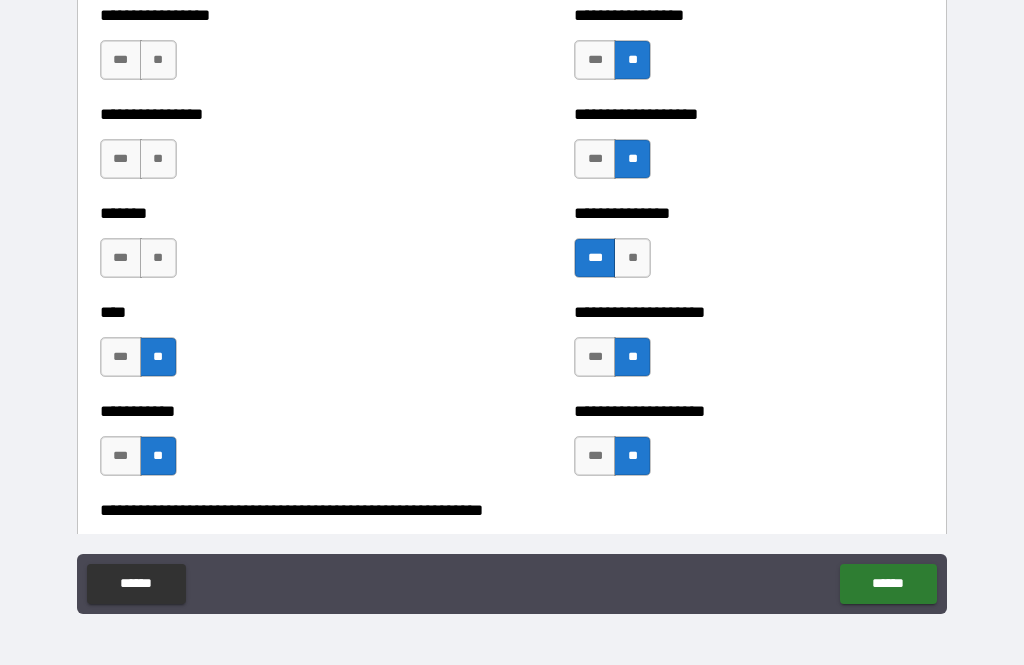 click on "**" at bounding box center (158, 258) 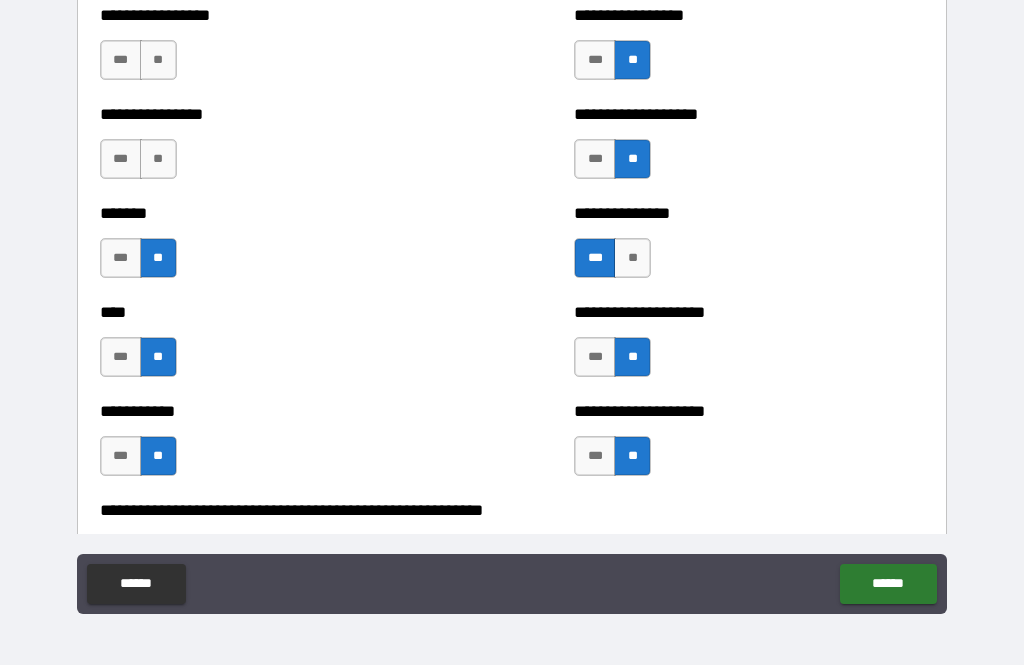 click on "***" at bounding box center (121, 258) 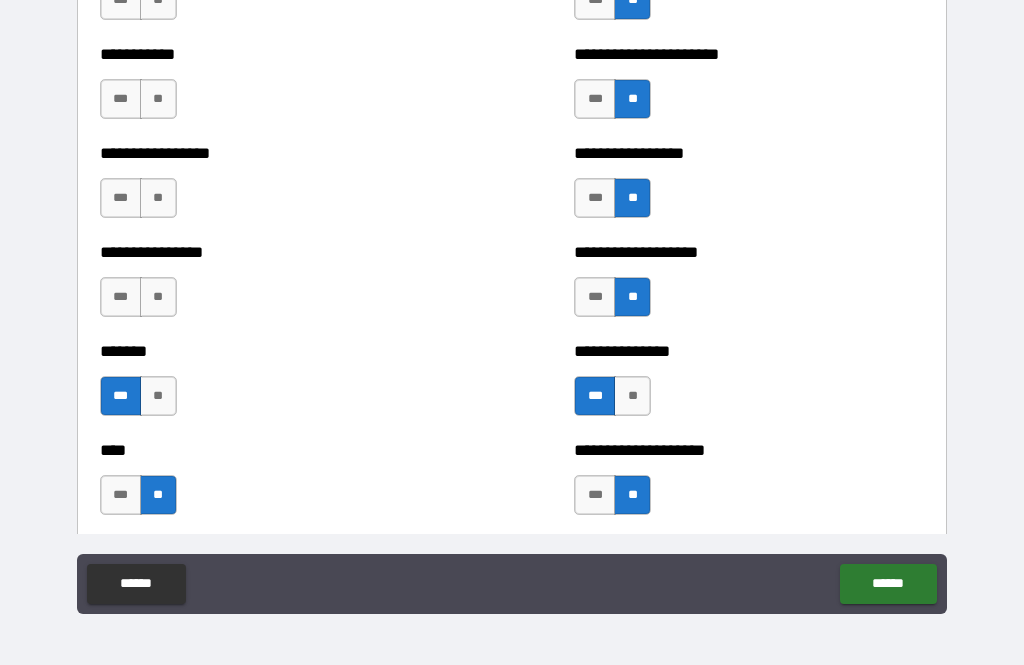 scroll, scrollTop: 6296, scrollLeft: 0, axis: vertical 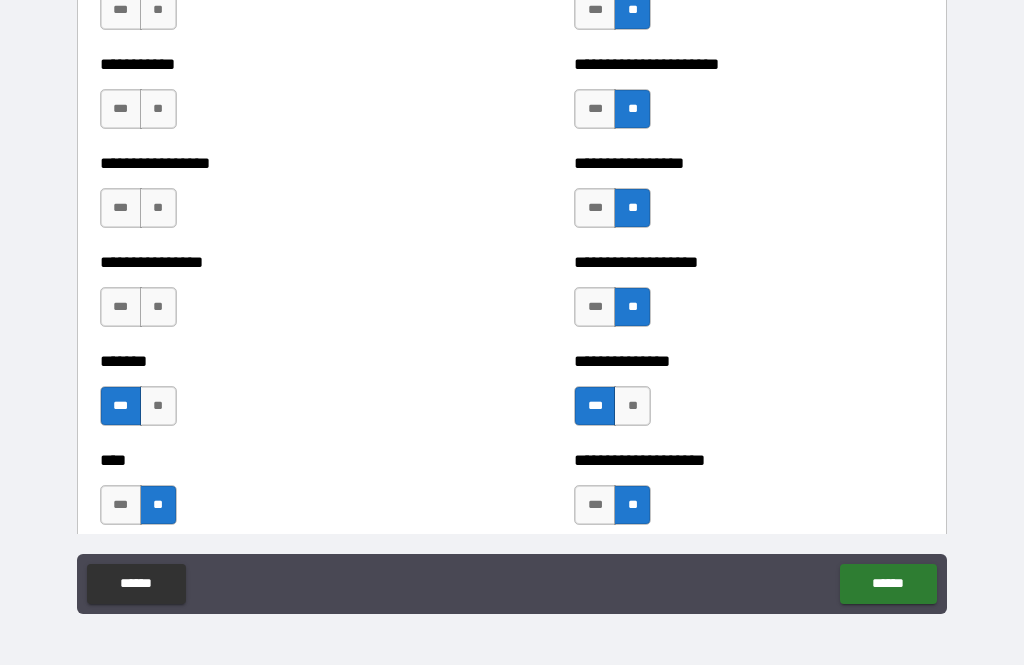 click on "**" at bounding box center [158, 307] 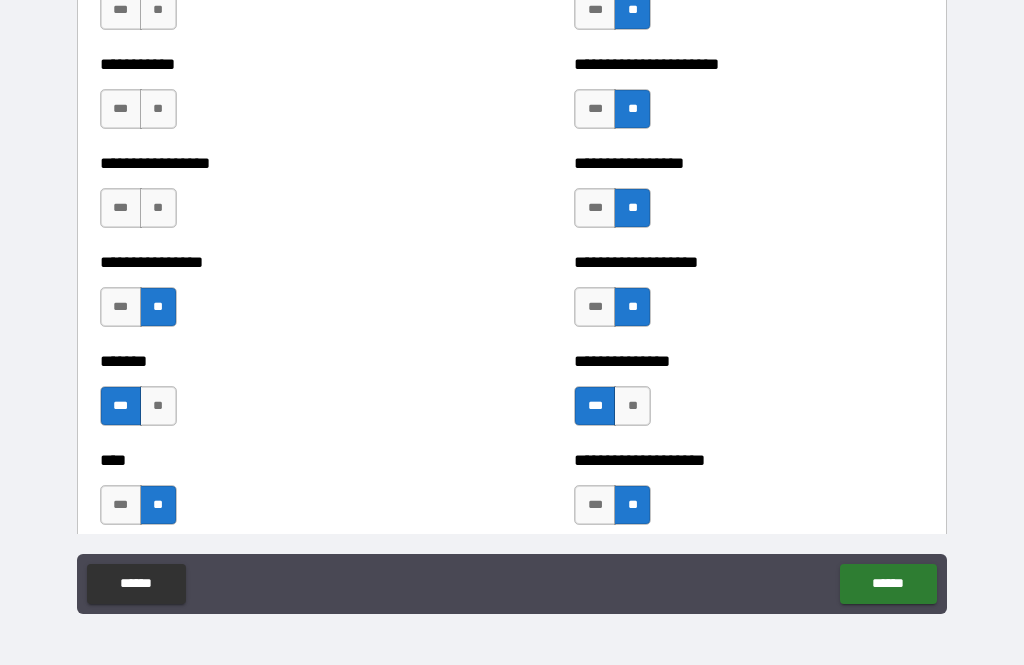 click on "**********" at bounding box center (275, 163) 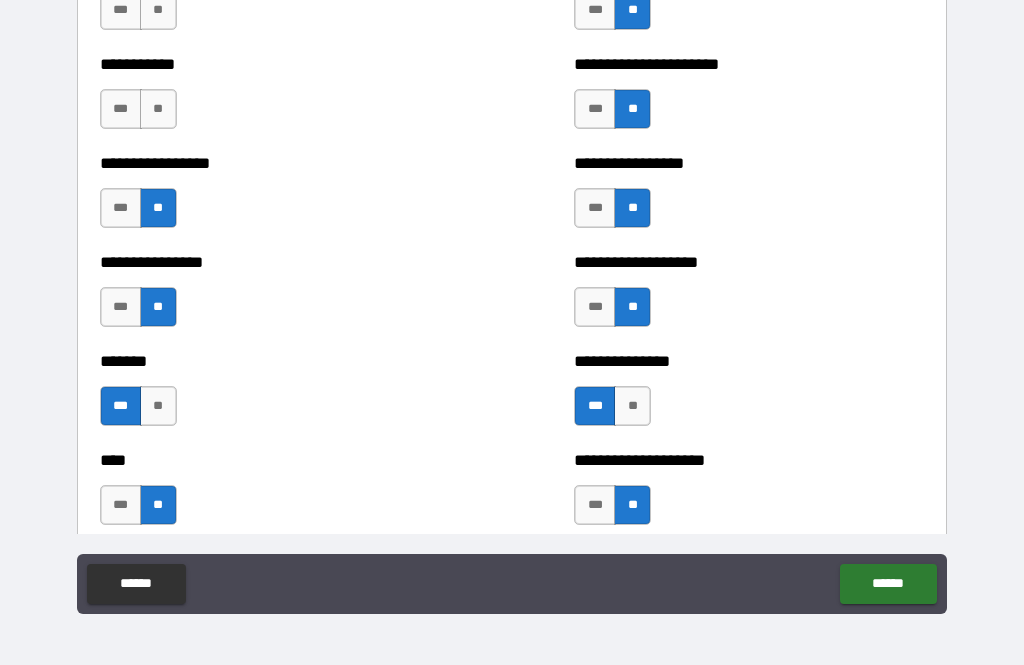 click on "**" at bounding box center (158, 109) 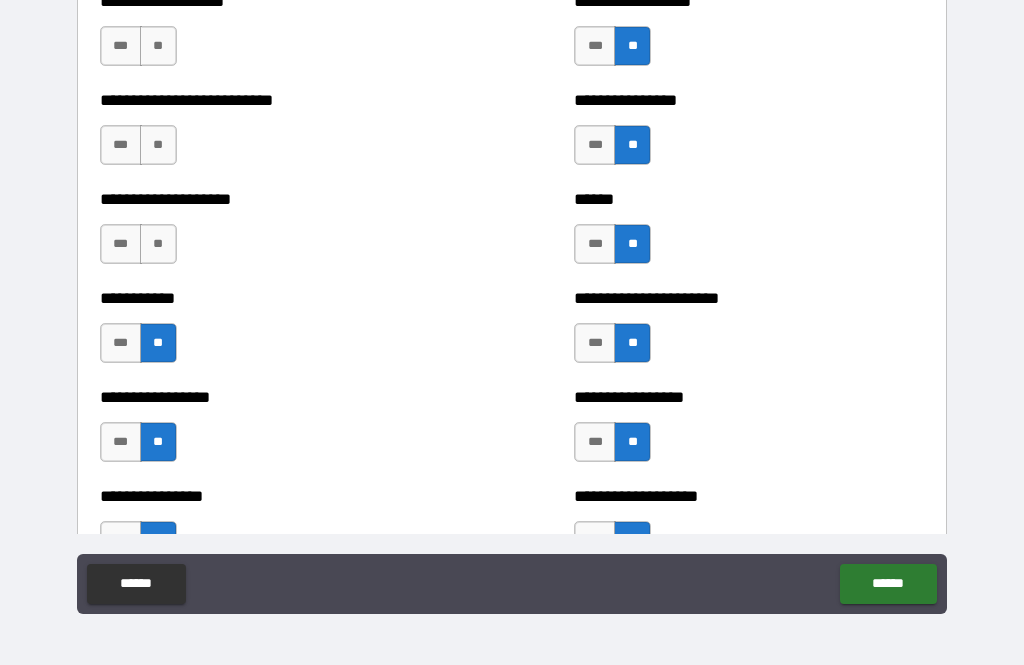 scroll, scrollTop: 6058, scrollLeft: 0, axis: vertical 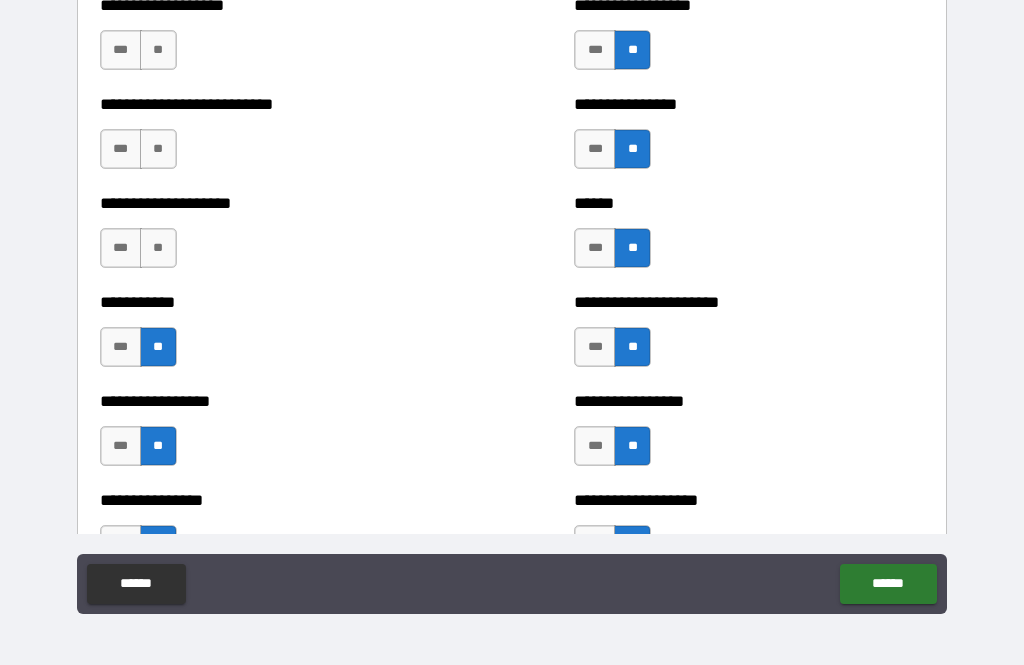 click on "**" at bounding box center (158, 248) 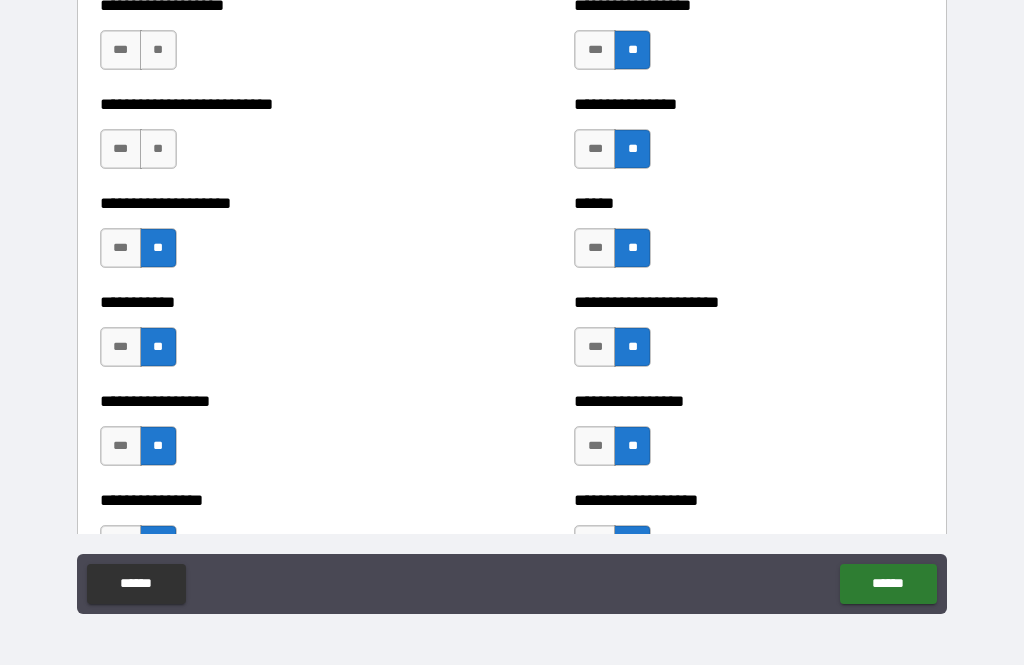 click on "**" at bounding box center (158, 149) 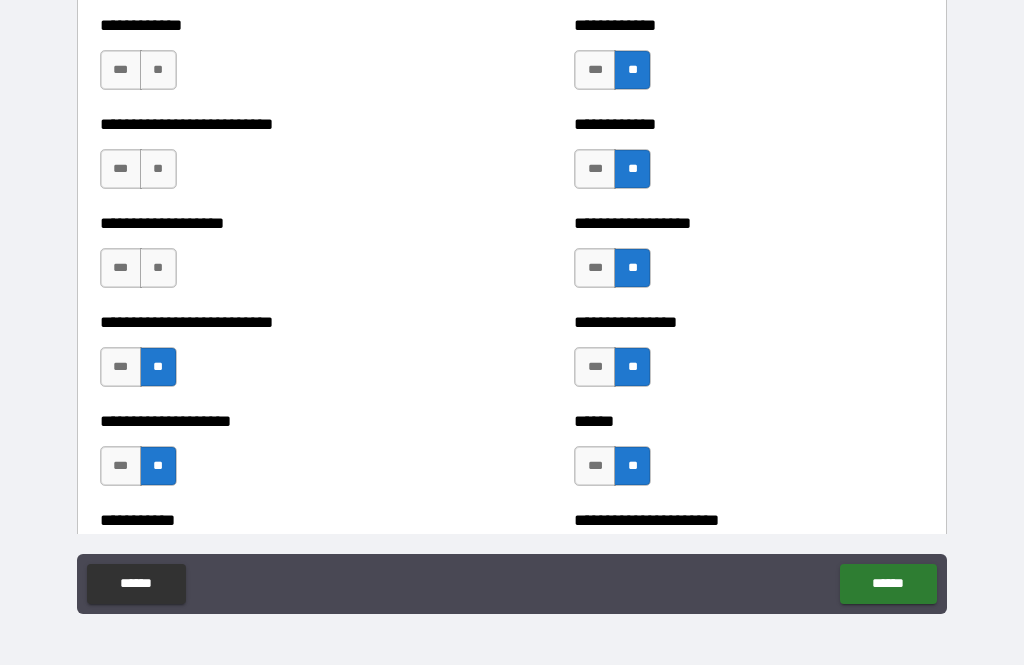 scroll, scrollTop: 5838, scrollLeft: 0, axis: vertical 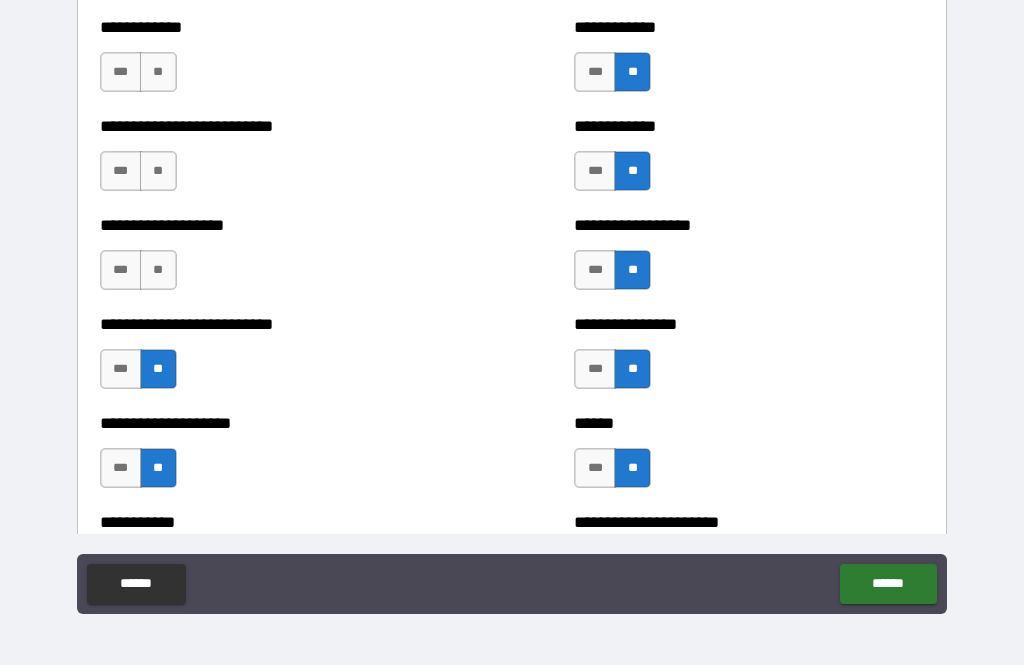click on "**" at bounding box center (158, 270) 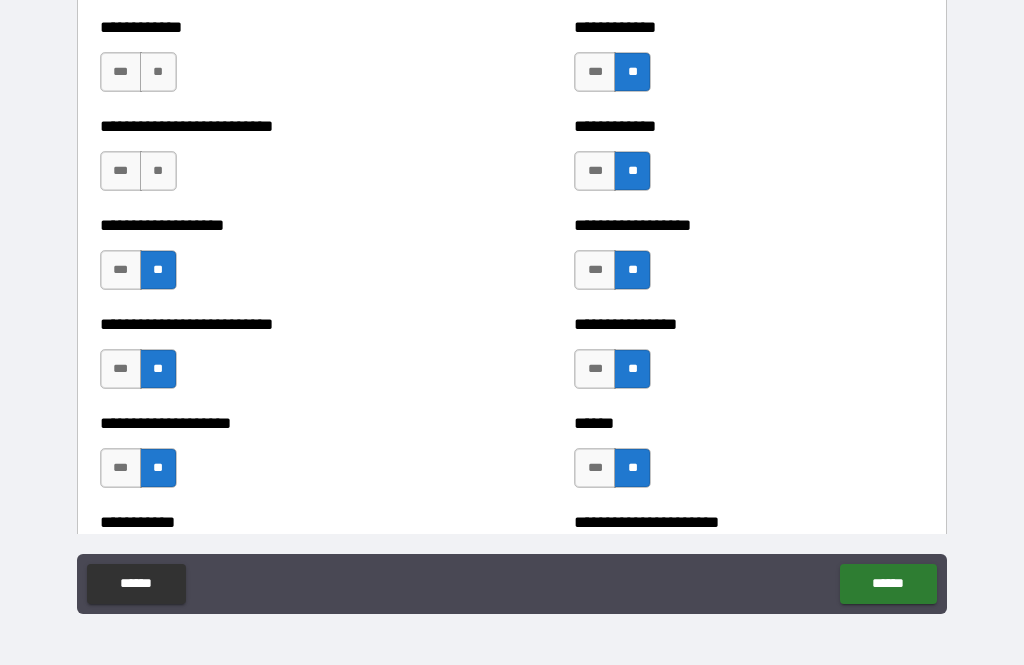click on "**" at bounding box center [158, 171] 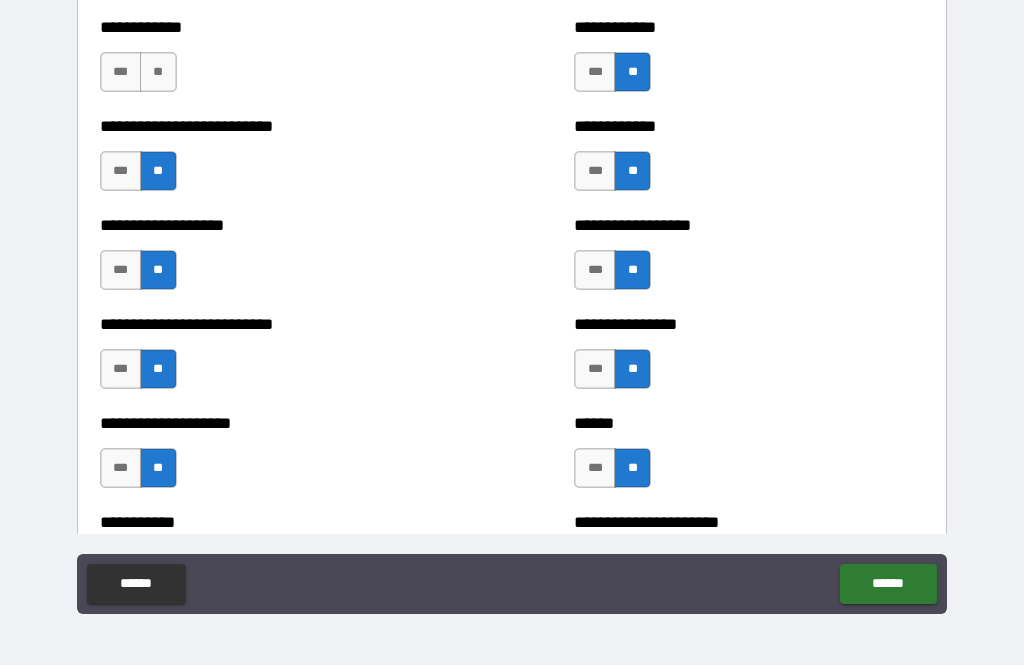 click on "***" at bounding box center [121, 171] 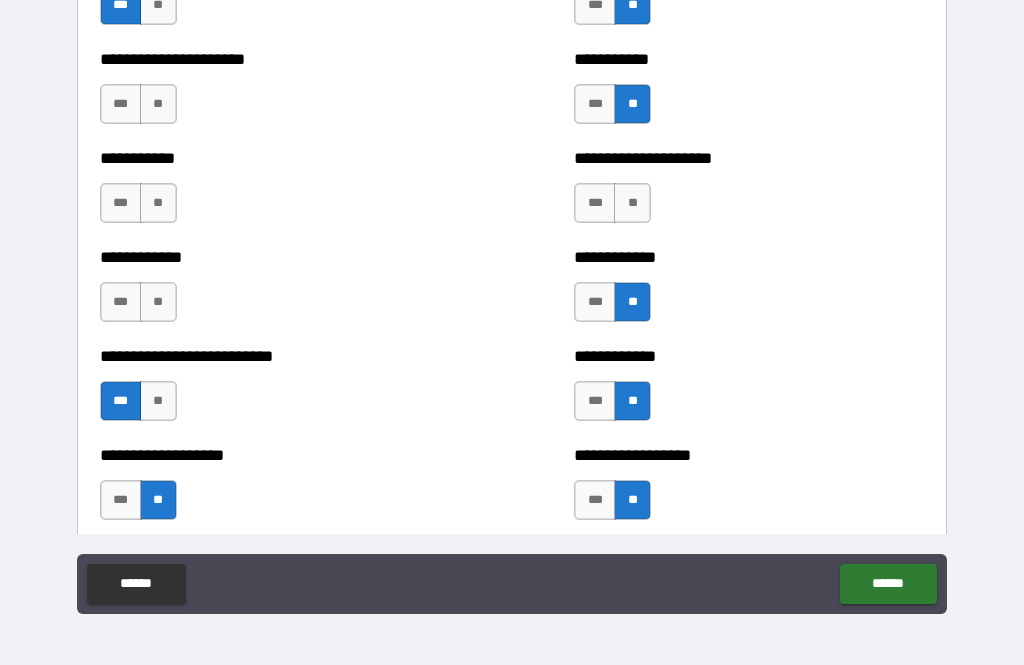 scroll, scrollTop: 5607, scrollLeft: 0, axis: vertical 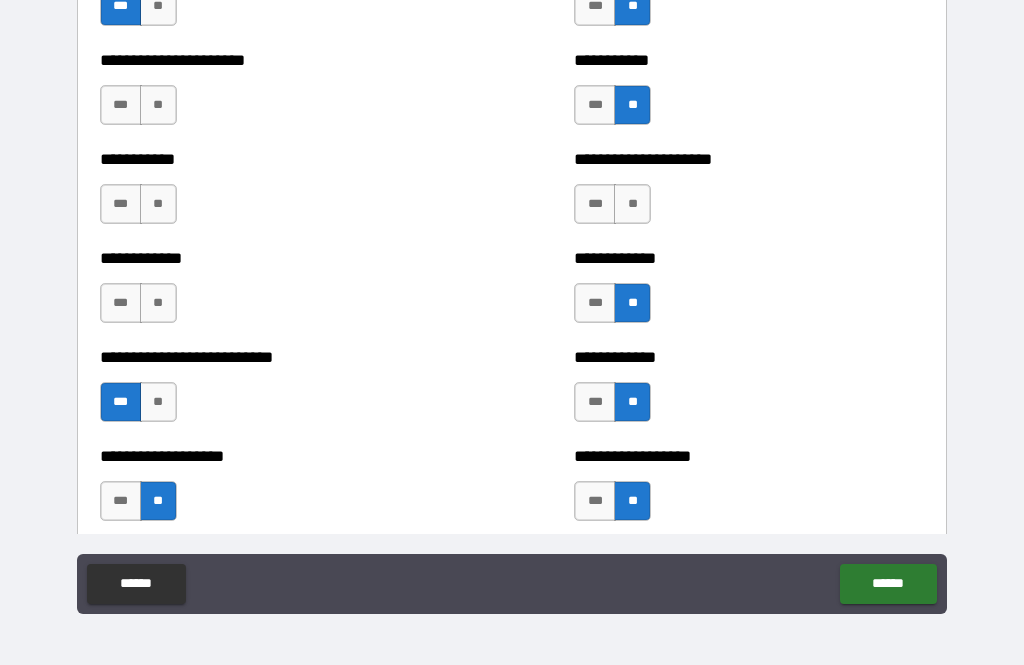 click on "**" at bounding box center (158, 303) 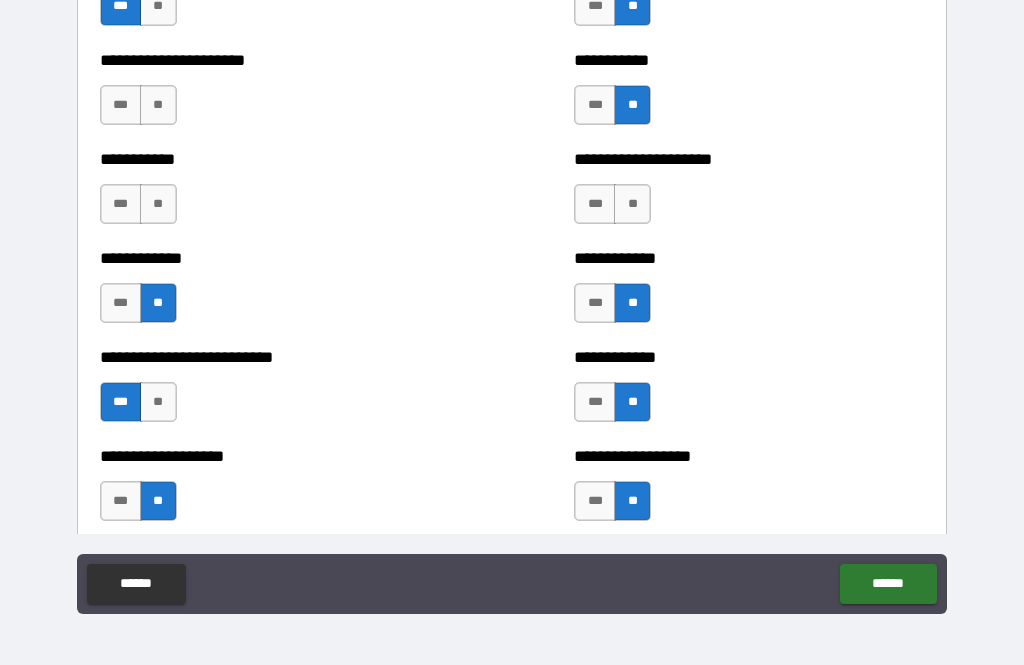 click on "**" at bounding box center (158, 204) 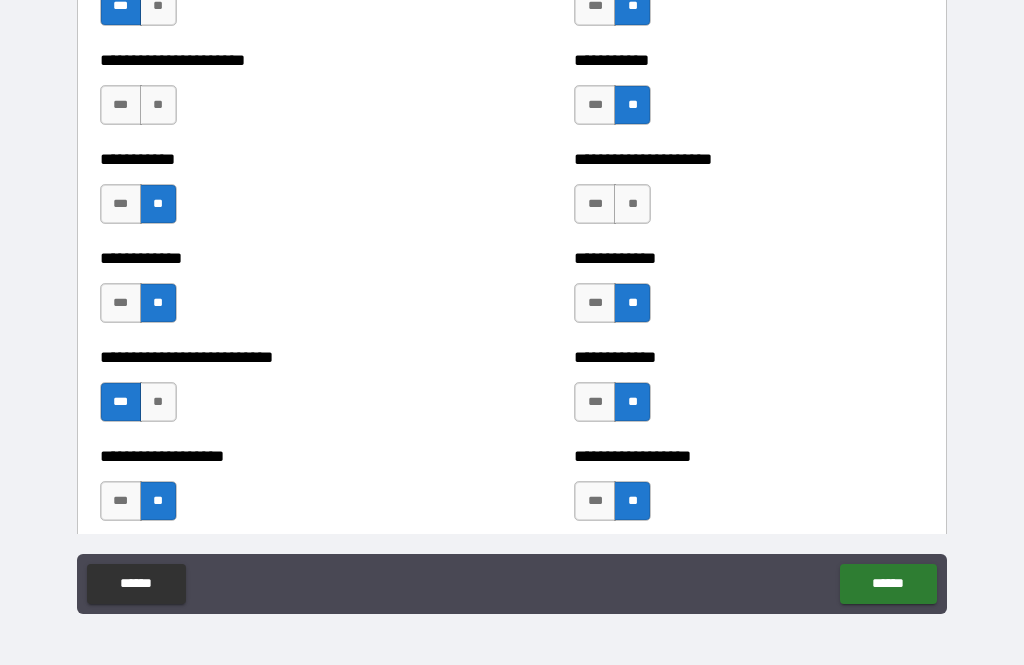 click on "**" at bounding box center [158, 105] 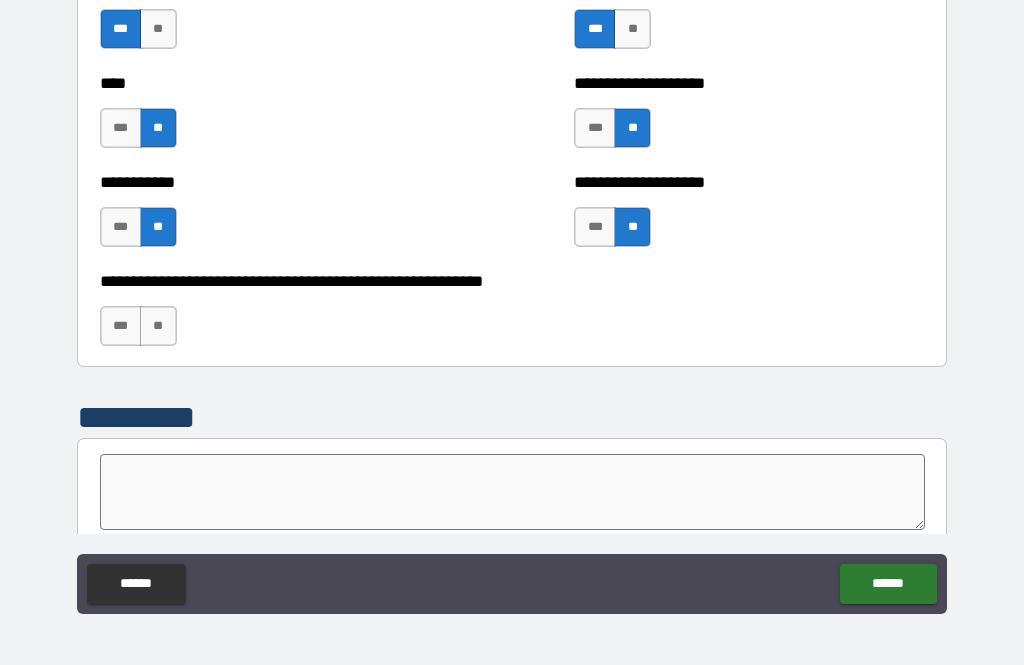 scroll, scrollTop: 6686, scrollLeft: 0, axis: vertical 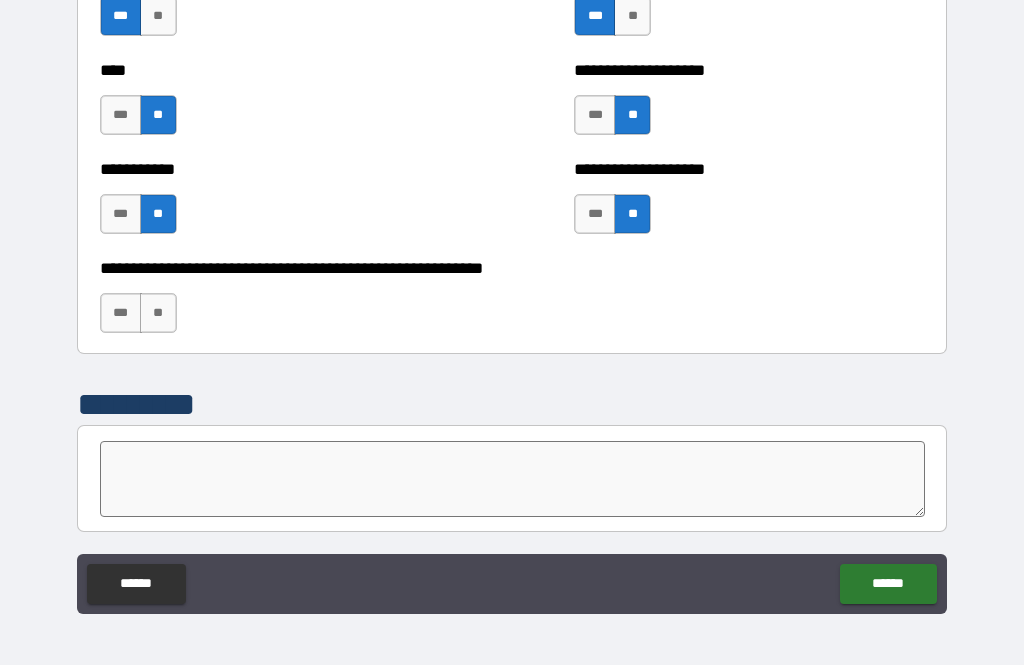 click on "**" at bounding box center [158, 313] 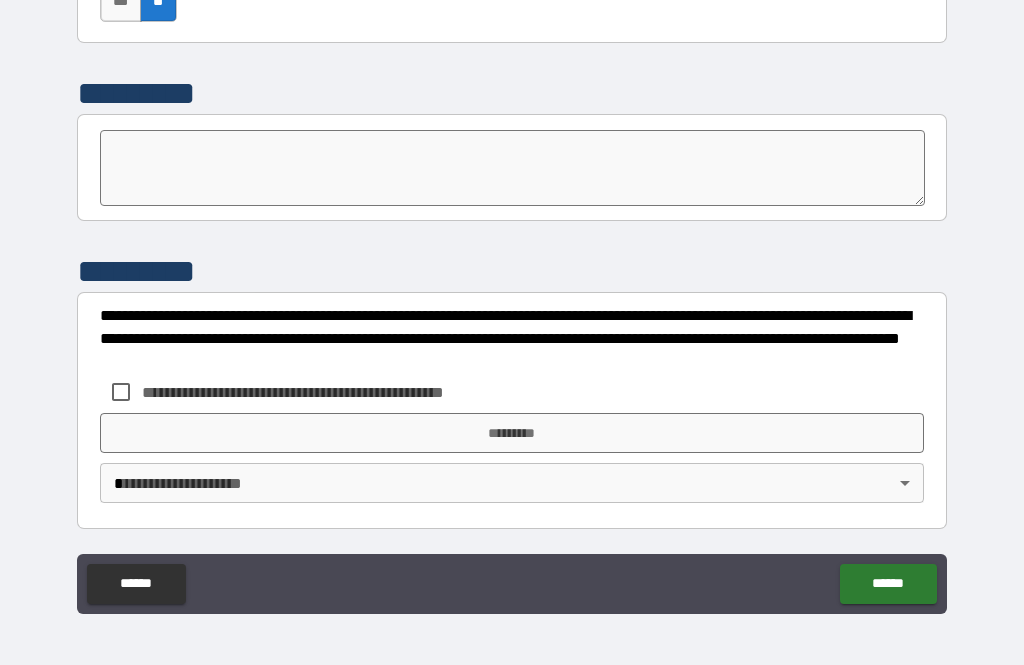 scroll, scrollTop: 6997, scrollLeft: 0, axis: vertical 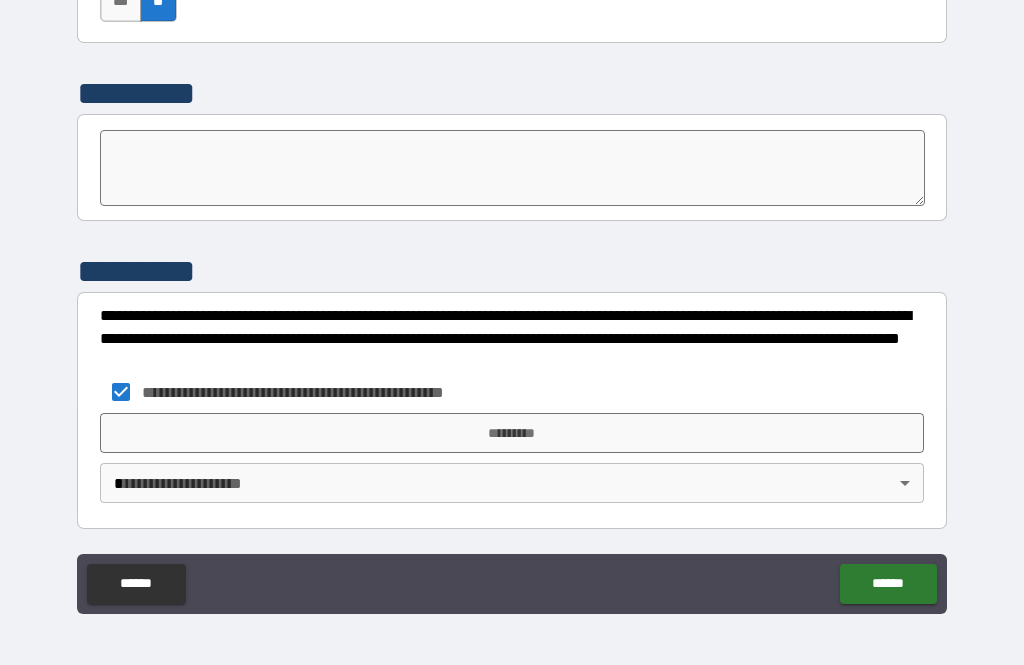 click on "*********" at bounding box center (512, 433) 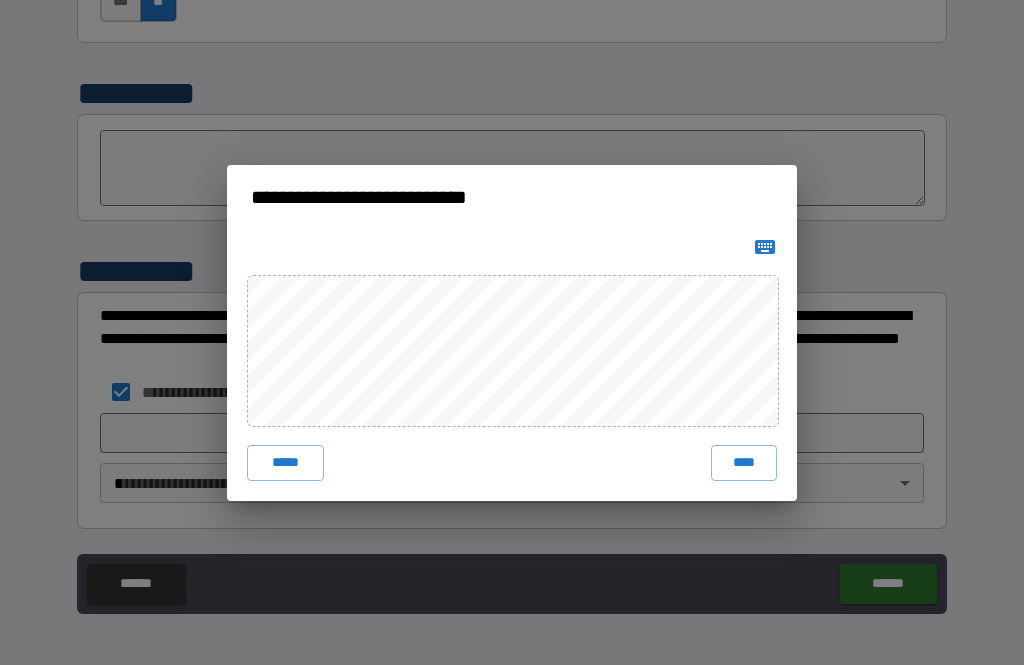 click on "****" at bounding box center (744, 463) 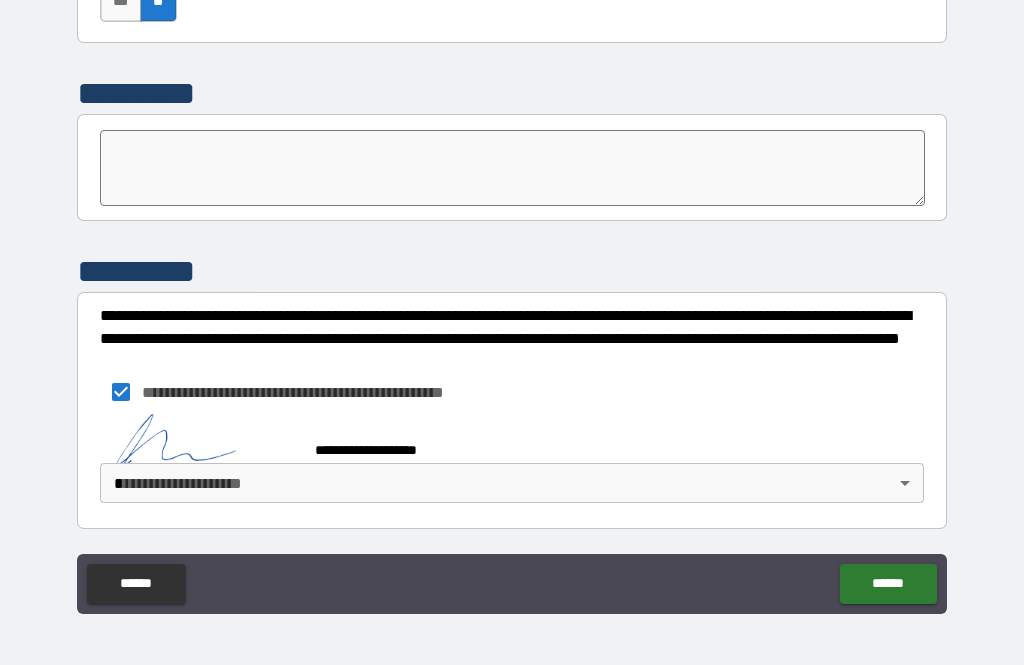 scroll, scrollTop: 6987, scrollLeft: 0, axis: vertical 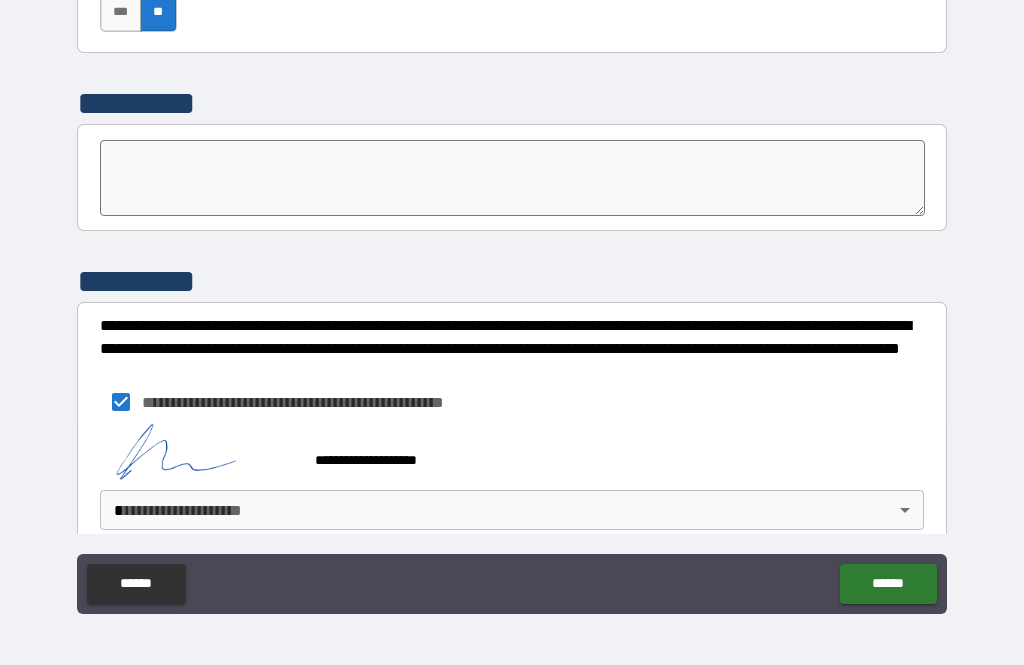 click on "******" at bounding box center (888, 584) 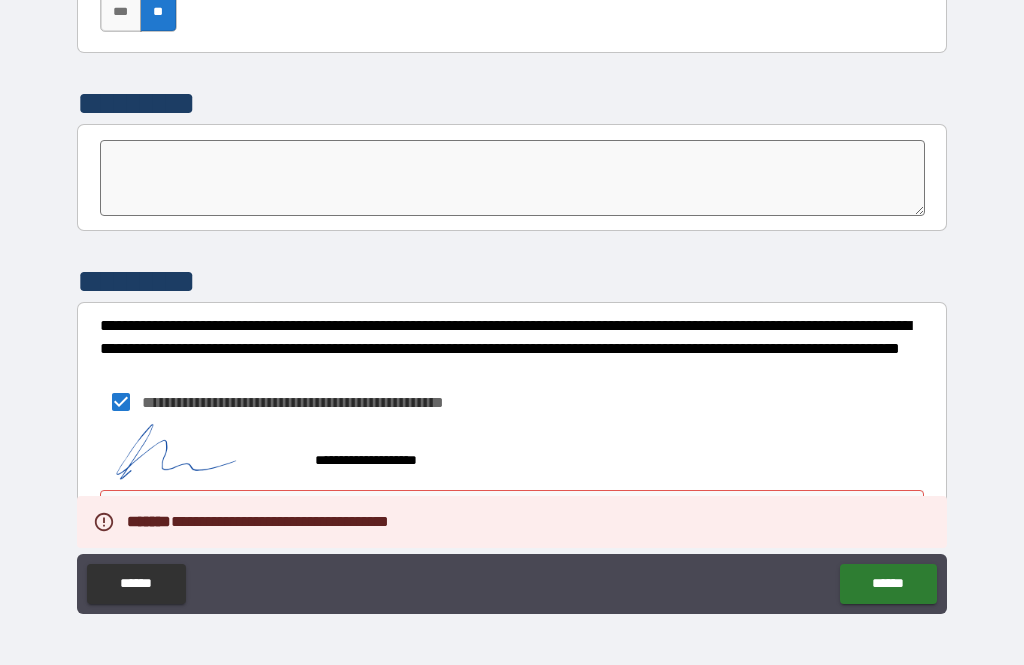 click on "**********" at bounding box center [512, 402] 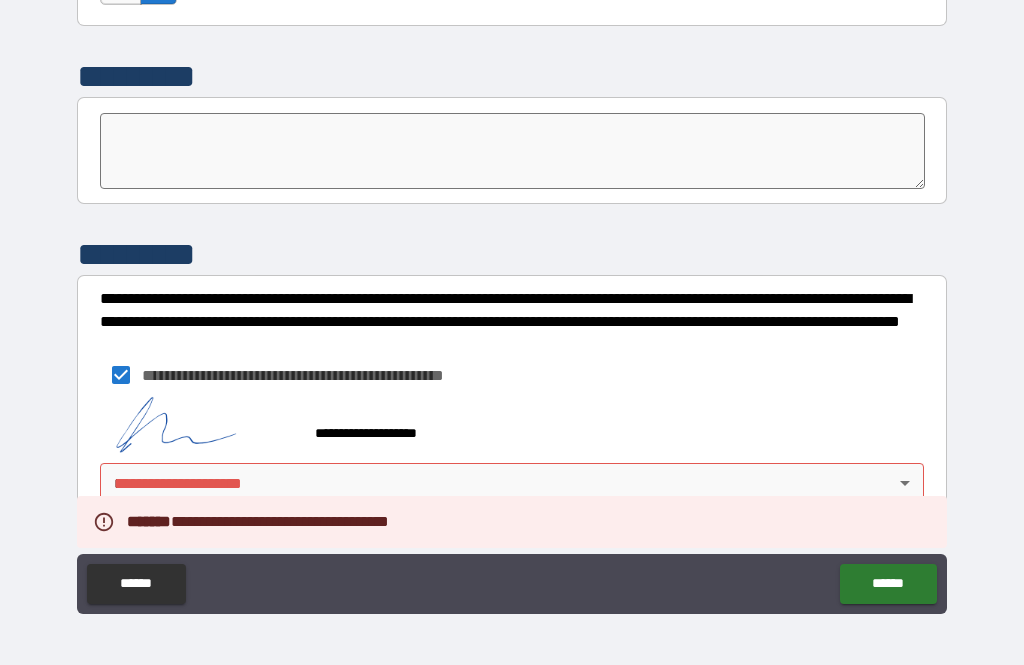 scroll, scrollTop: 7014, scrollLeft: 0, axis: vertical 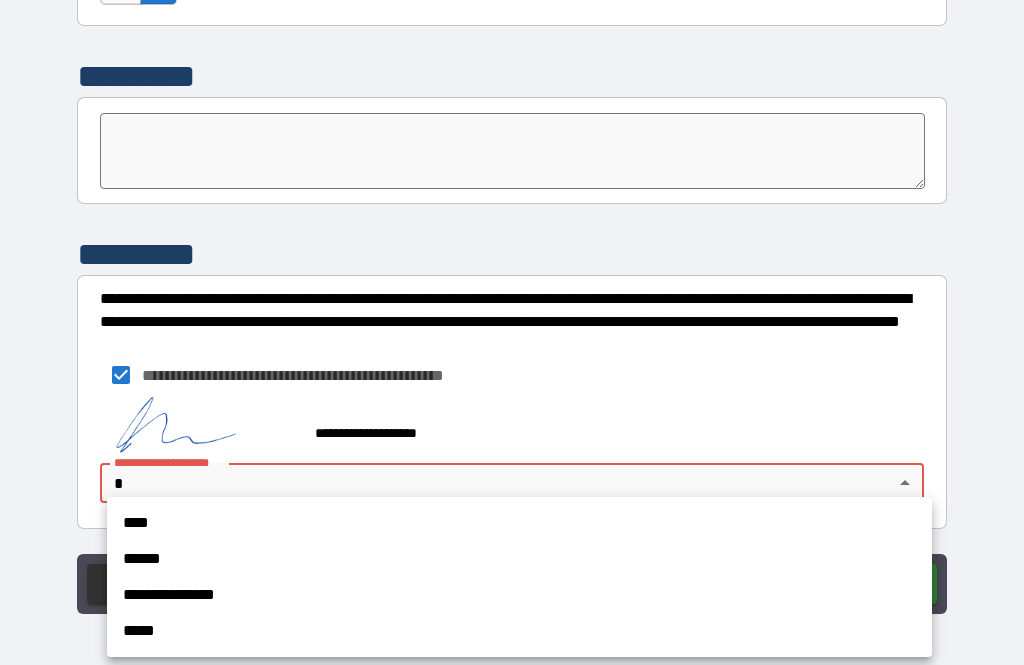 click on "****" at bounding box center [519, 523] 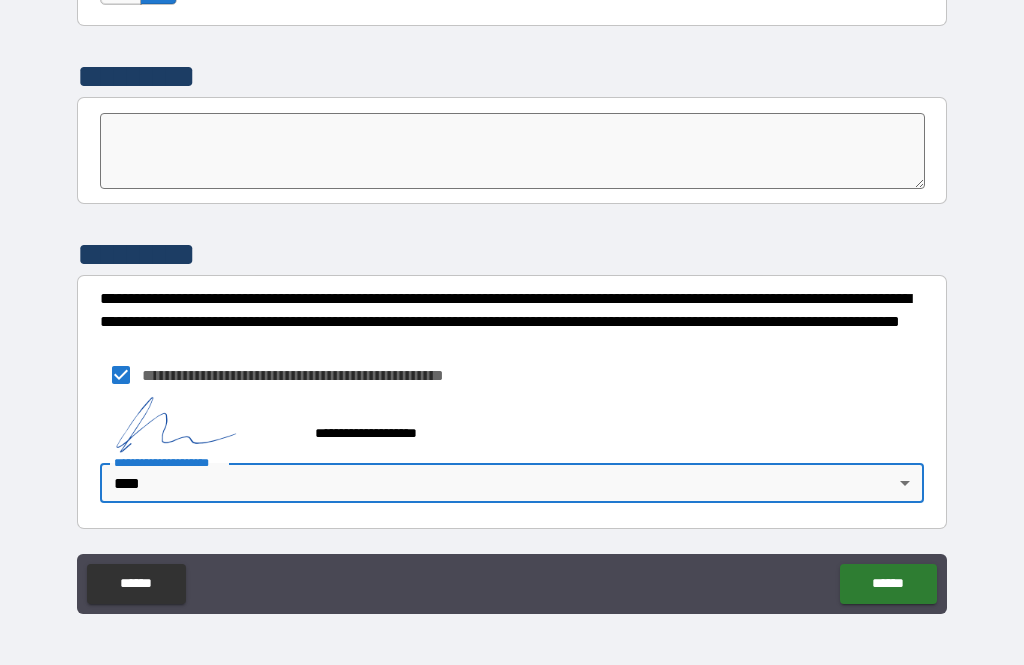 click on "******" at bounding box center (888, 584) 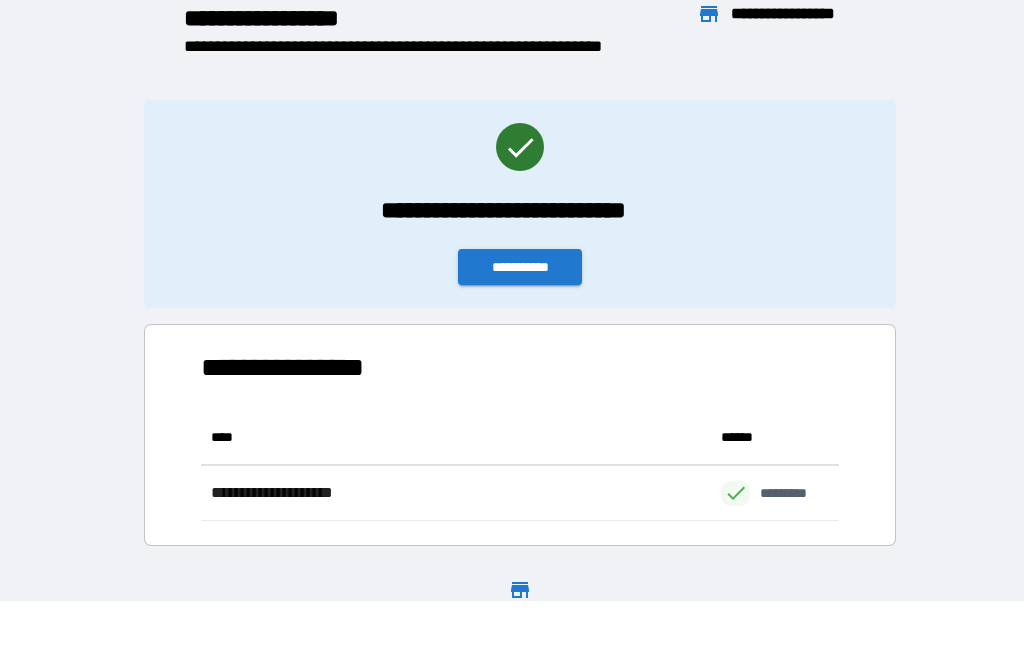 scroll, scrollTop: 1, scrollLeft: 1, axis: both 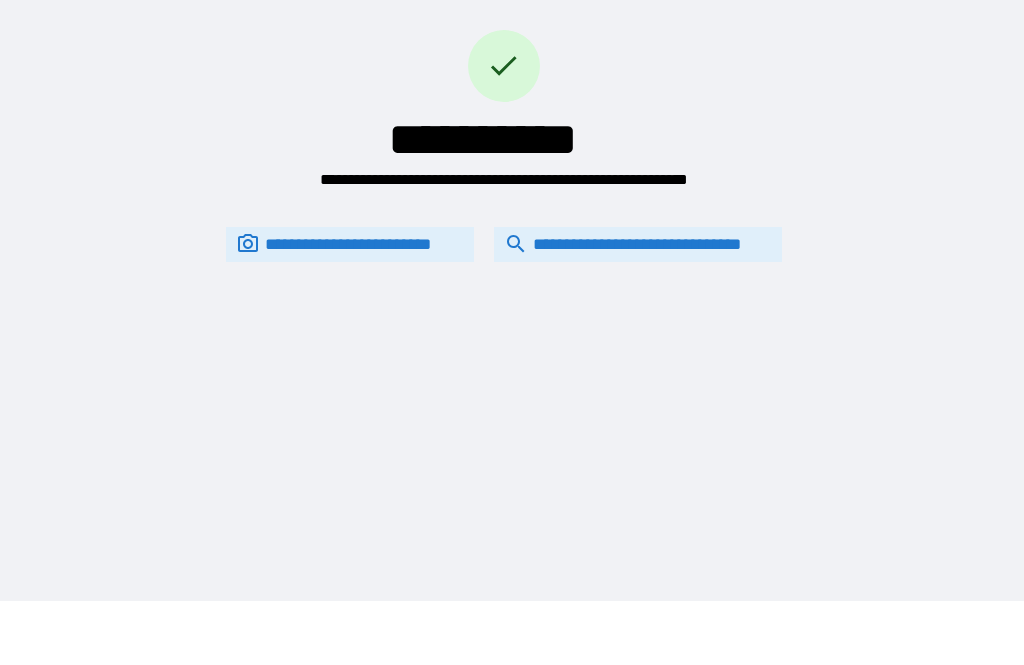 click on "**********" at bounding box center [512, 268] 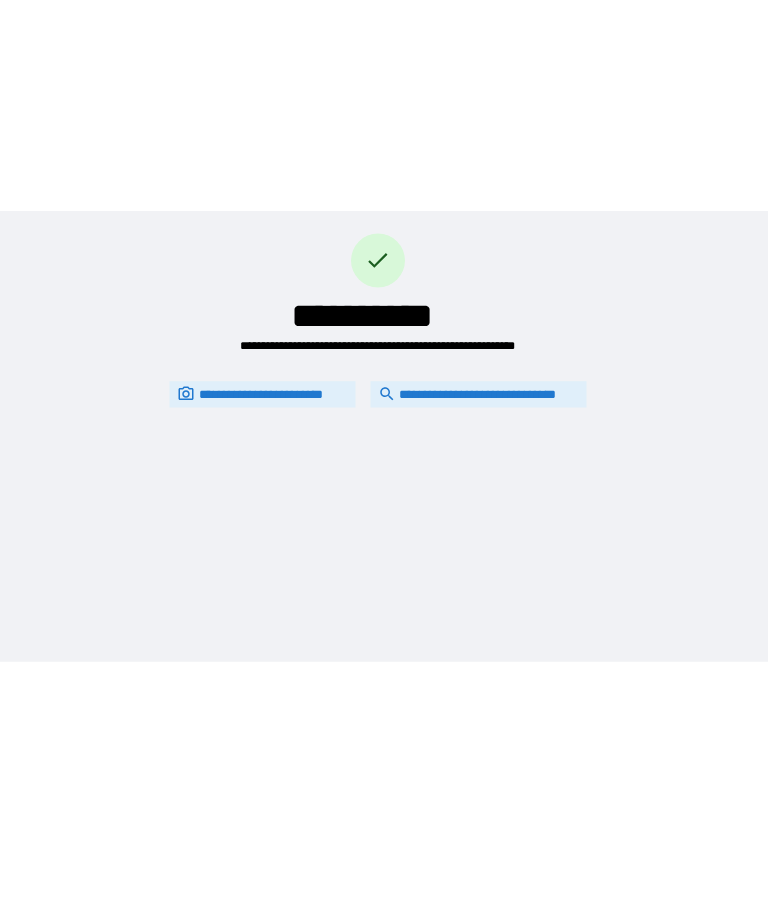 scroll, scrollTop: 0, scrollLeft: 0, axis: both 